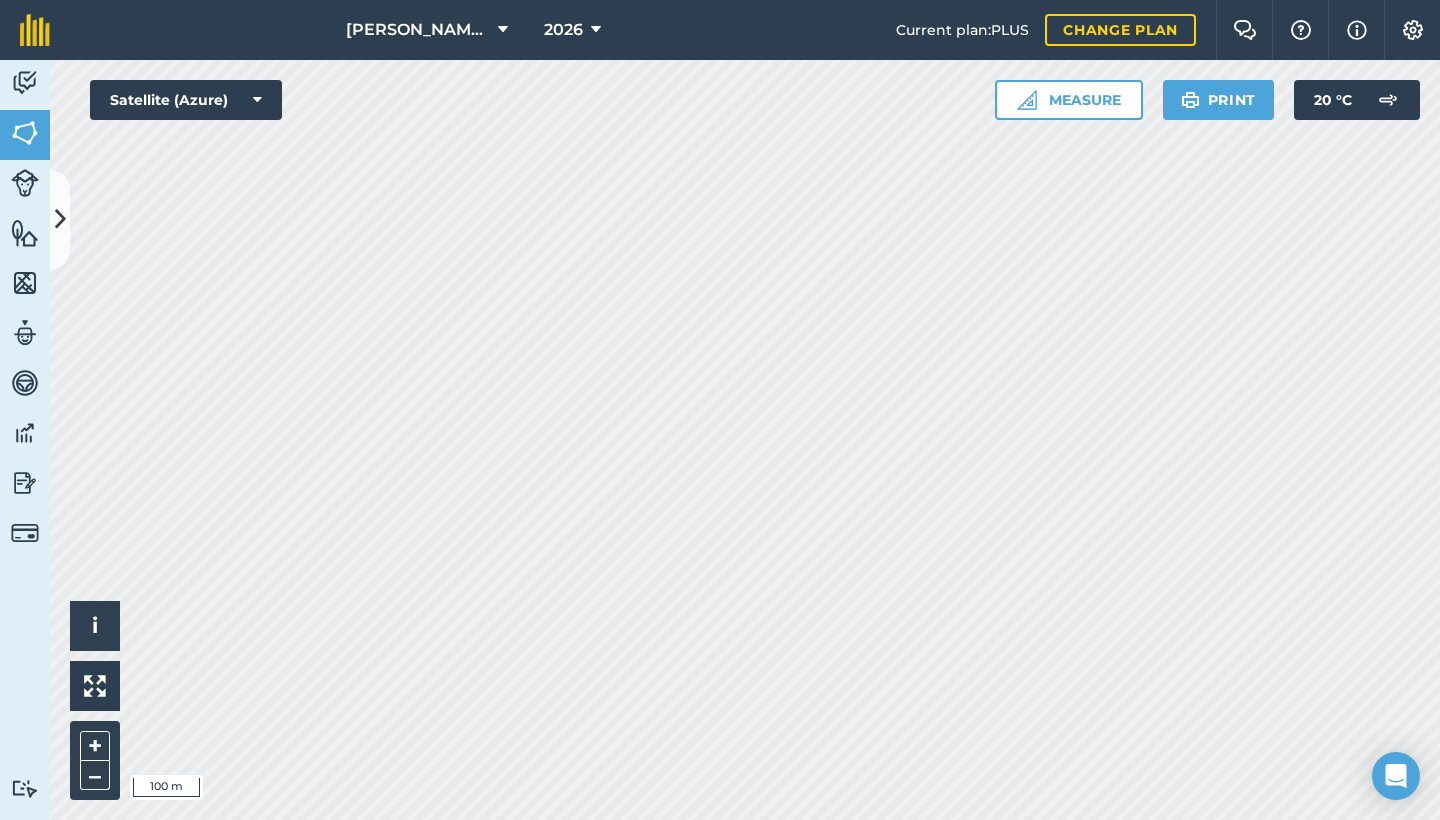 scroll, scrollTop: 0, scrollLeft: 0, axis: both 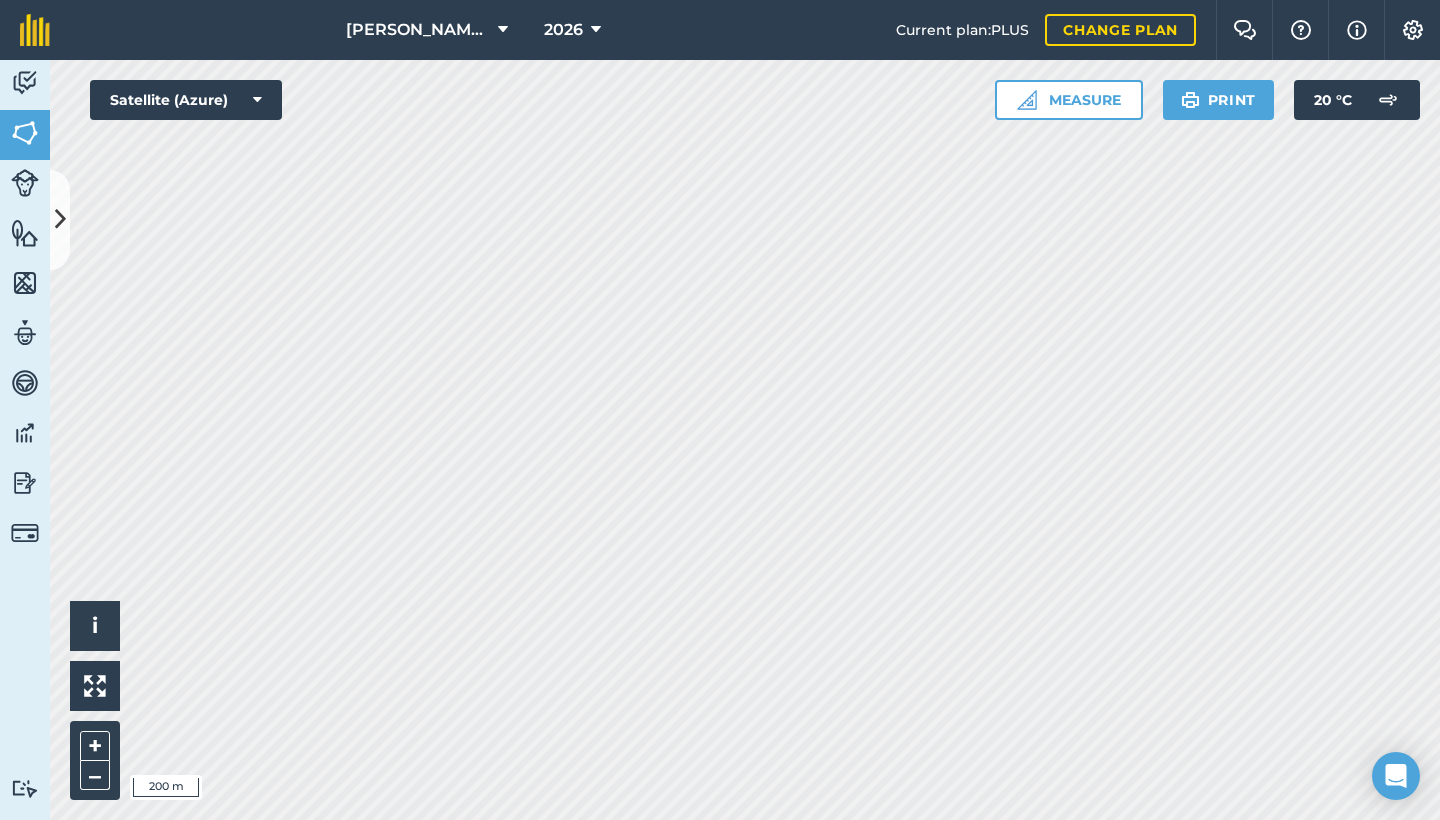 click at bounding box center (60, 219) 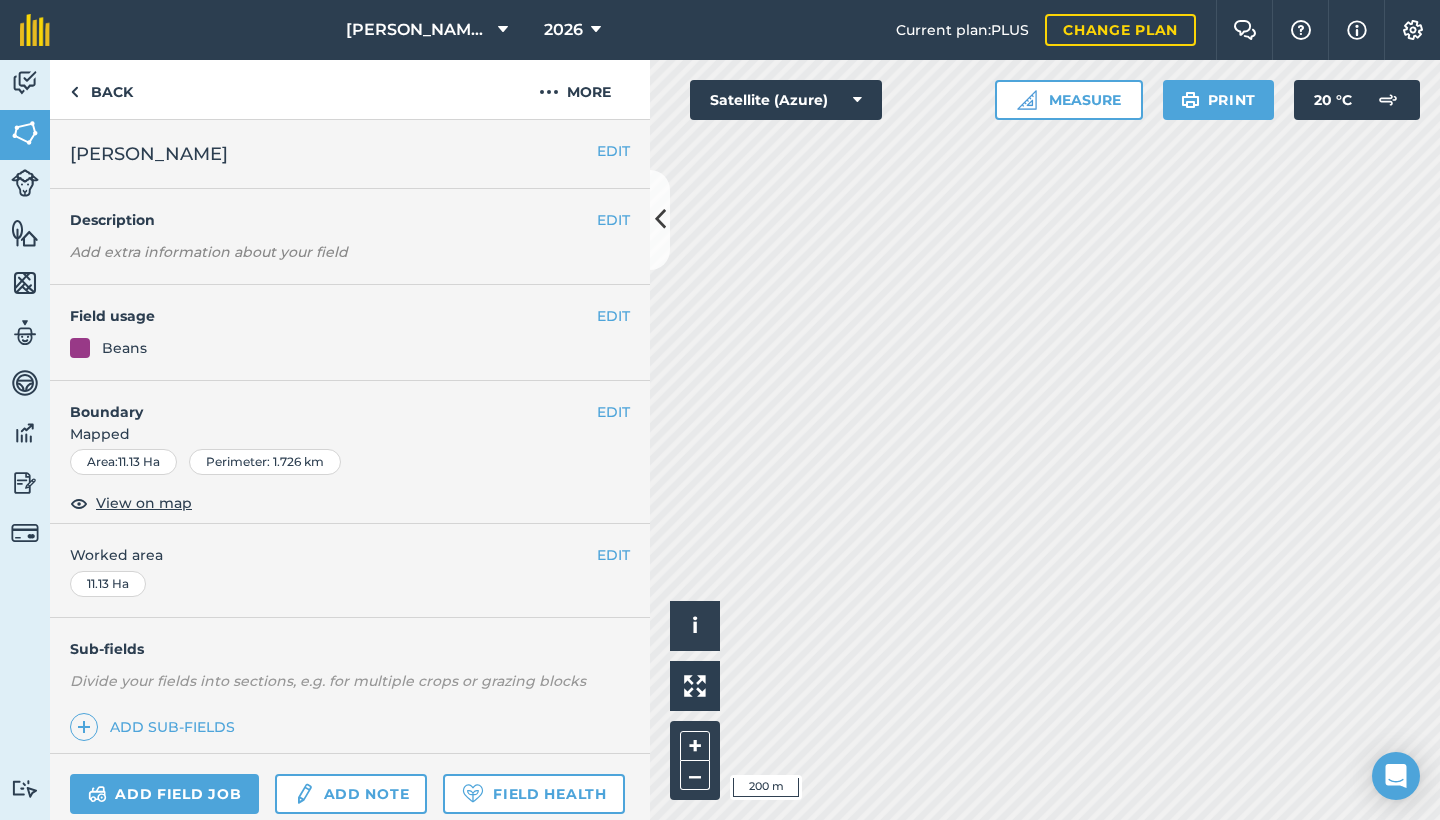 scroll, scrollTop: 0, scrollLeft: 0, axis: both 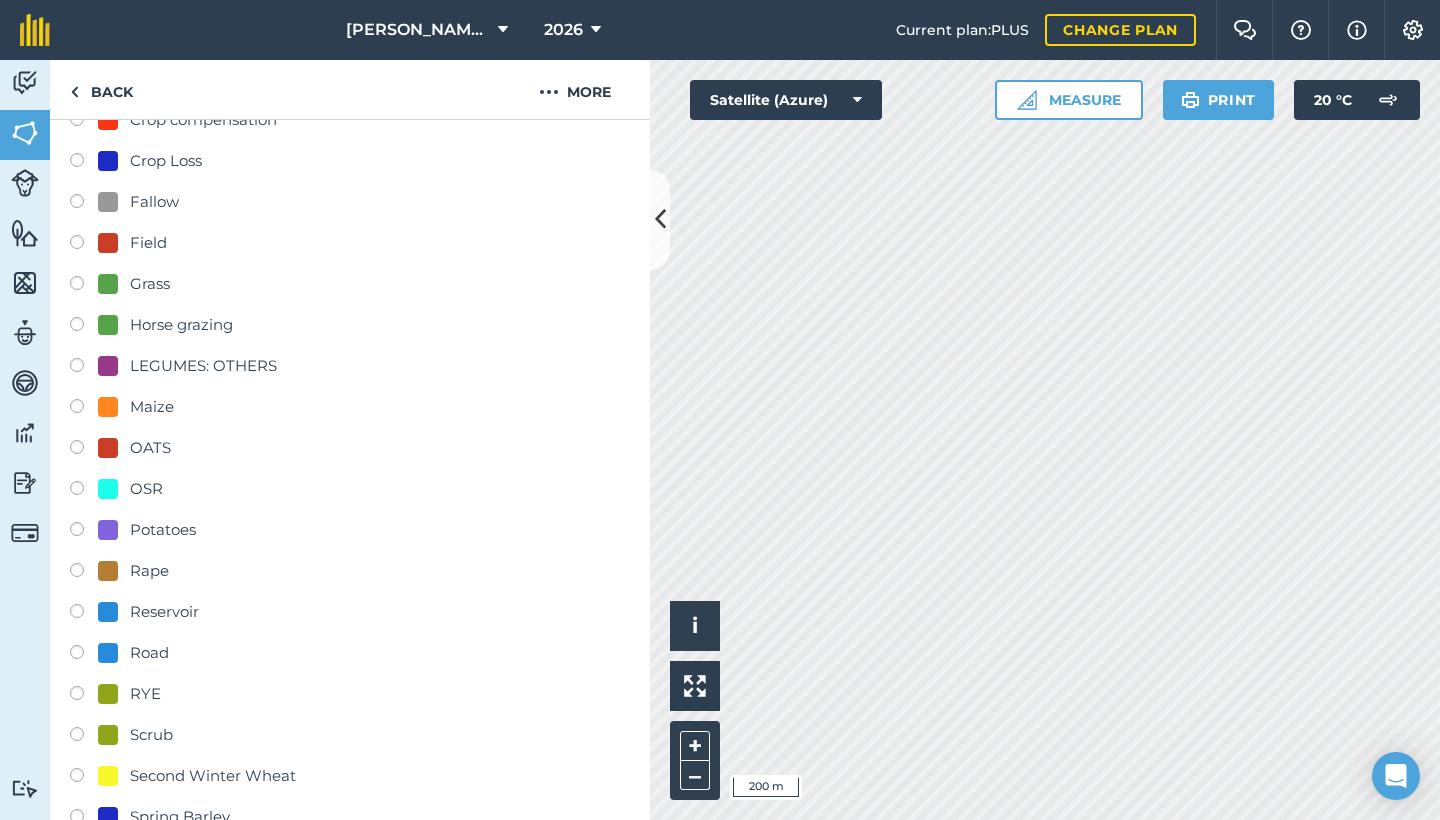 click on "OSR" at bounding box center (146, 489) 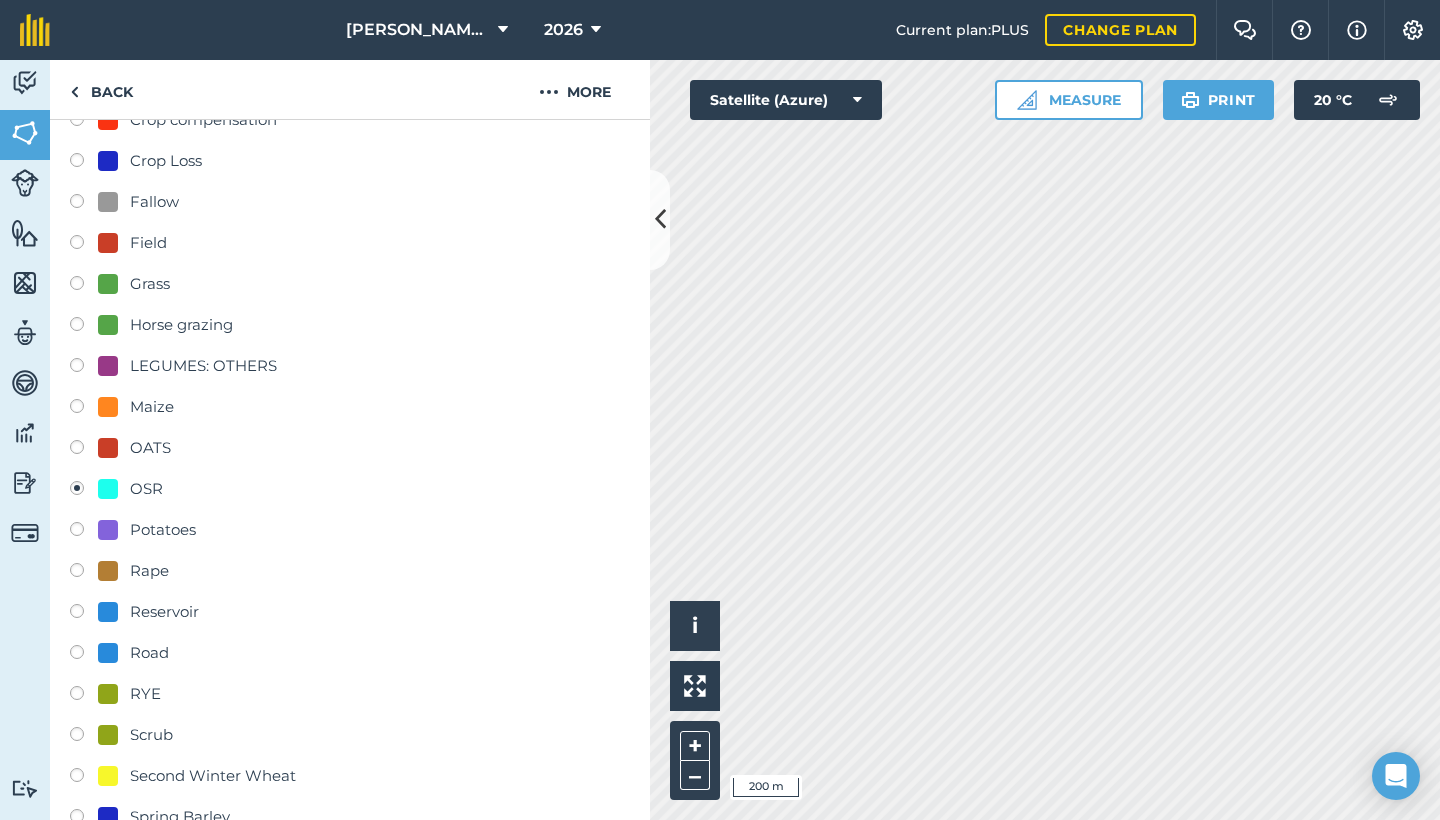 radio on "true" 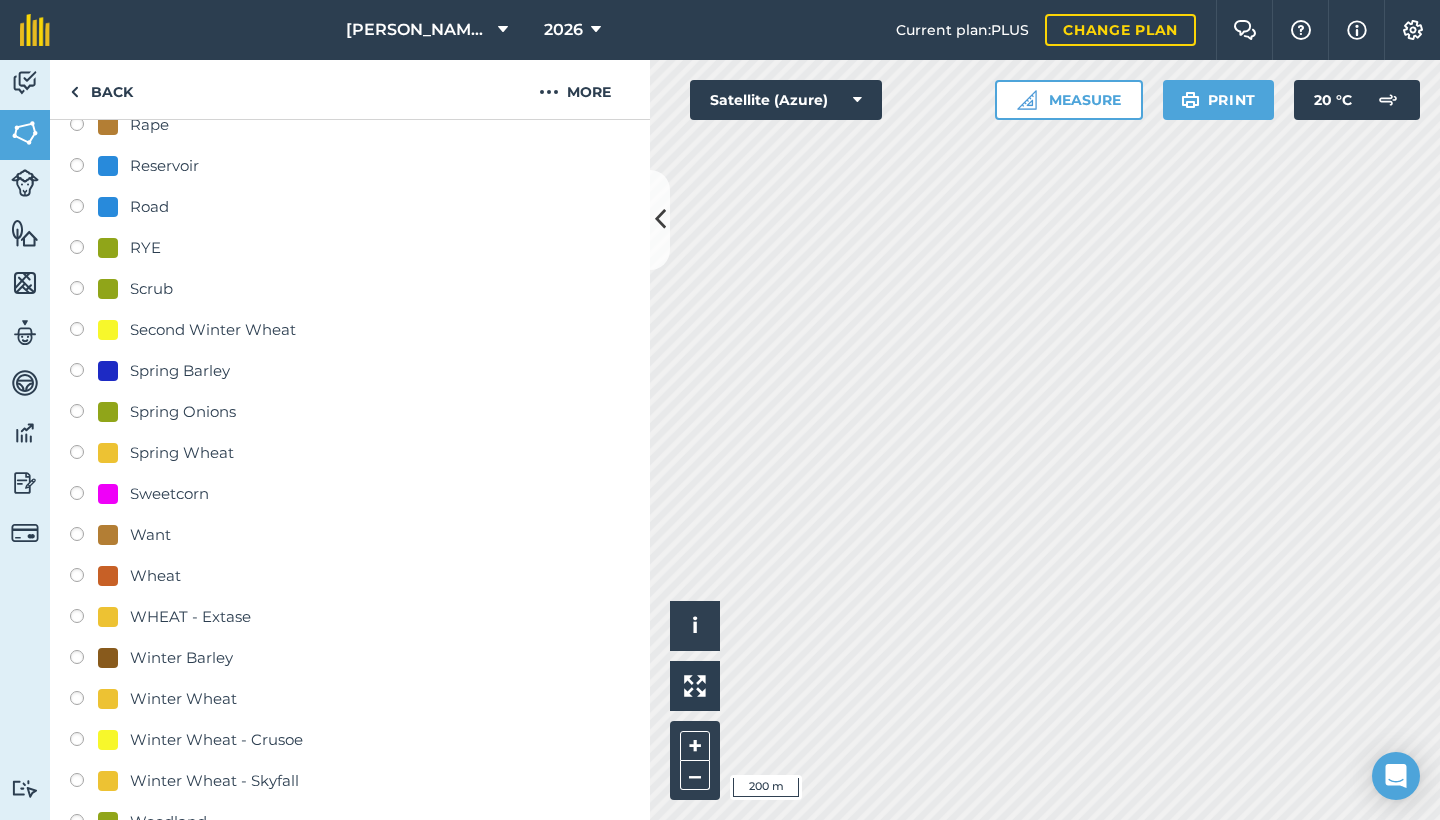 scroll, scrollTop: 993, scrollLeft: 0, axis: vertical 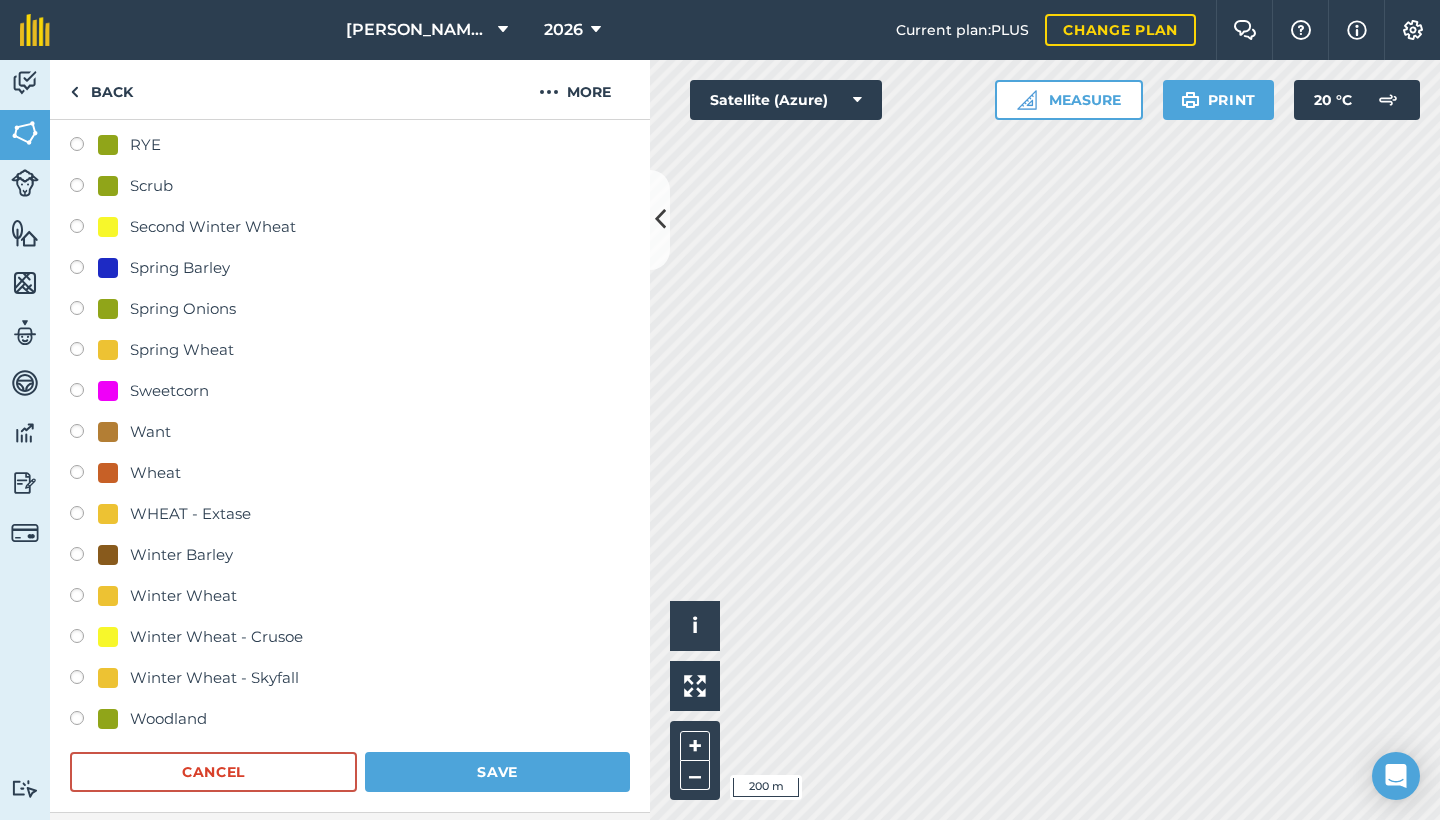 click on "Save" at bounding box center [497, 772] 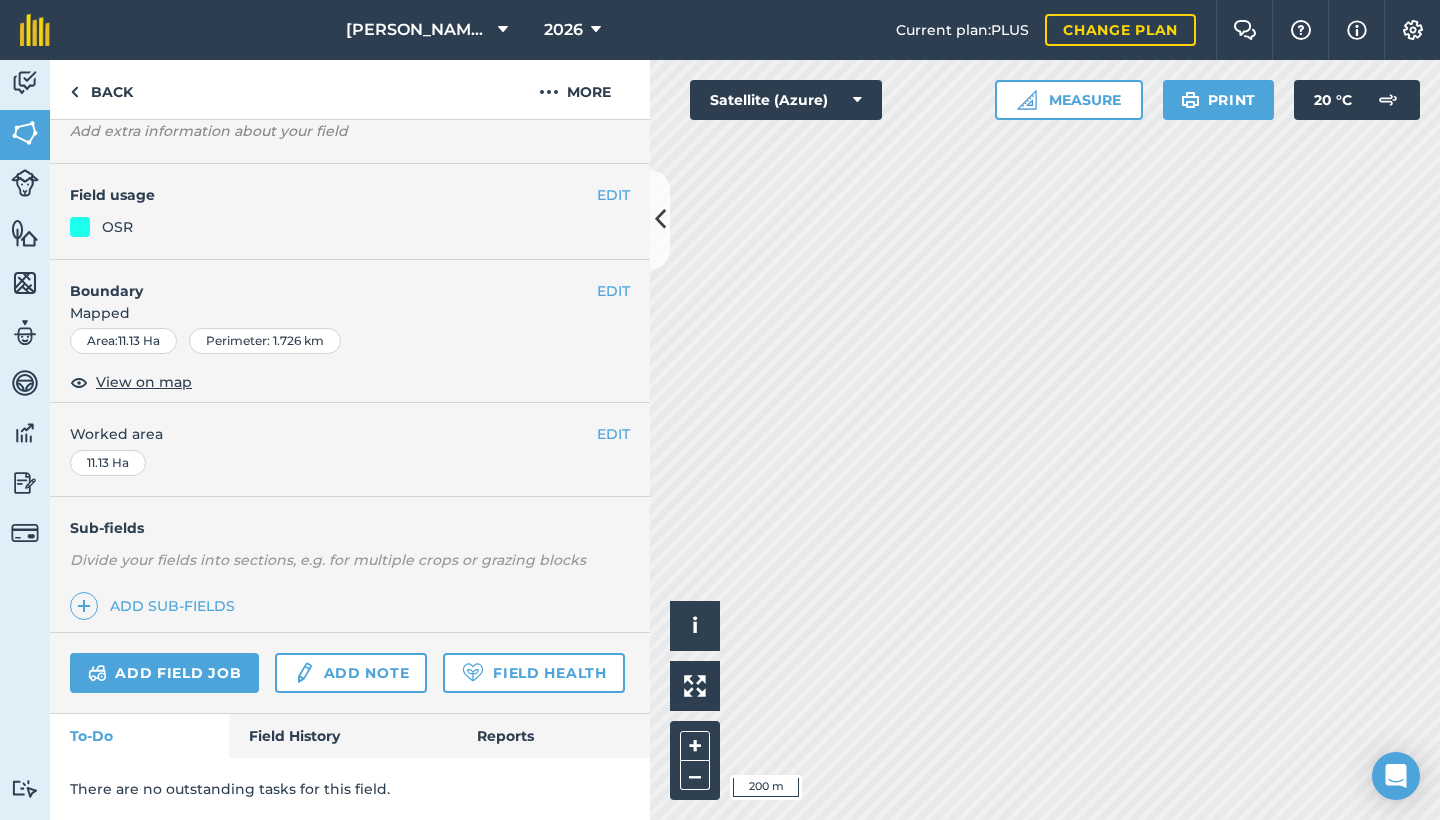 scroll, scrollTop: 117, scrollLeft: 0, axis: vertical 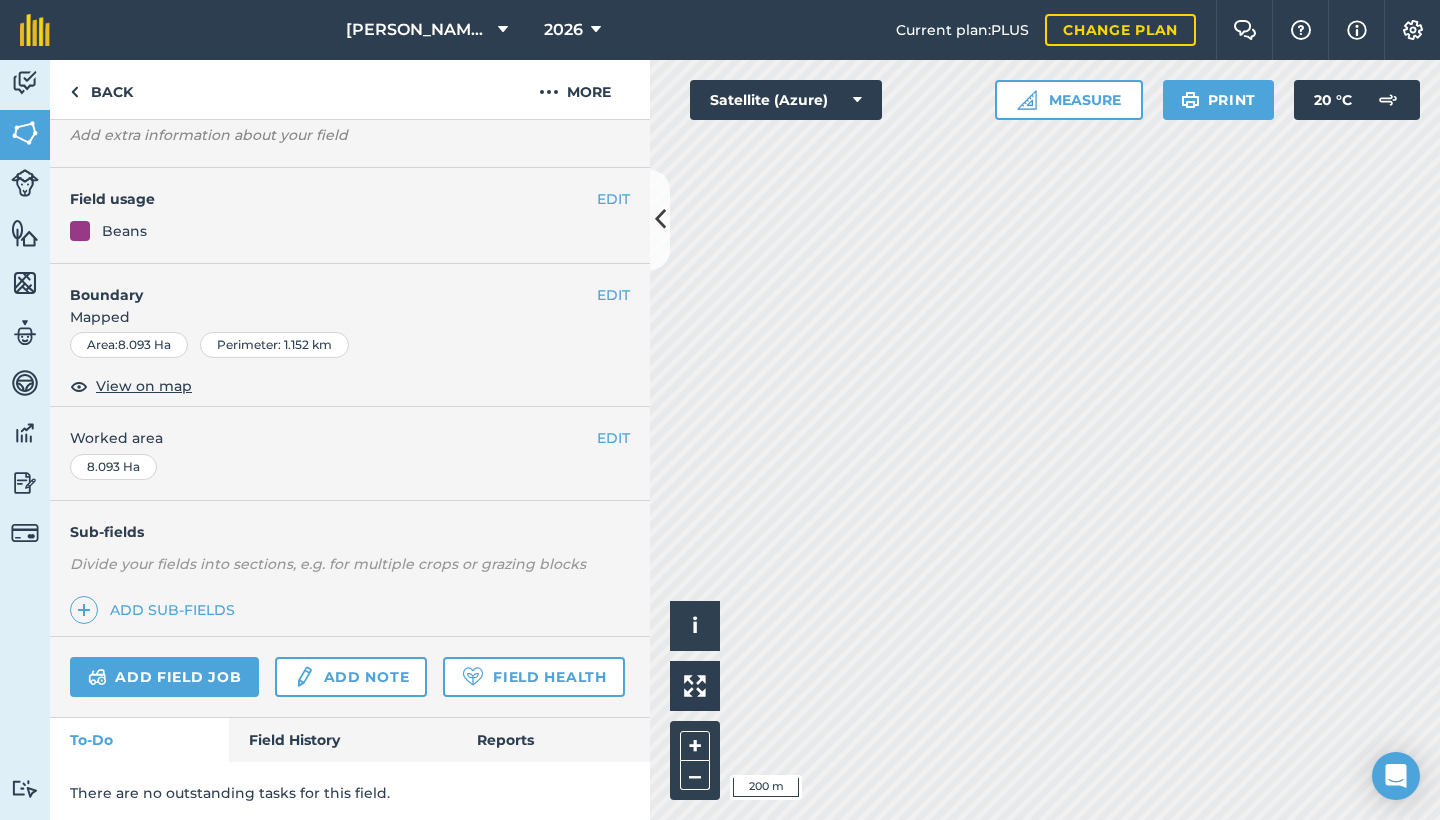 click on "EDIT" at bounding box center (613, 199) 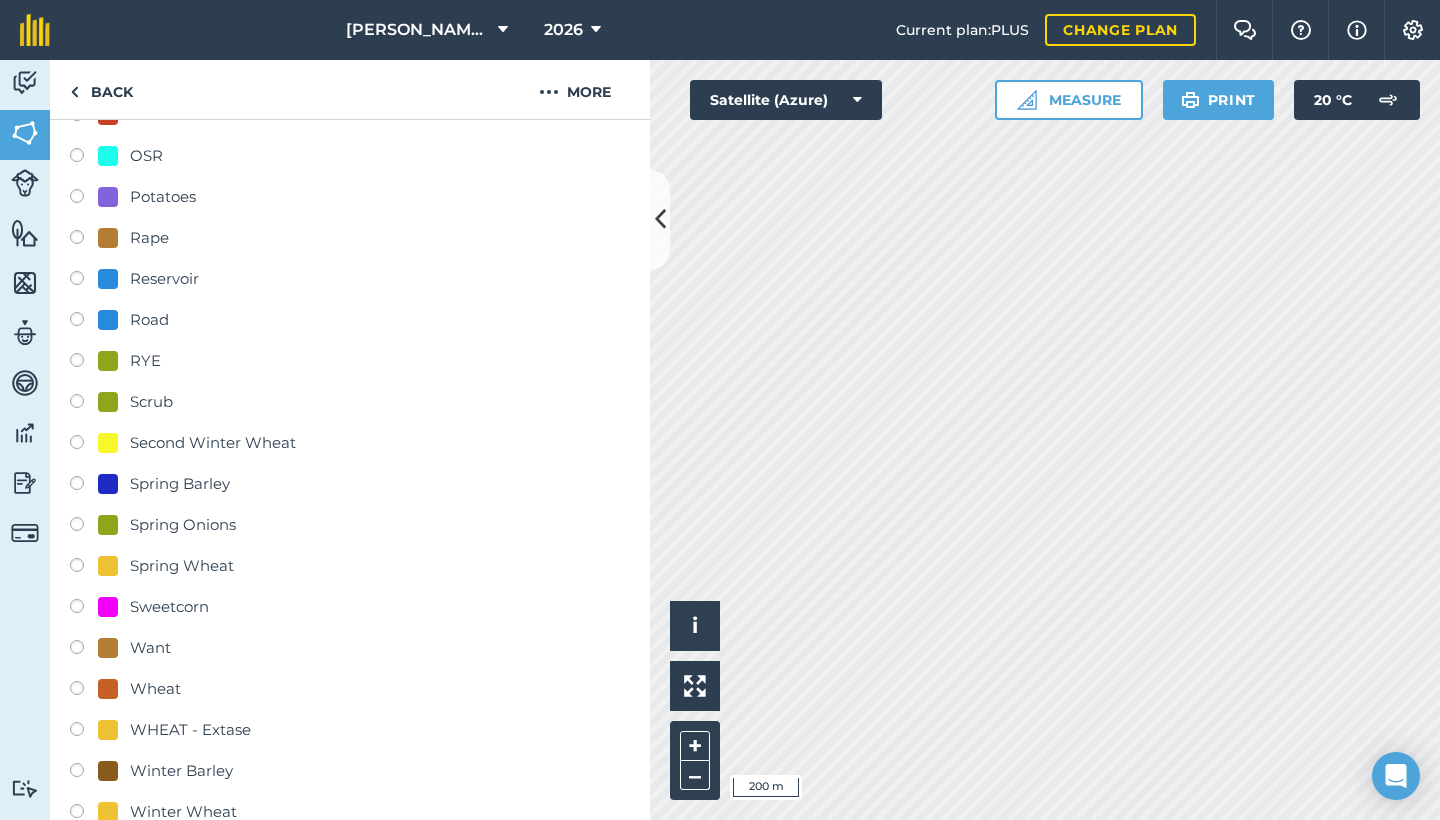 scroll, scrollTop: 738, scrollLeft: 0, axis: vertical 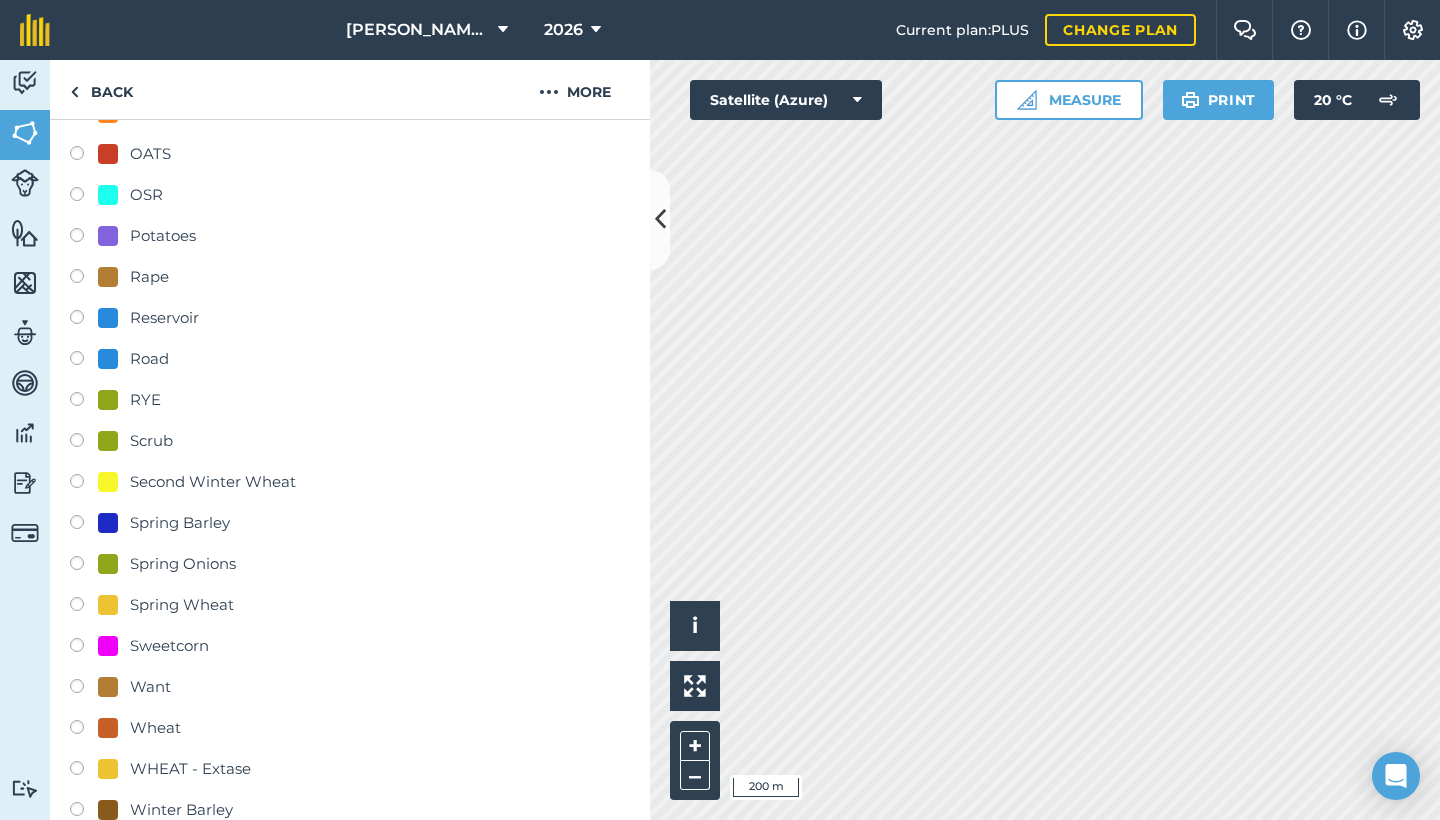 click on "OSR" at bounding box center (146, 195) 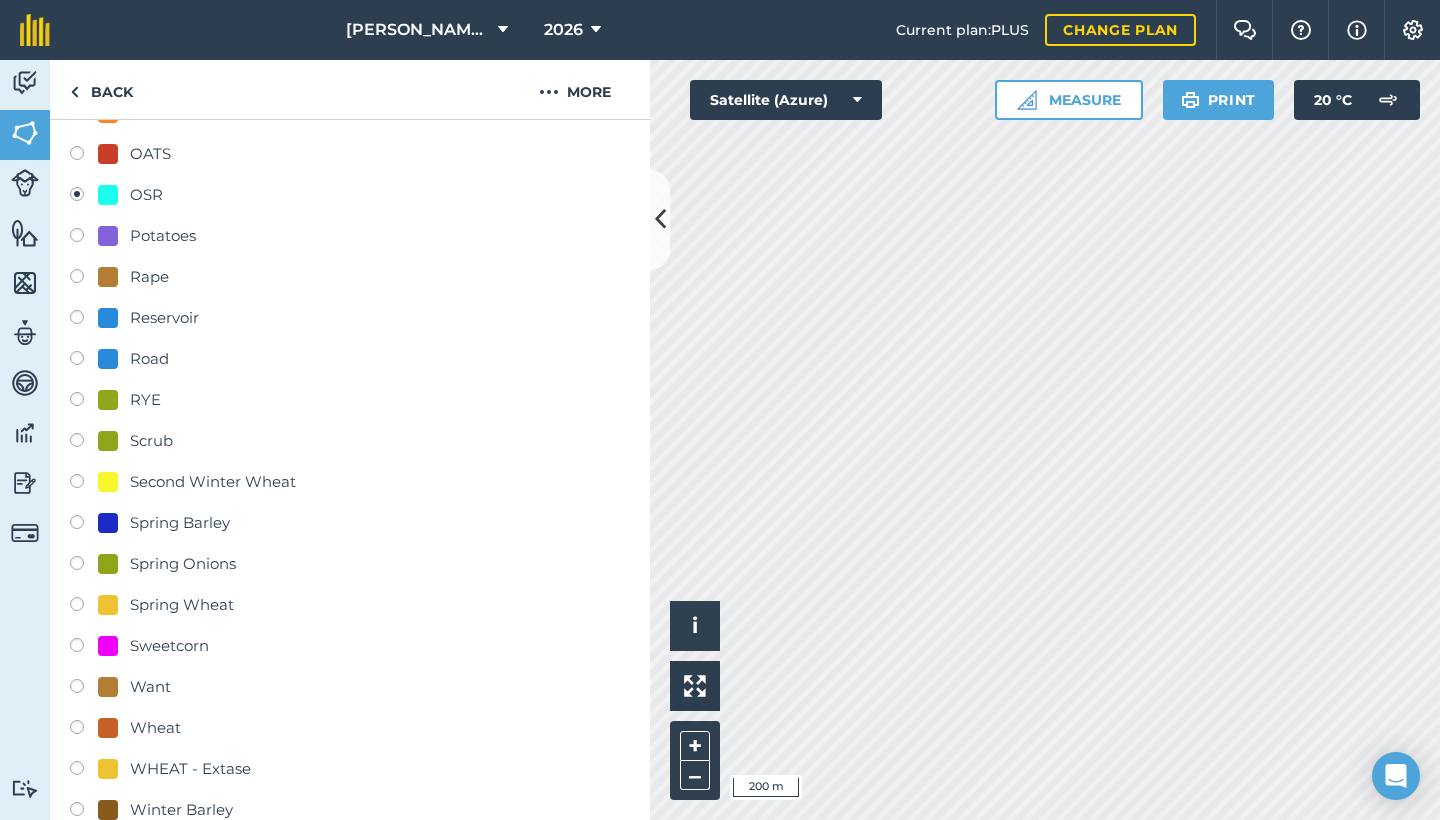 radio on "true" 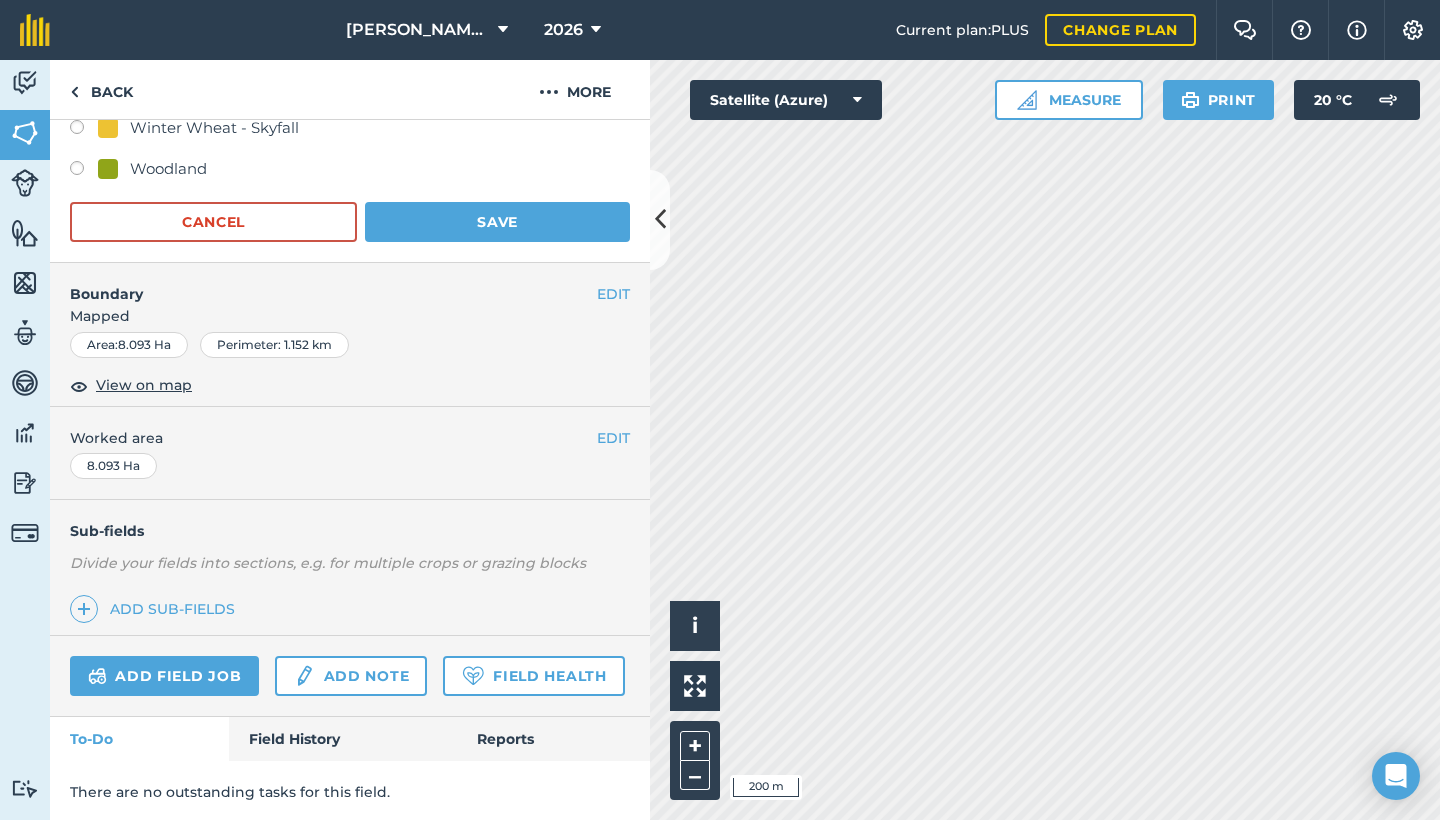 click on "Save" at bounding box center [497, 222] 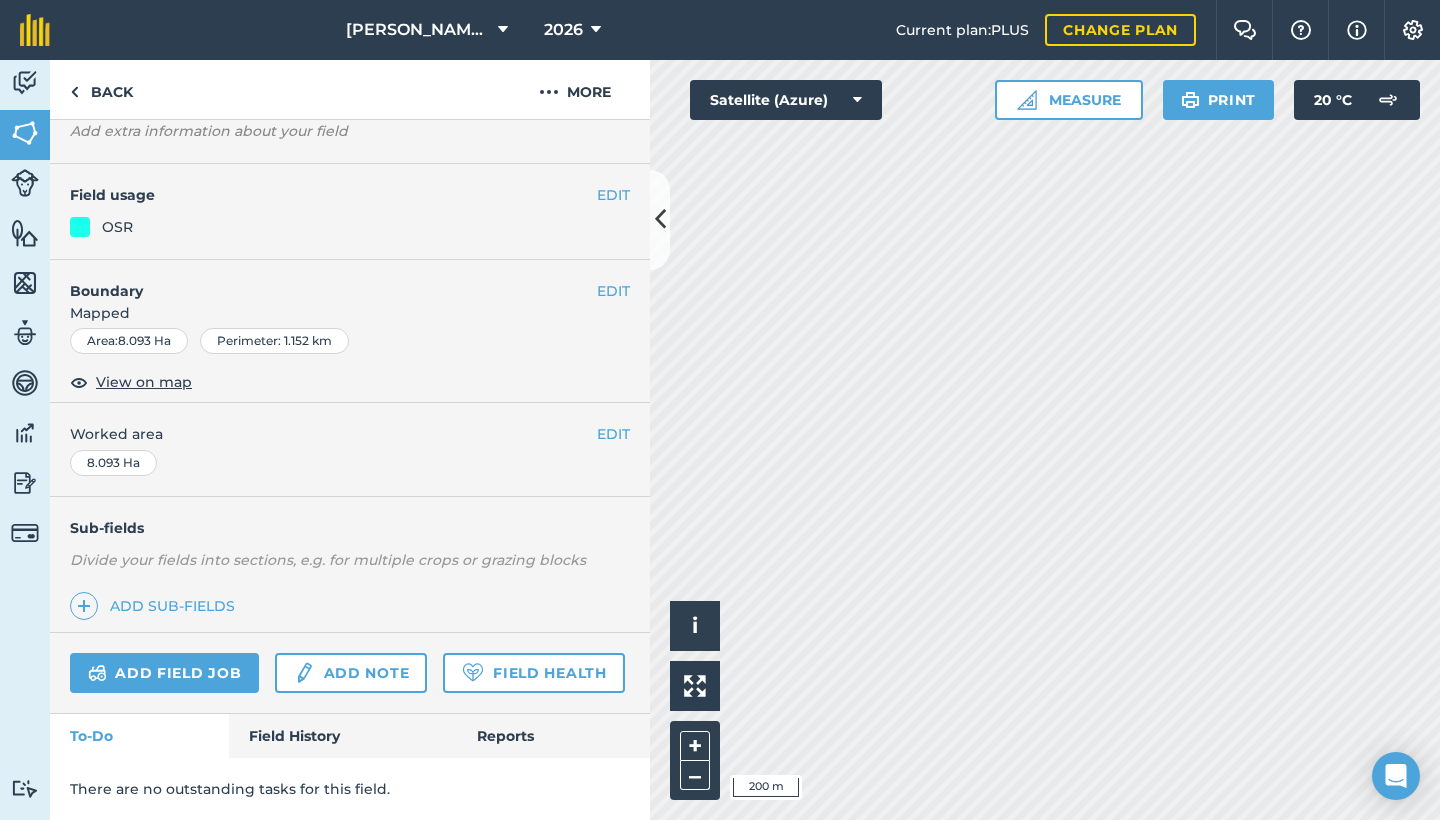 scroll, scrollTop: 117, scrollLeft: 0, axis: vertical 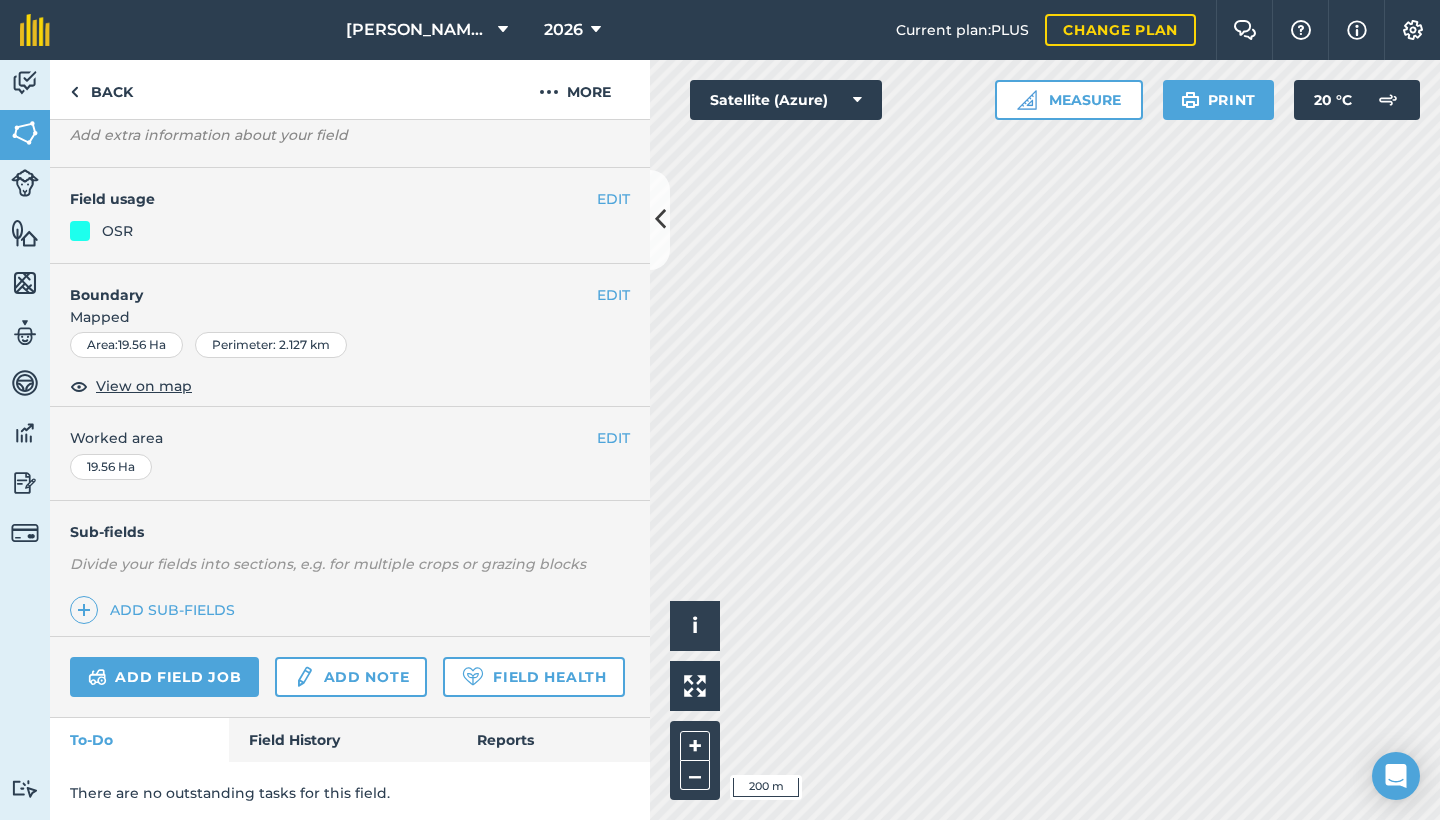 click at bounding box center [660, 219] 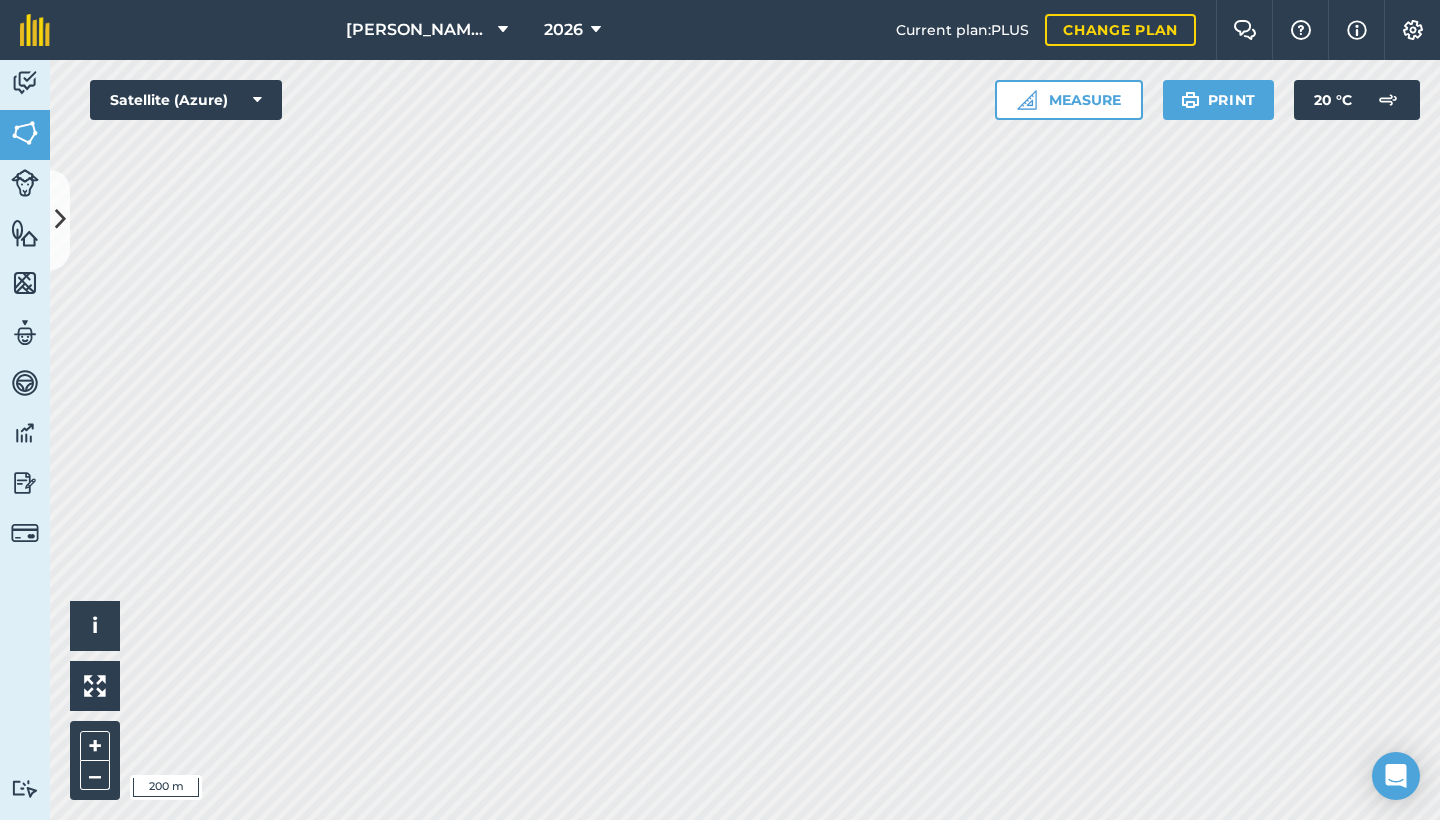click at bounding box center [60, 220] 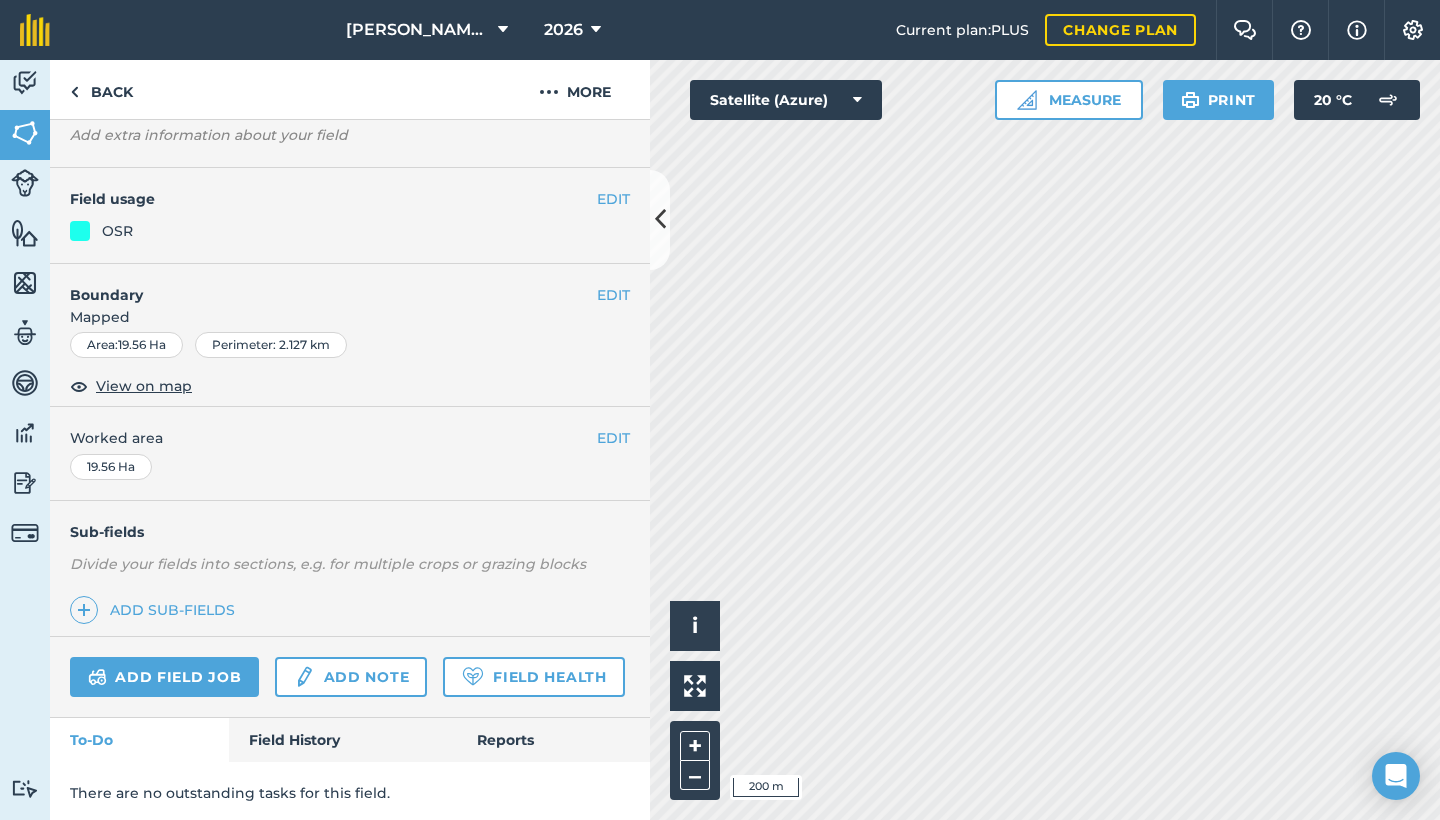 scroll, scrollTop: 0, scrollLeft: 0, axis: both 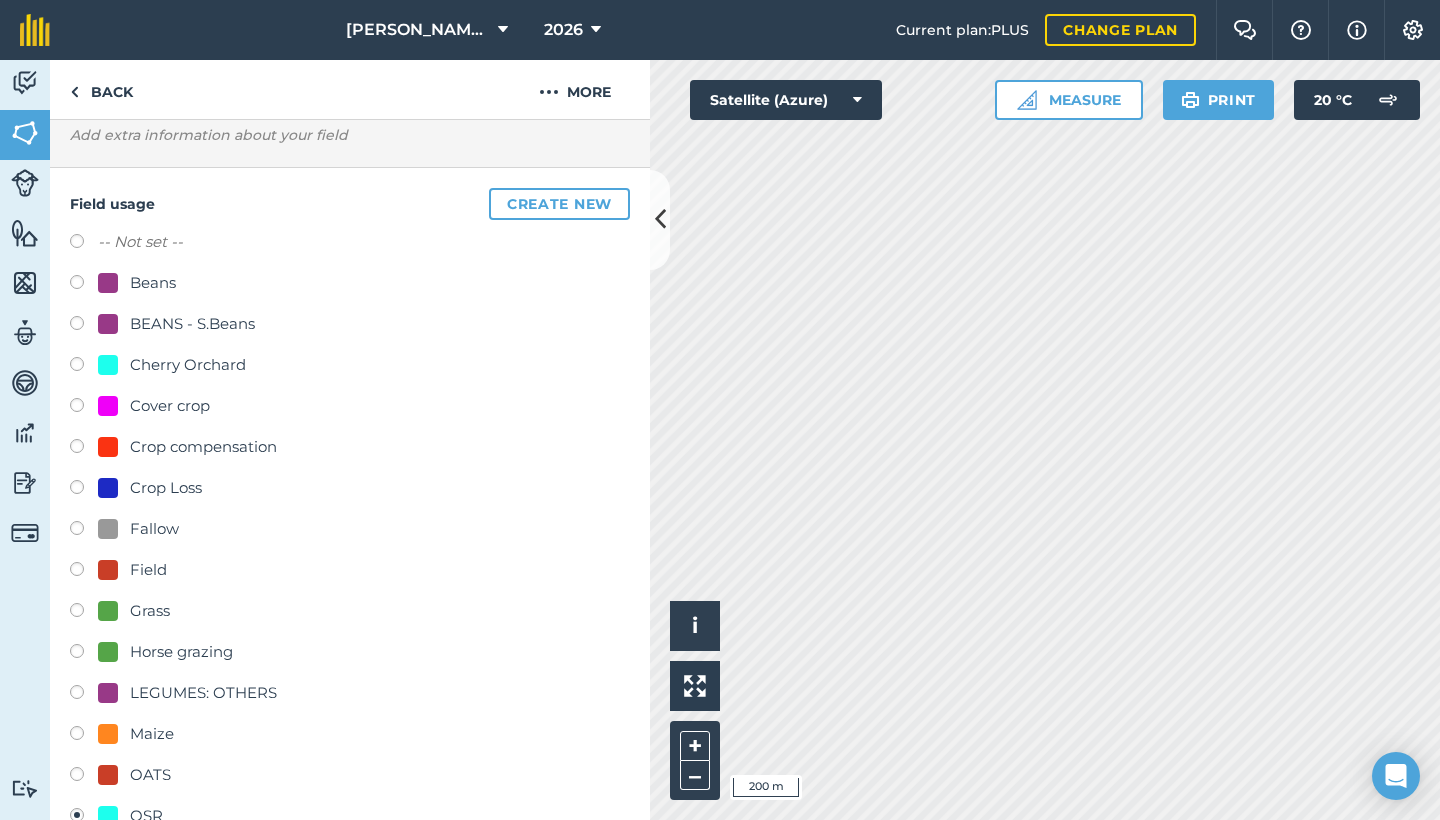 click on "Beans" at bounding box center (153, 283) 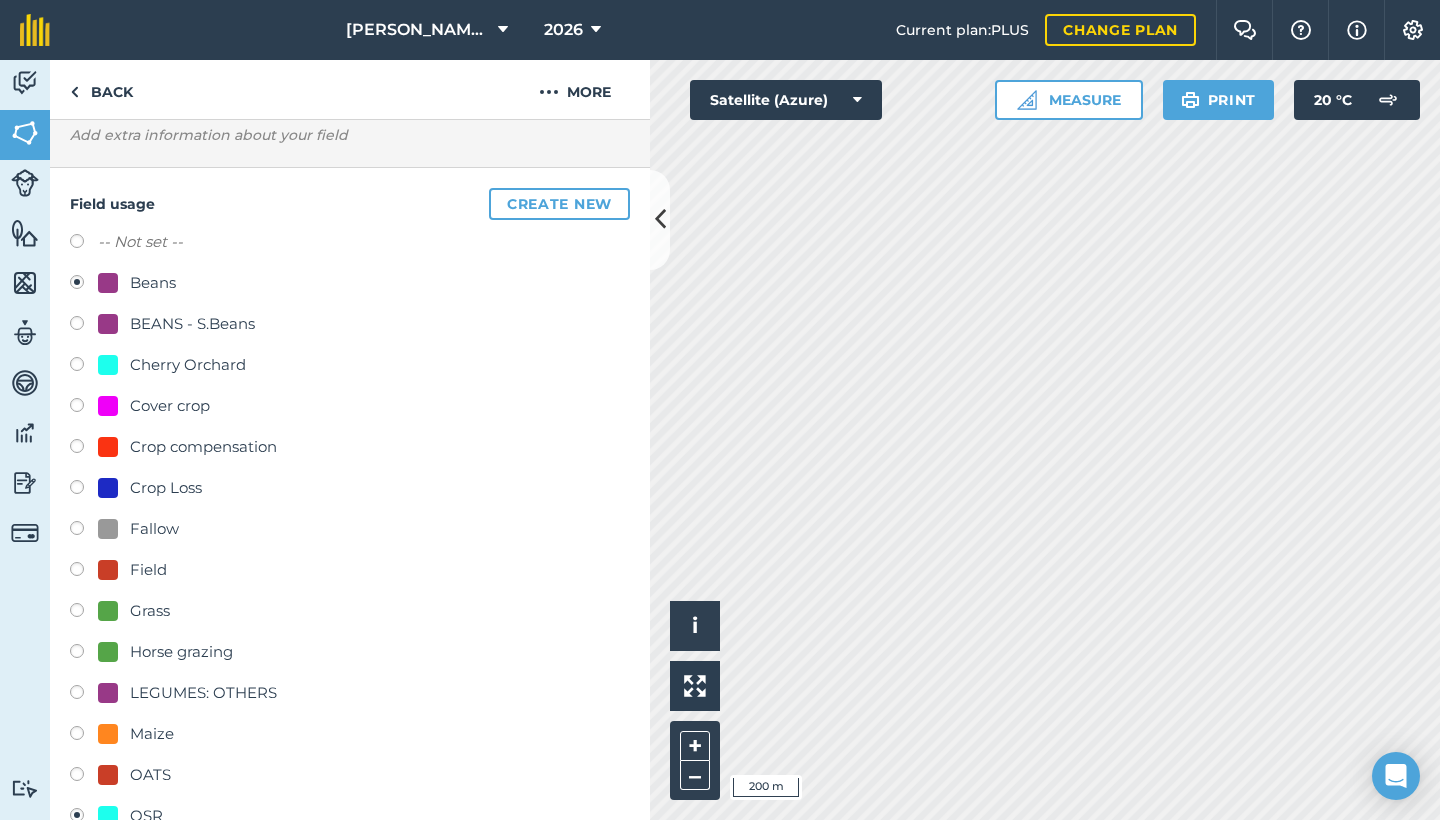 radio on "true" 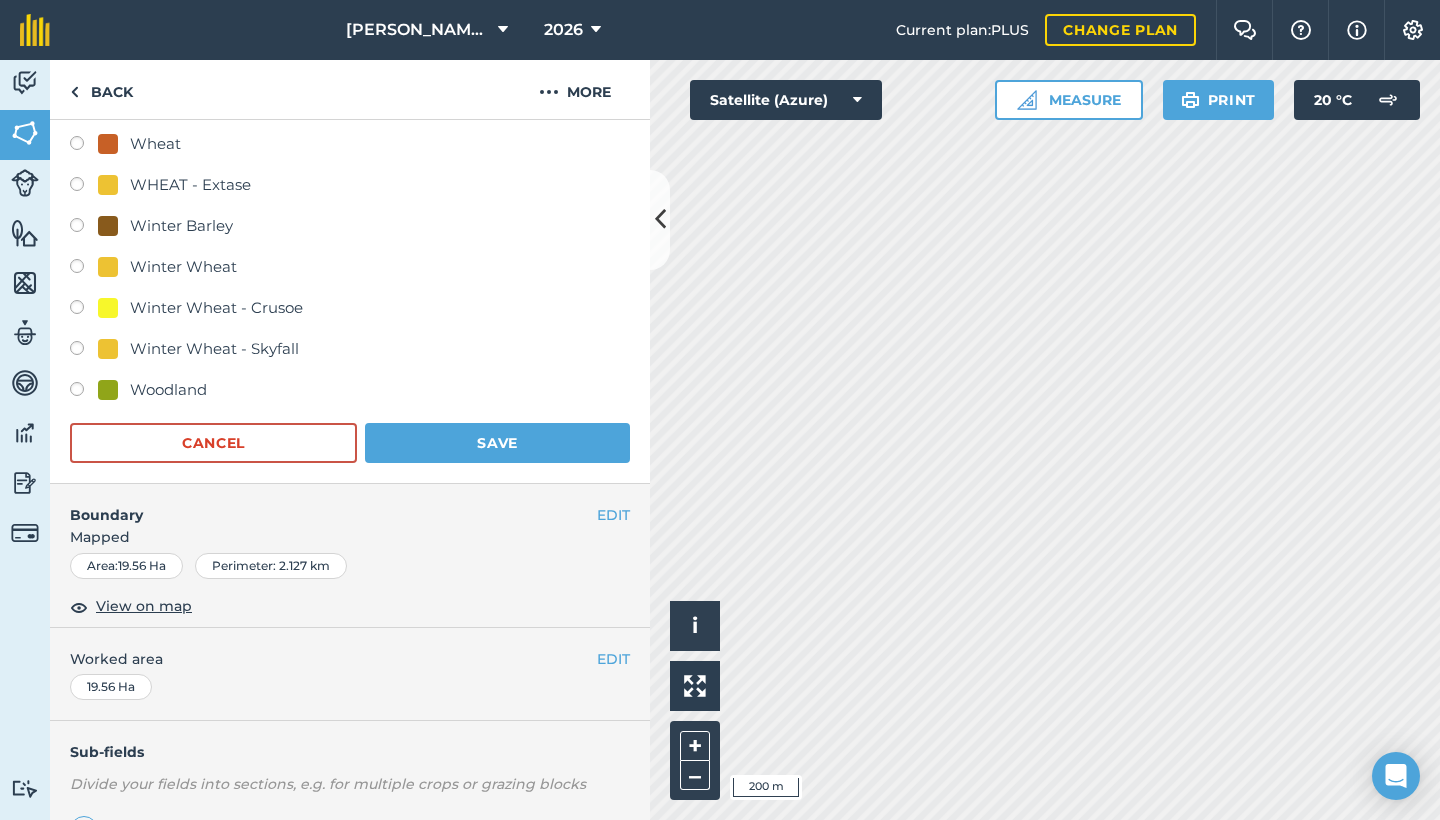 scroll, scrollTop: 1443, scrollLeft: 0, axis: vertical 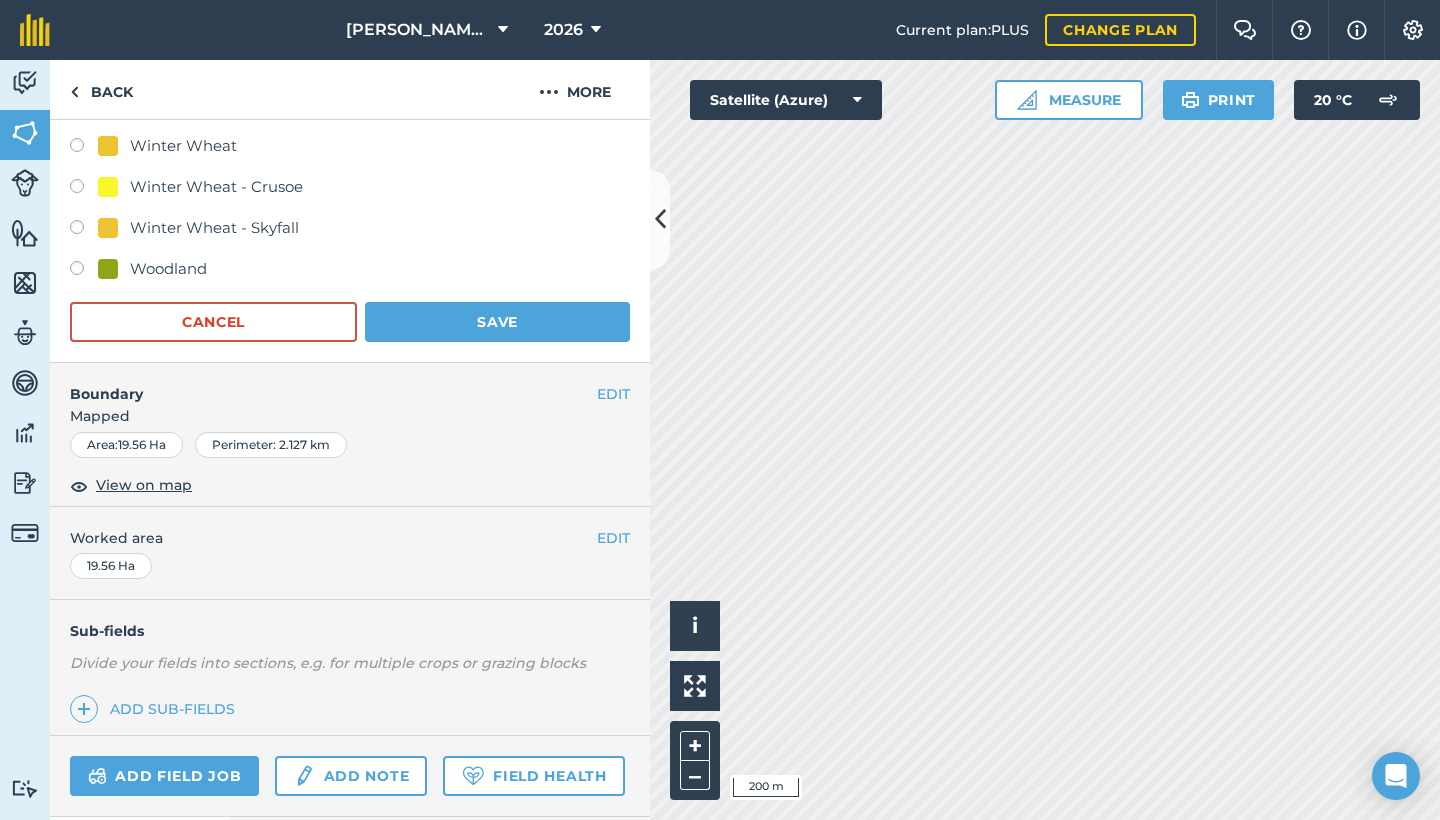 click on "Save" at bounding box center [497, 322] 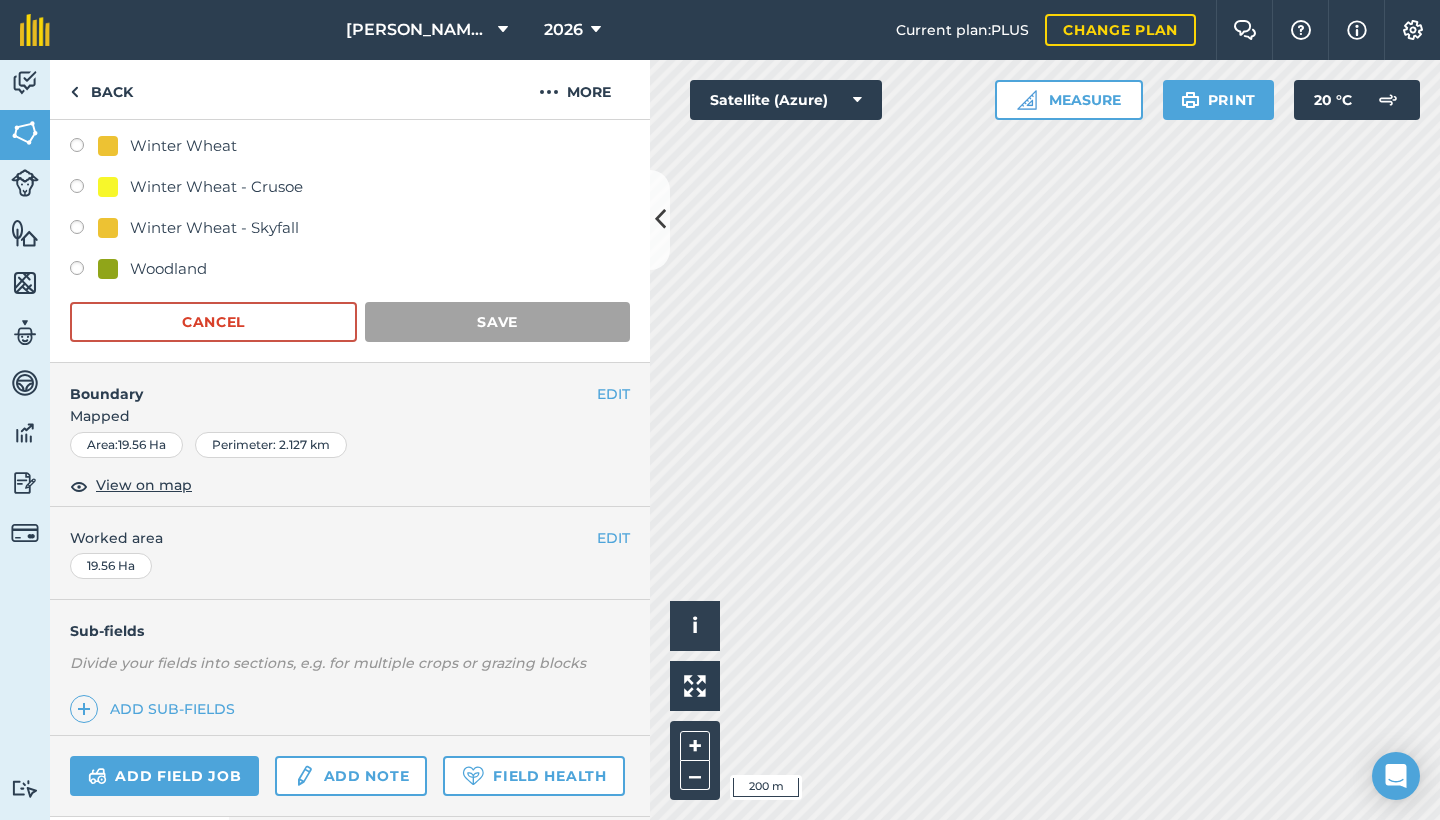 scroll, scrollTop: 117, scrollLeft: 0, axis: vertical 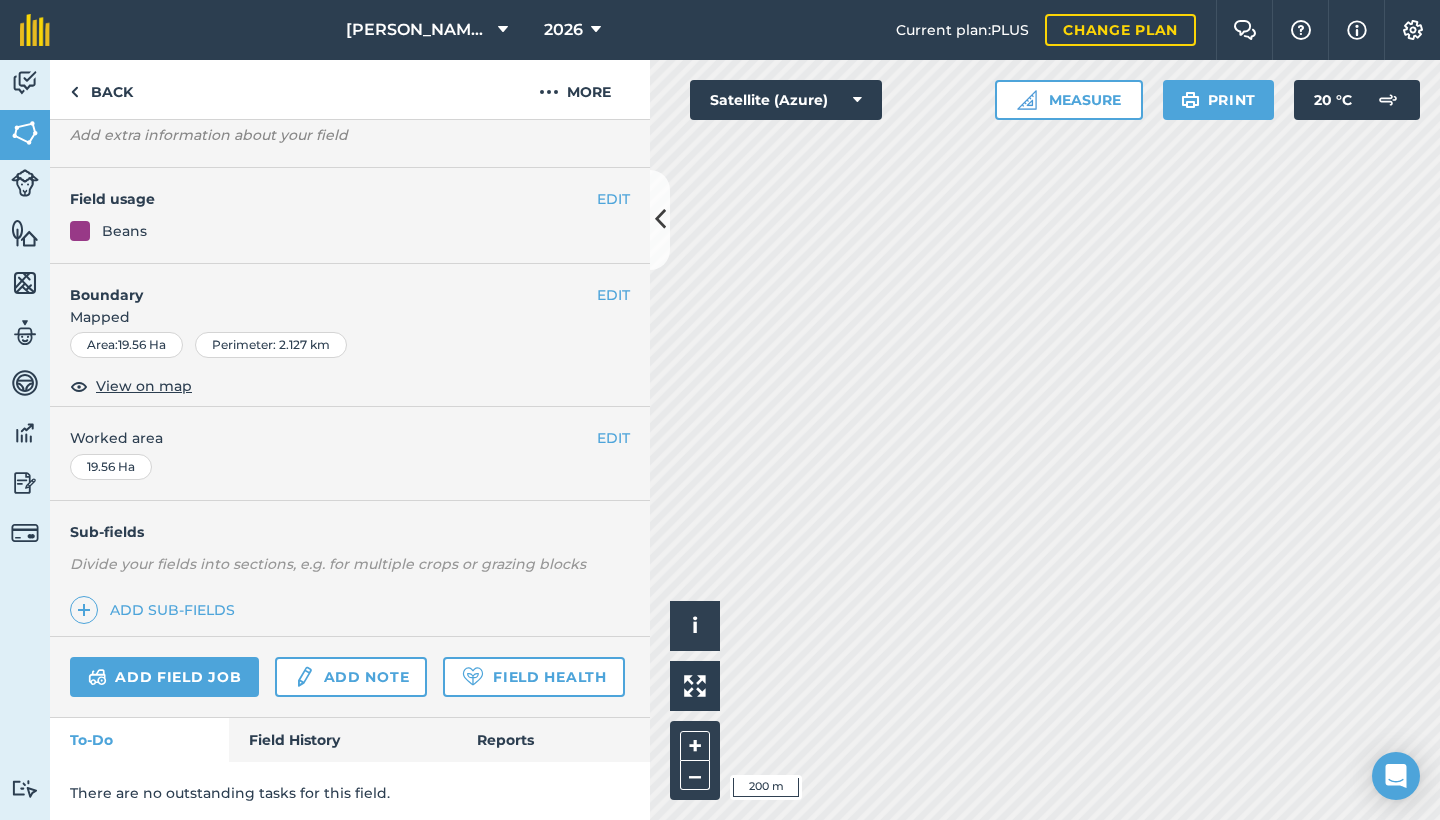 click at bounding box center [660, 219] 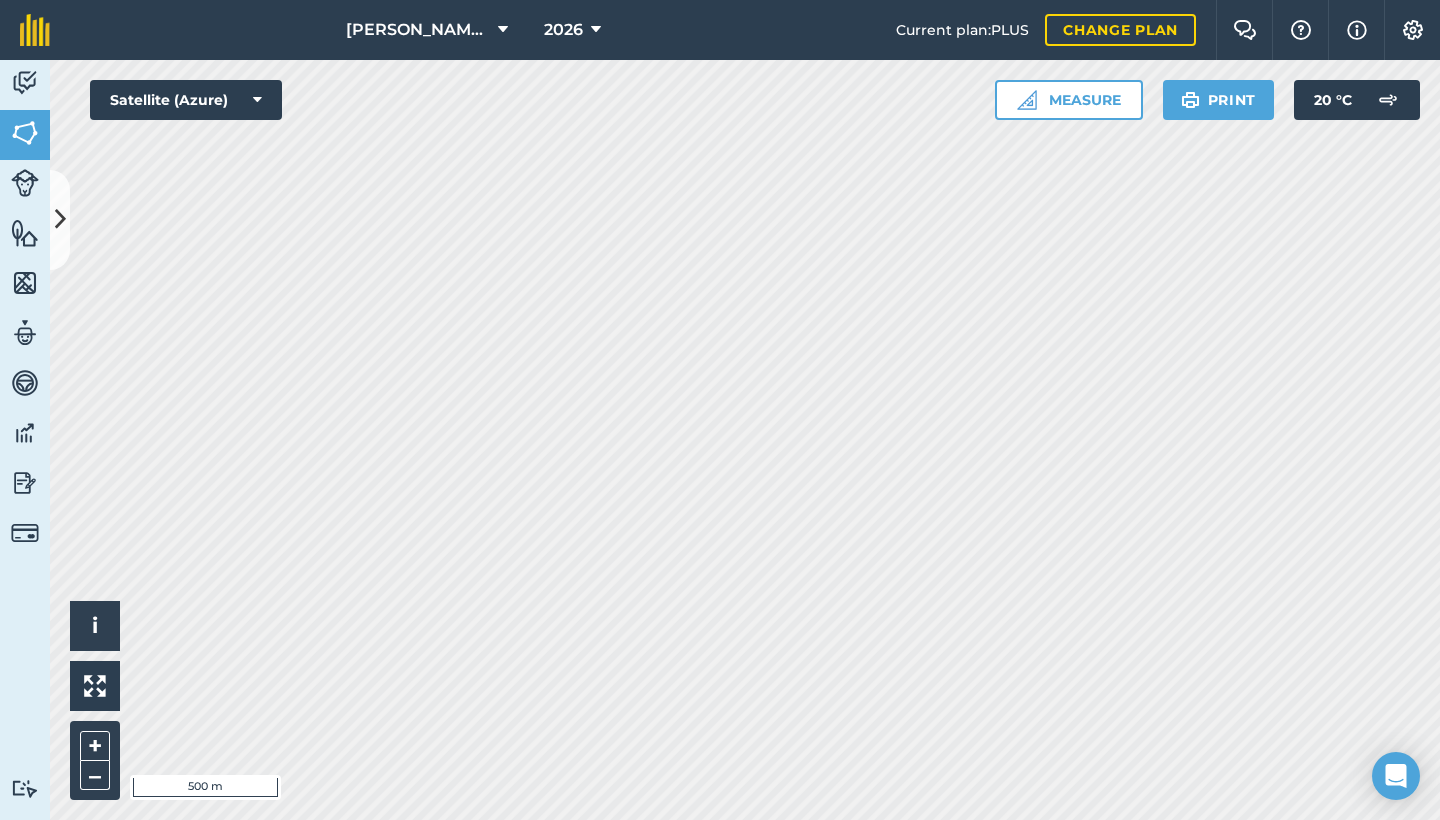 click at bounding box center (60, 220) 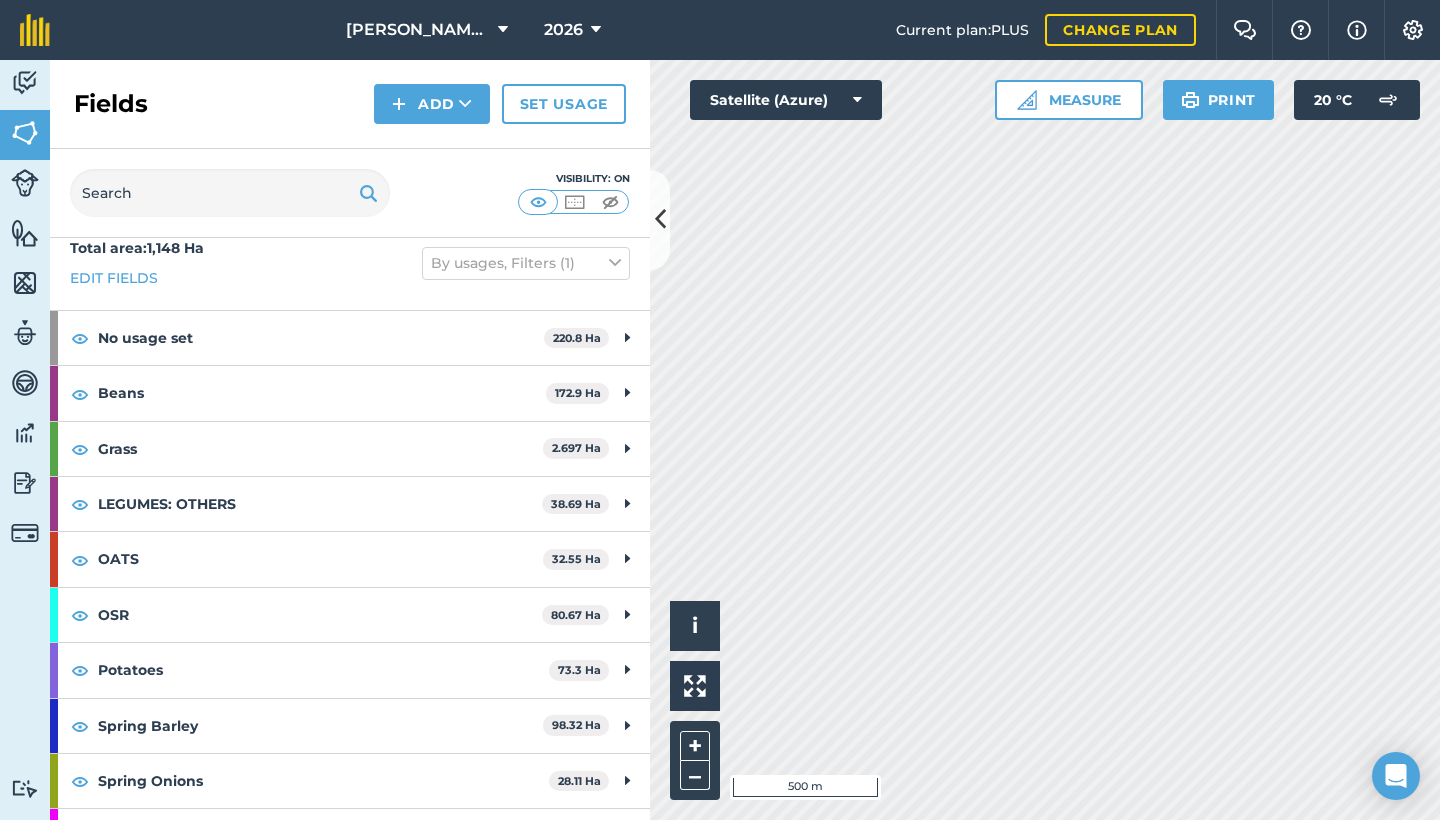 scroll, scrollTop: 25, scrollLeft: 0, axis: vertical 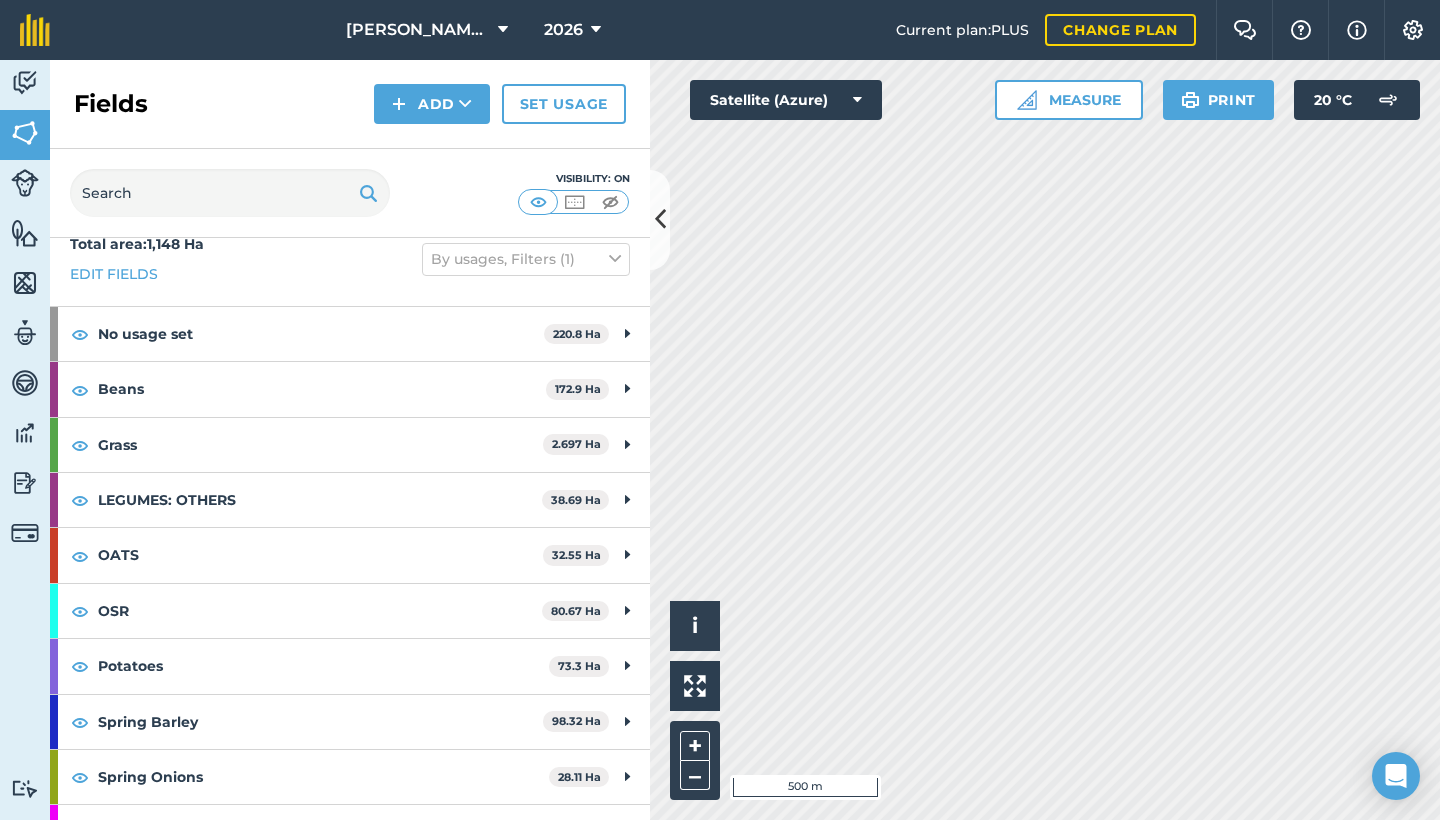 click at bounding box center [660, 220] 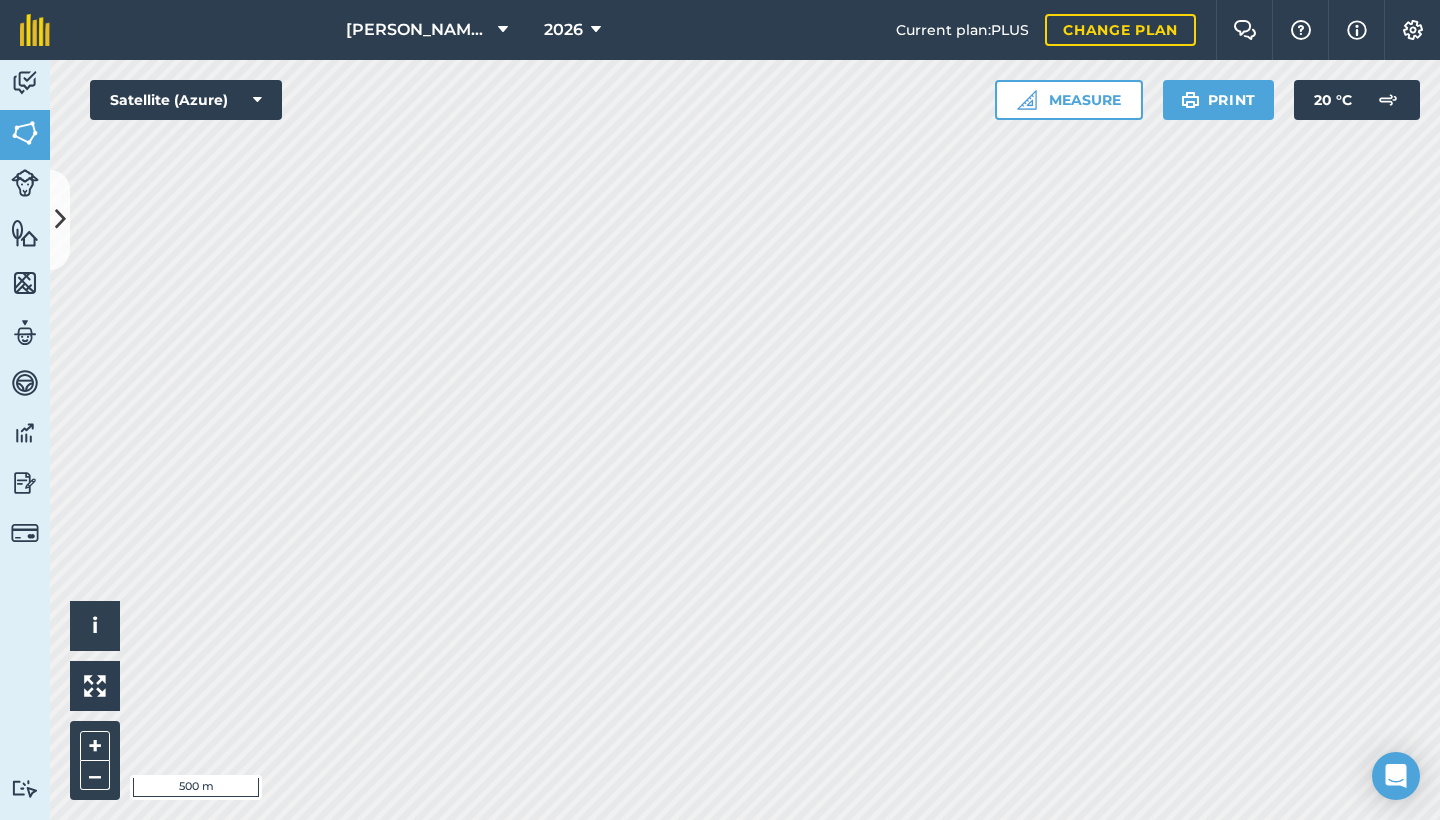click at bounding box center [60, 220] 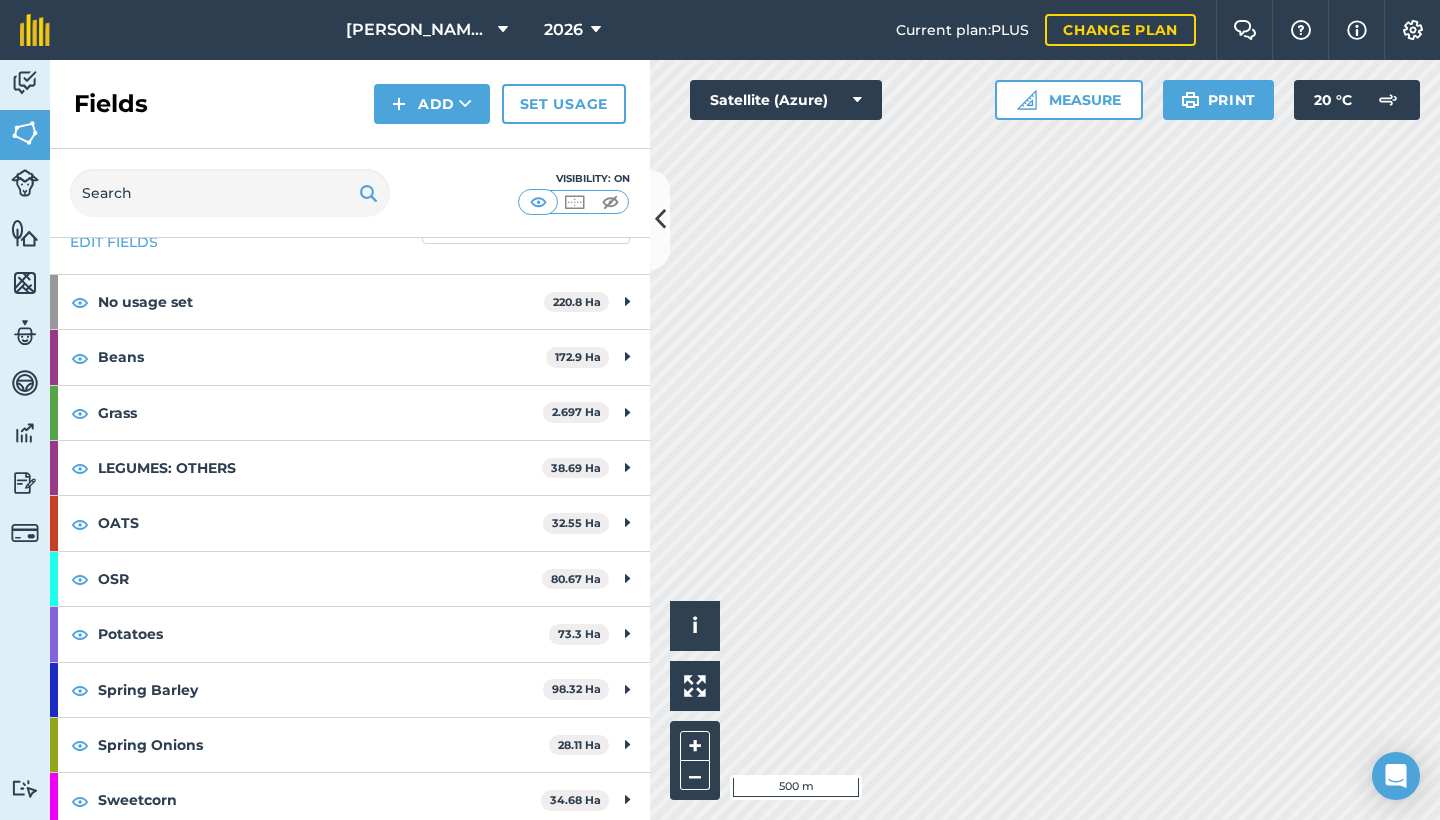scroll, scrollTop: 62, scrollLeft: 0, axis: vertical 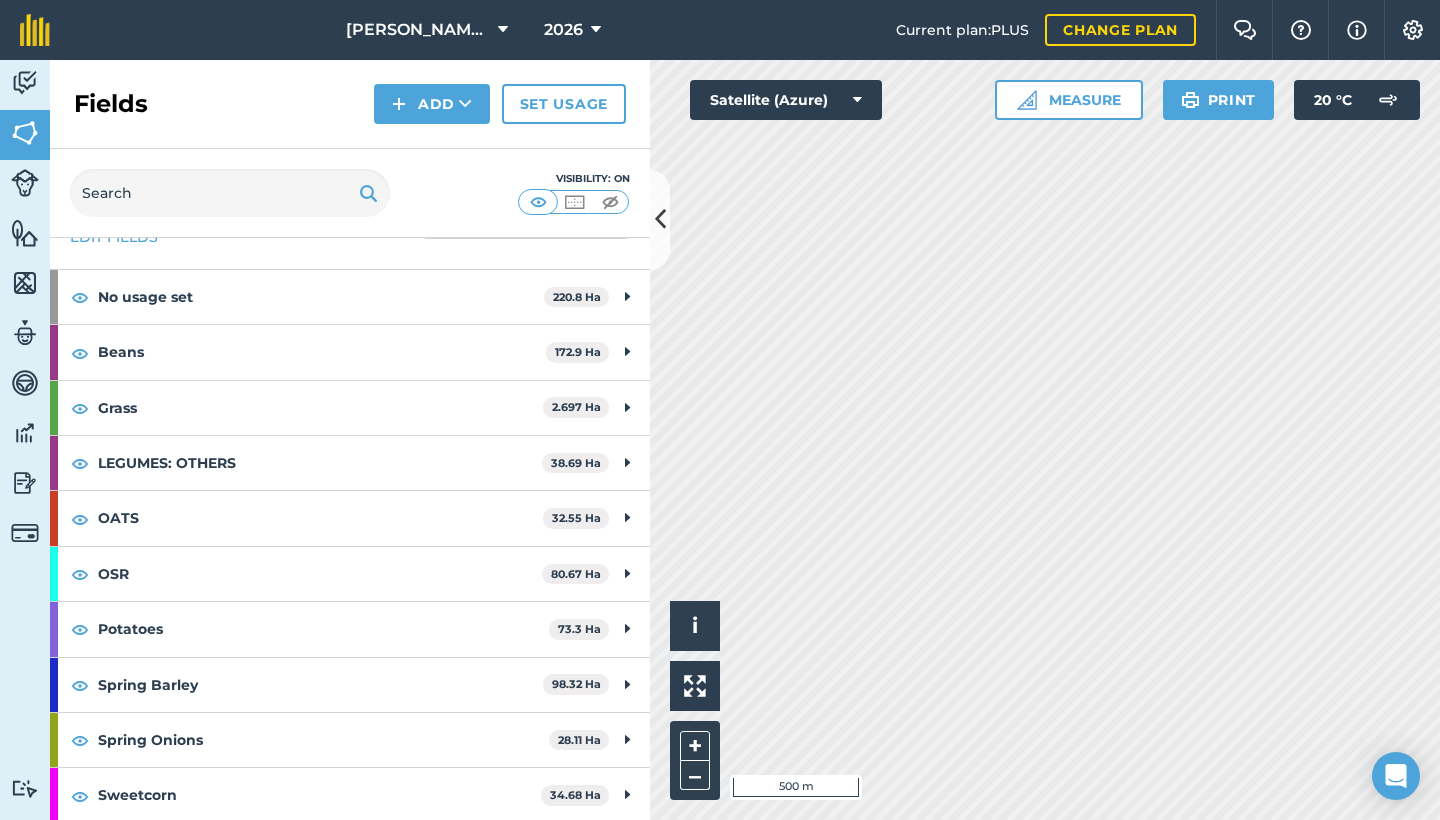 click at bounding box center (660, 219) 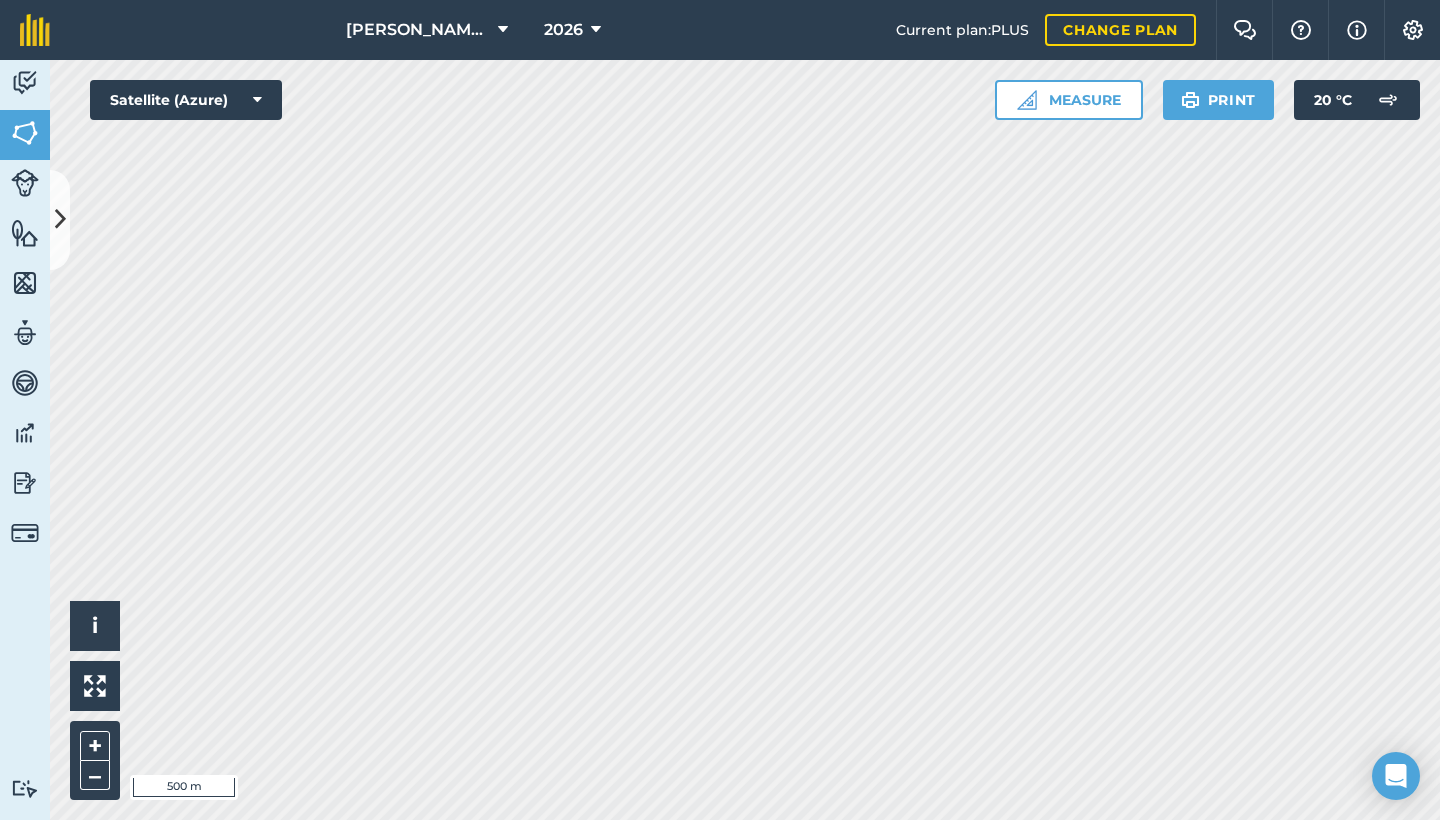 click at bounding box center (60, 219) 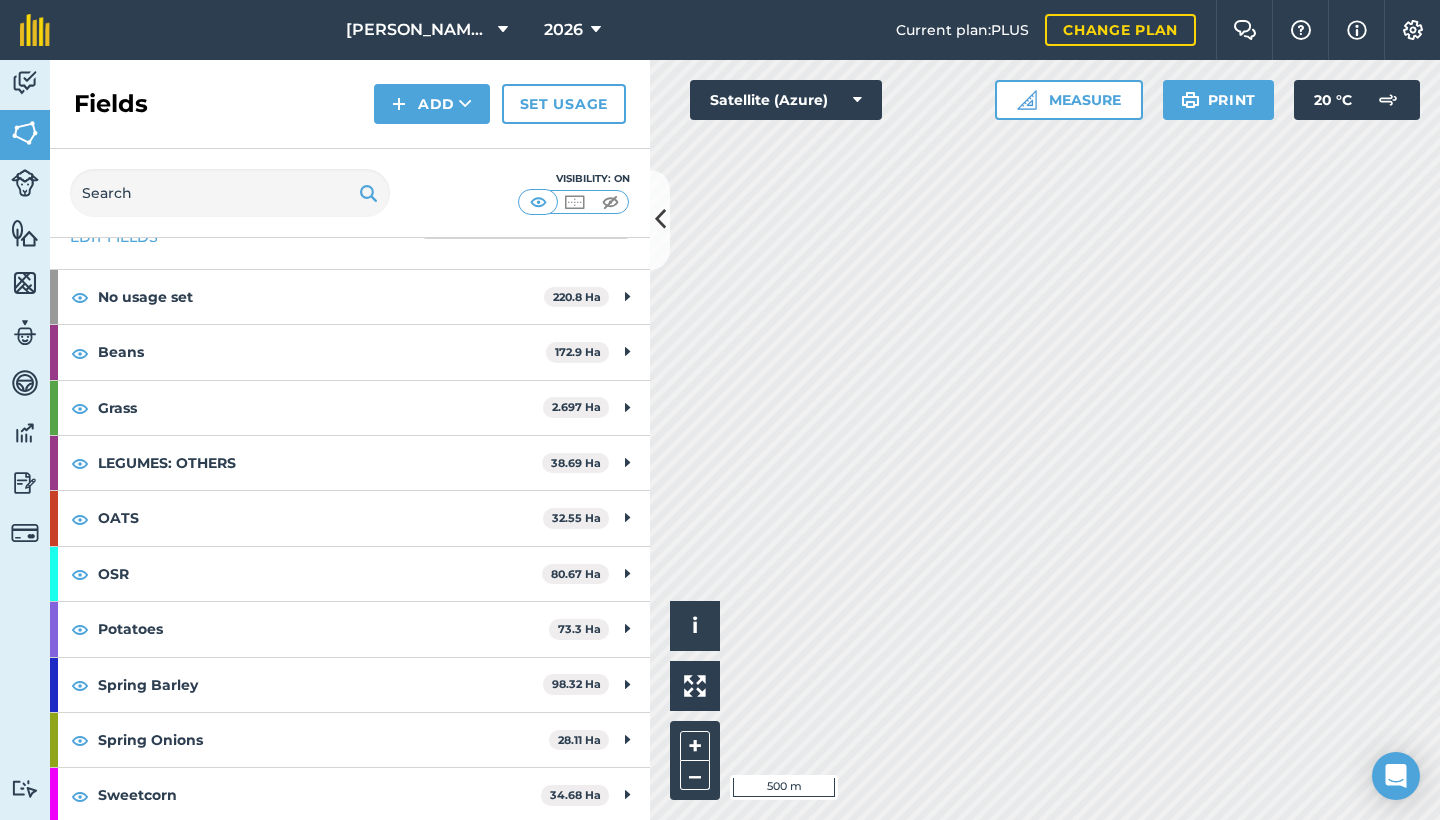 click at bounding box center (660, 220) 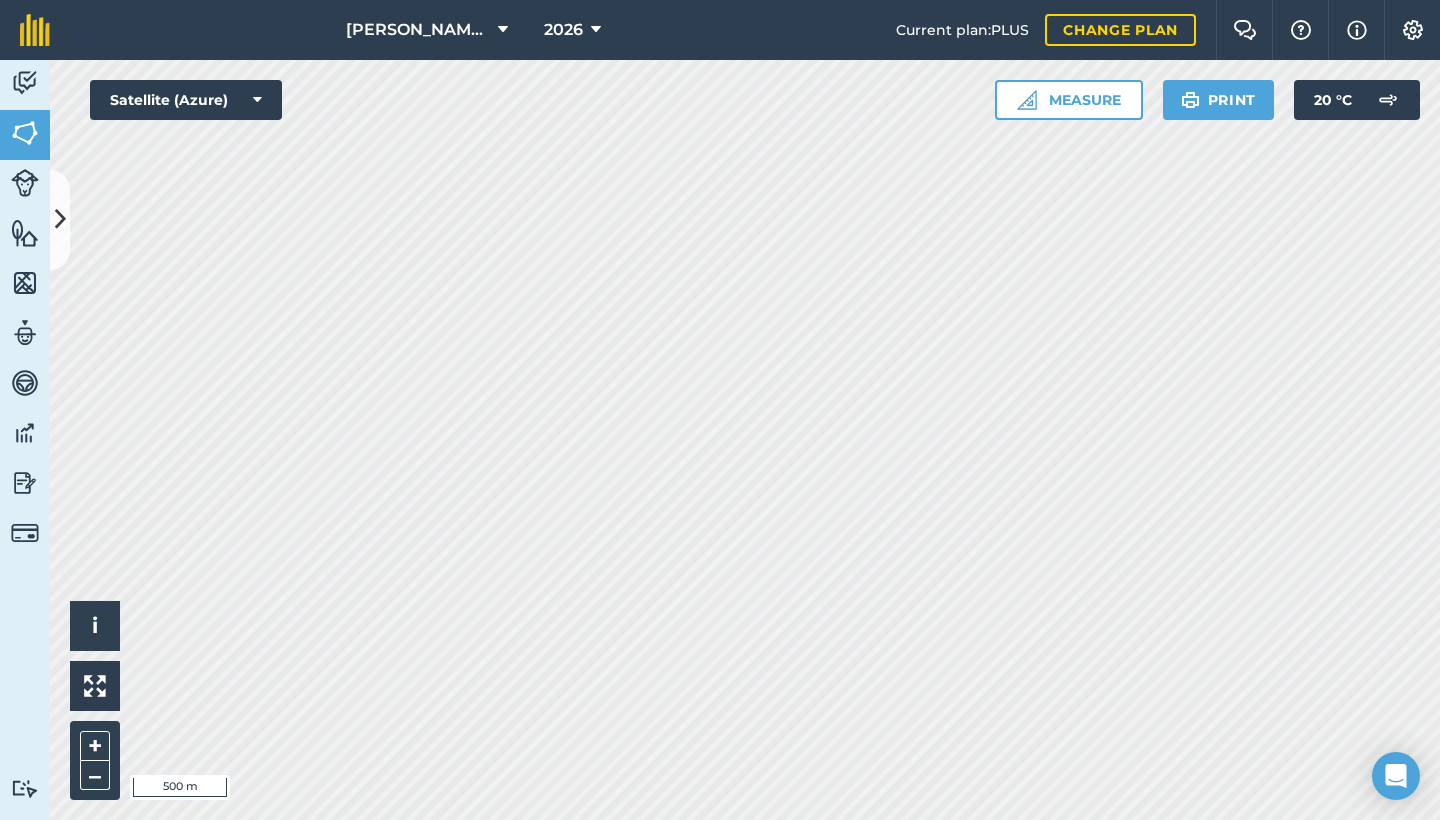 click at bounding box center (60, 220) 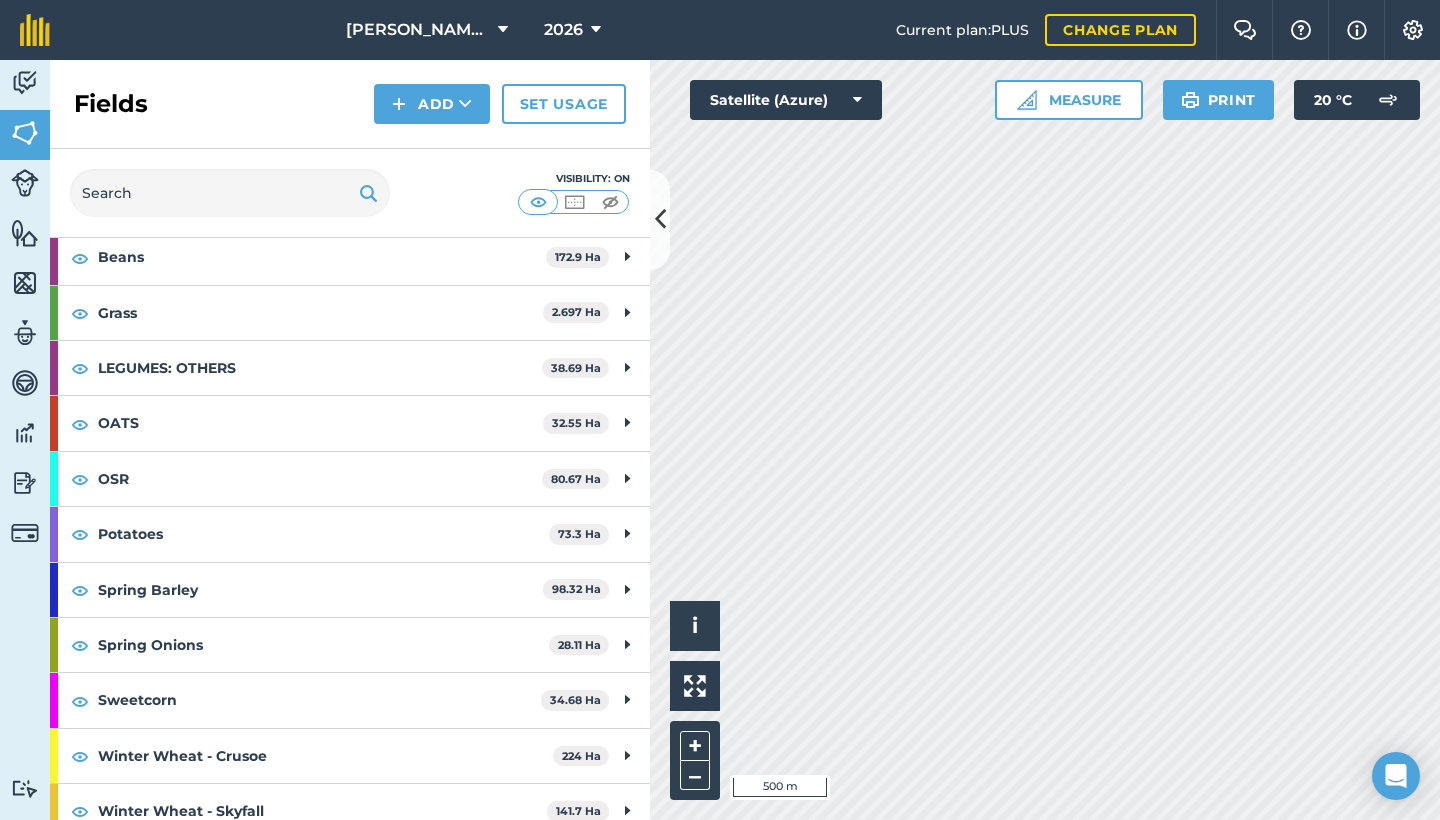 scroll, scrollTop: 159, scrollLeft: 0, axis: vertical 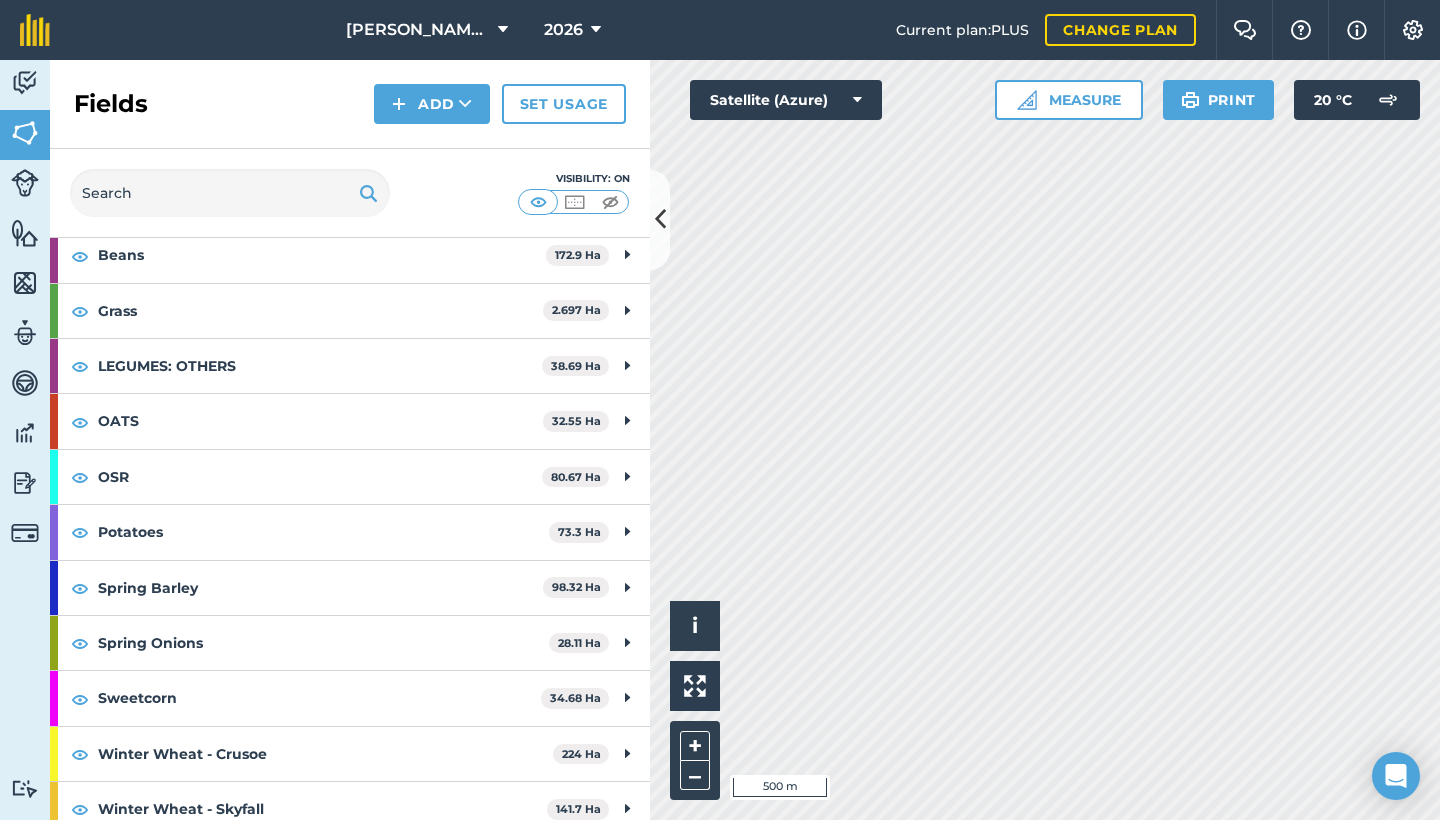 click at bounding box center (660, 220) 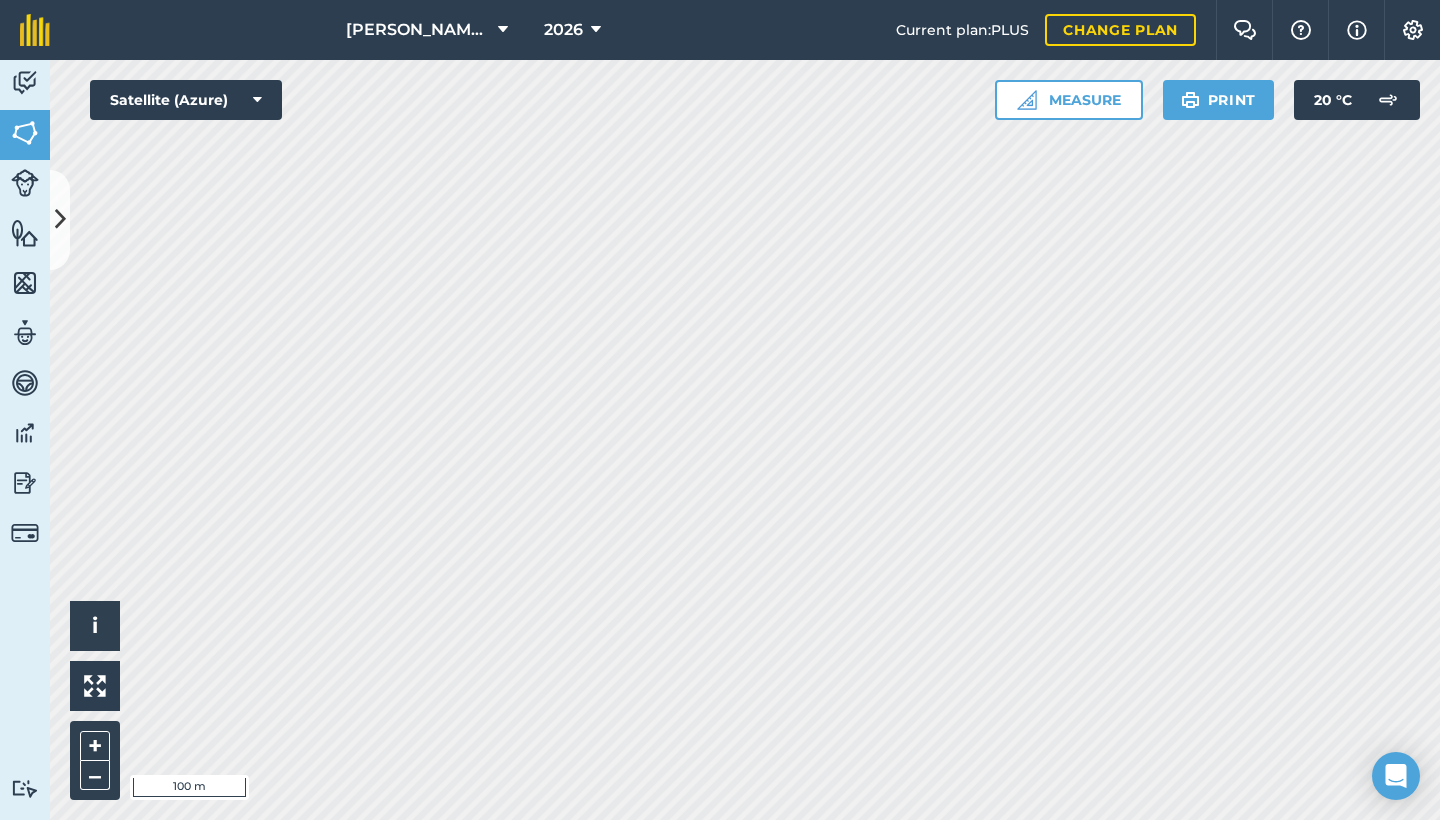 click at bounding box center [60, 219] 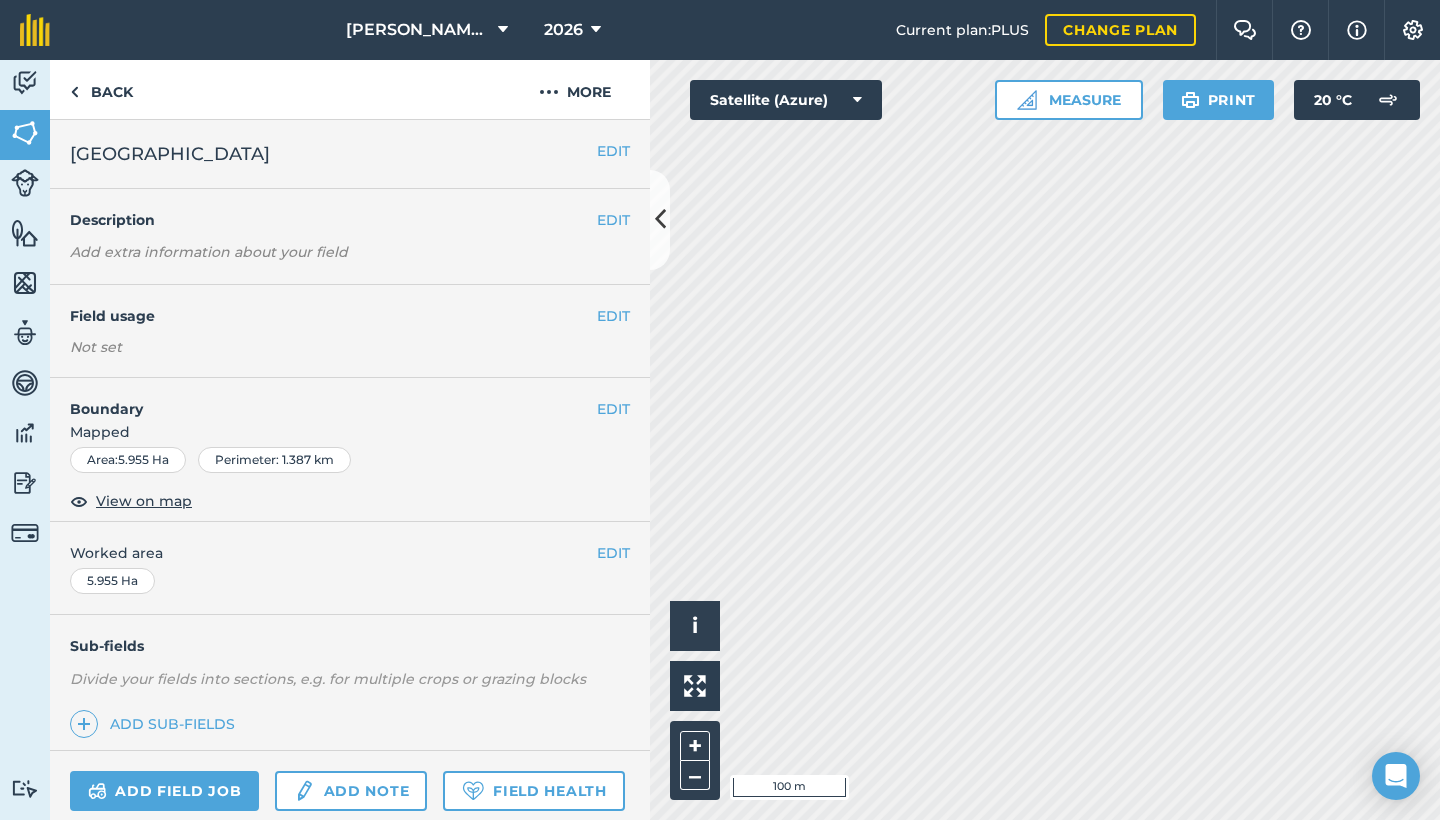 scroll, scrollTop: 0, scrollLeft: 0, axis: both 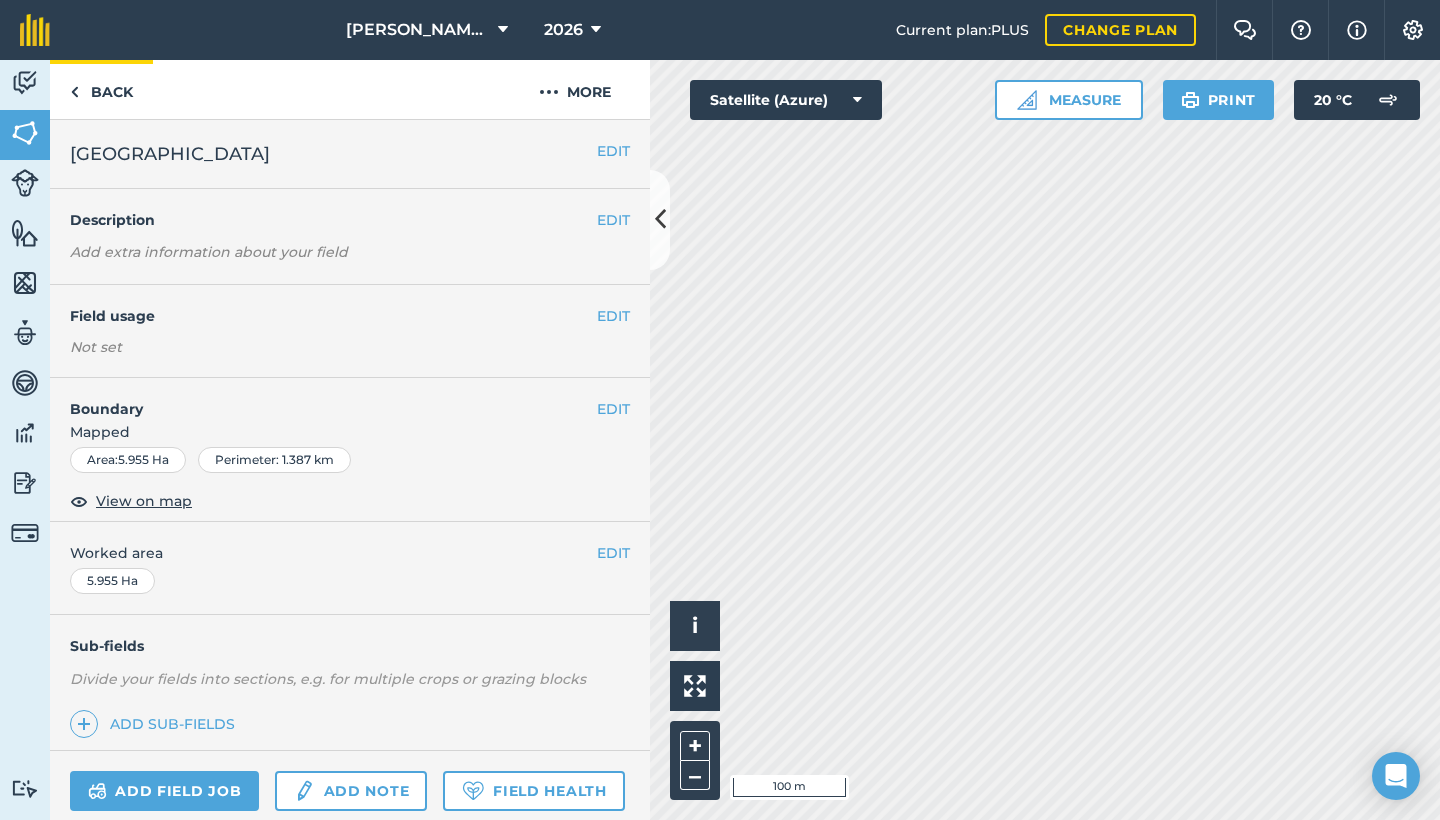 click on "Back" at bounding box center [101, 89] 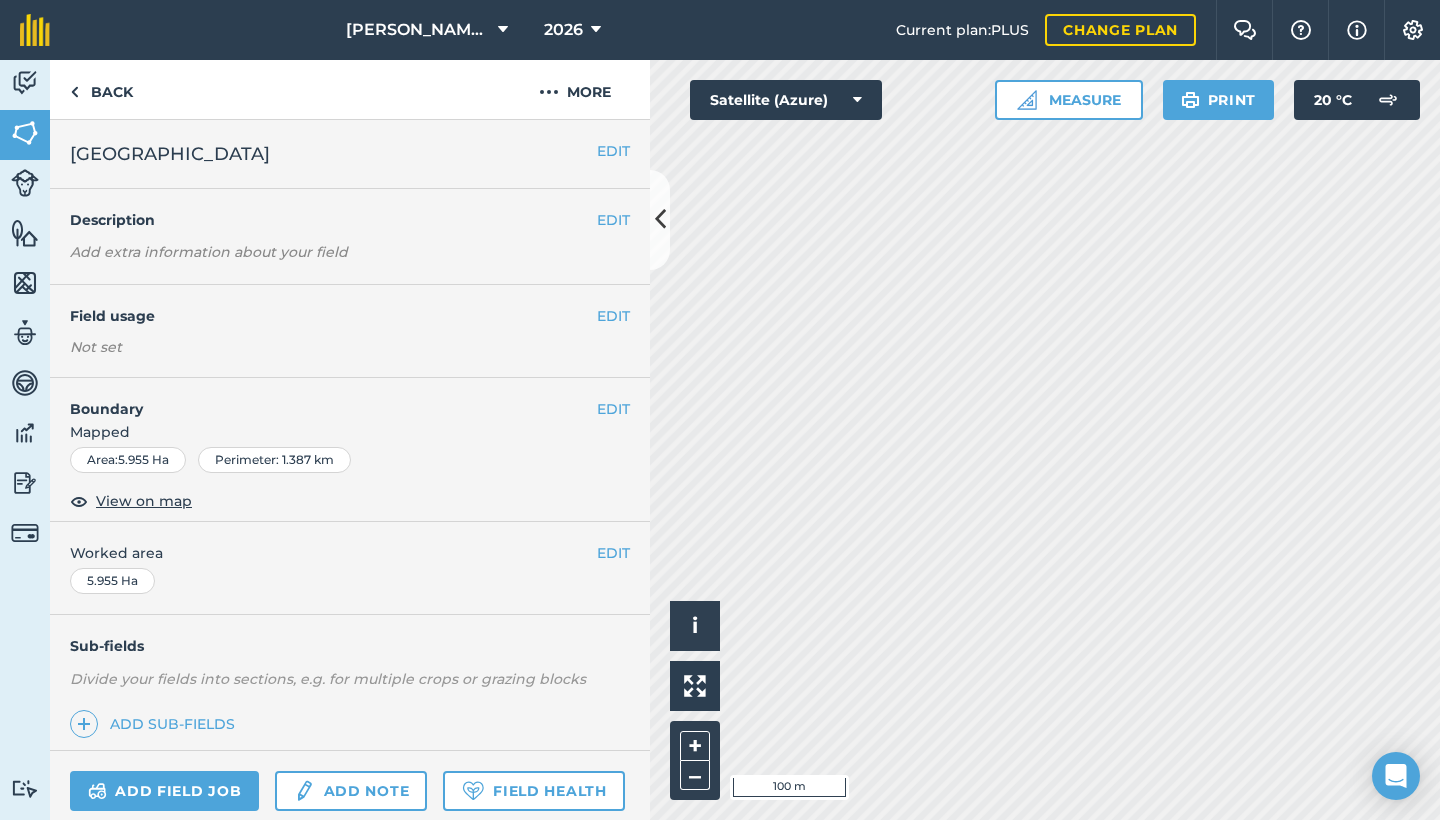 click on "EDIT" at bounding box center [613, 316] 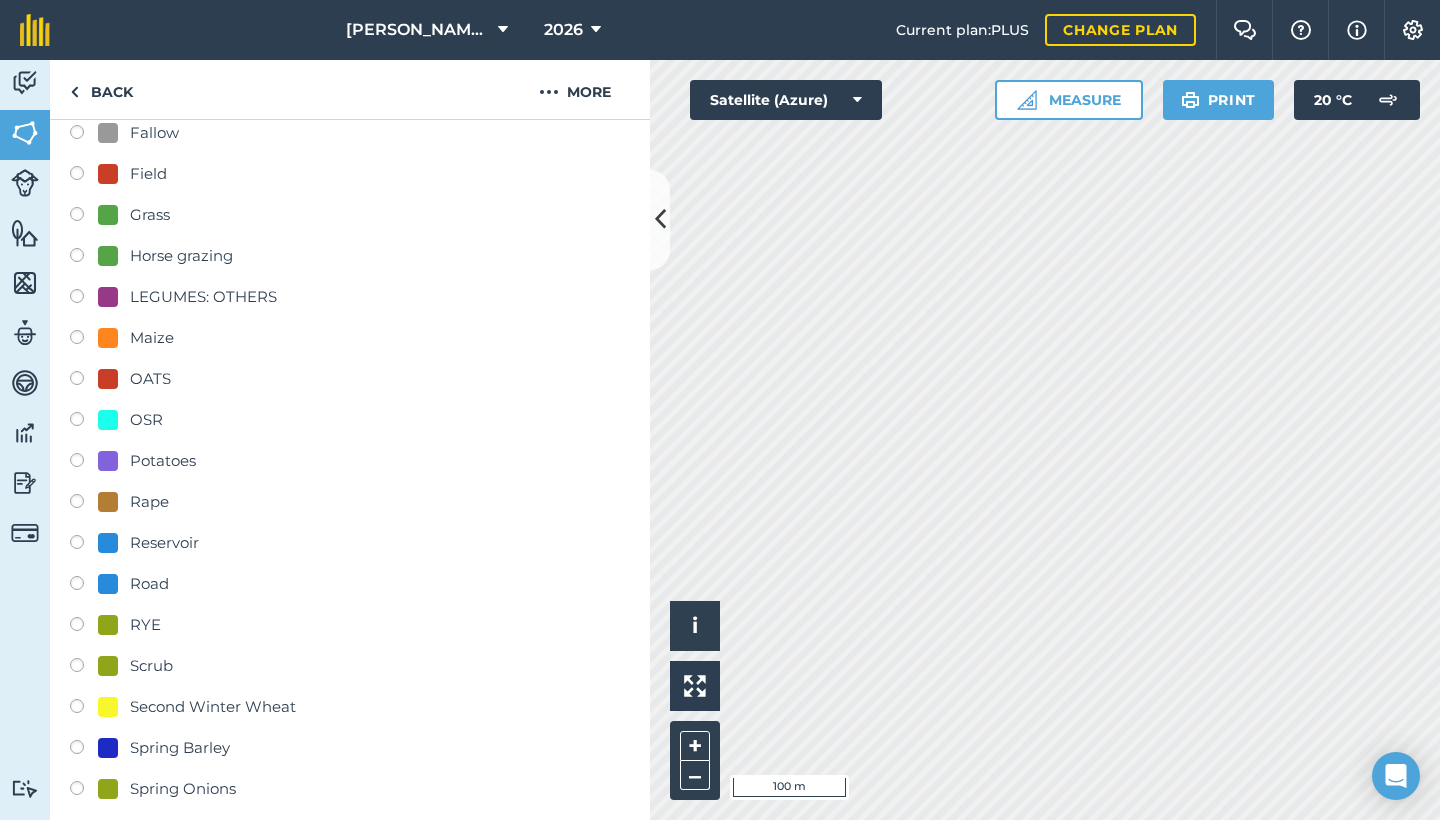scroll, scrollTop: 590, scrollLeft: 0, axis: vertical 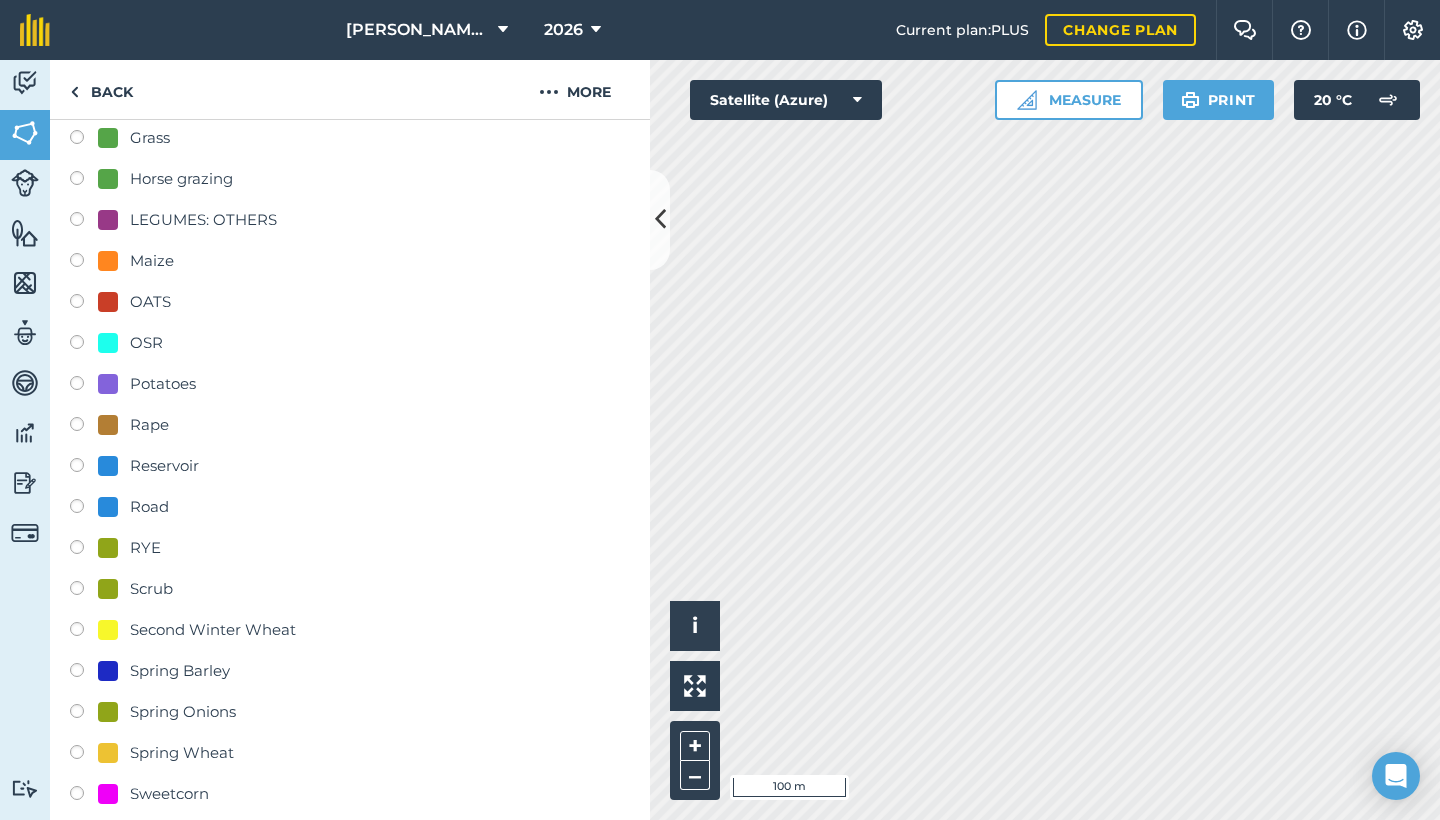 click on "OATS" at bounding box center [150, 302] 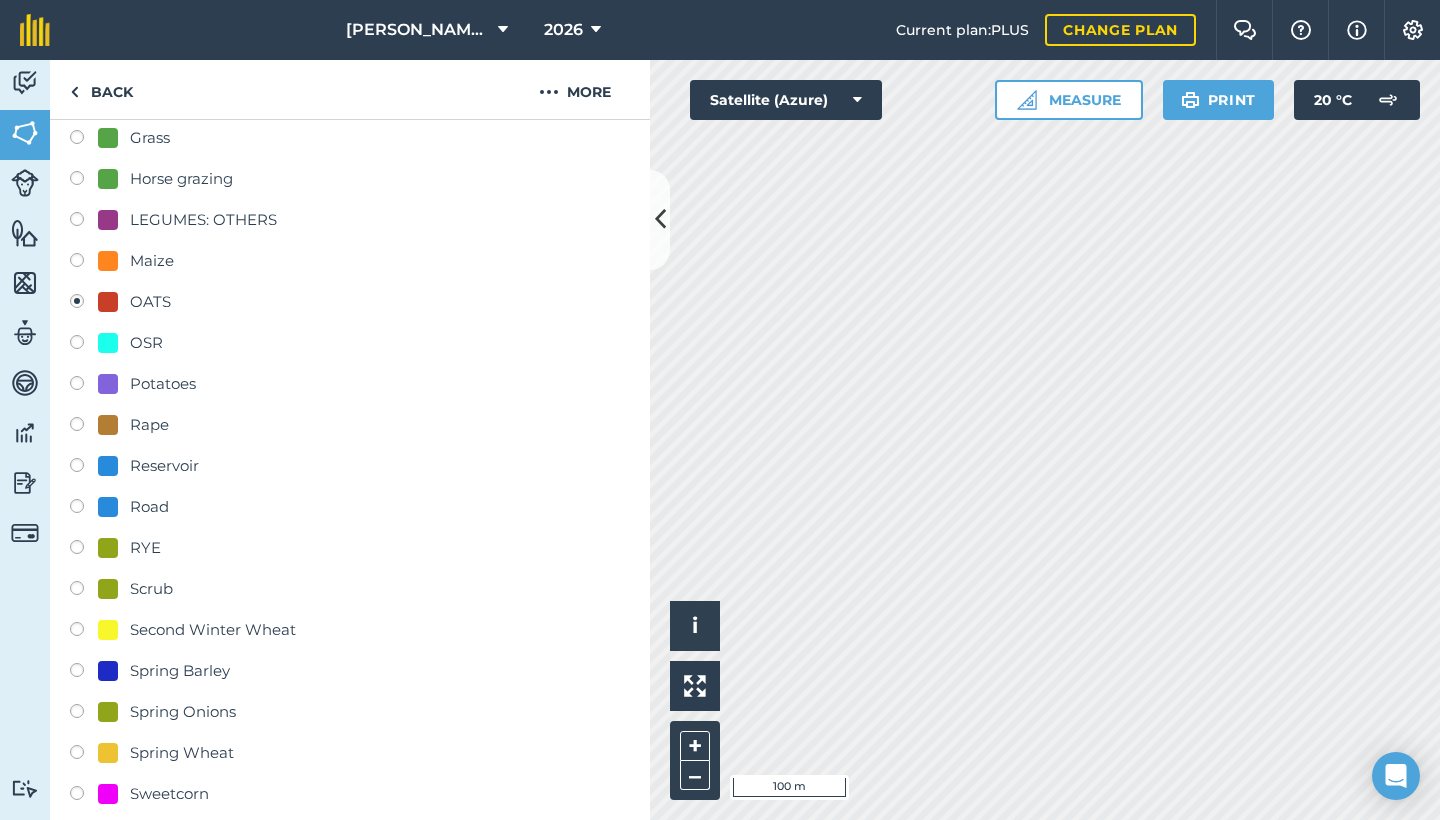 radio on "true" 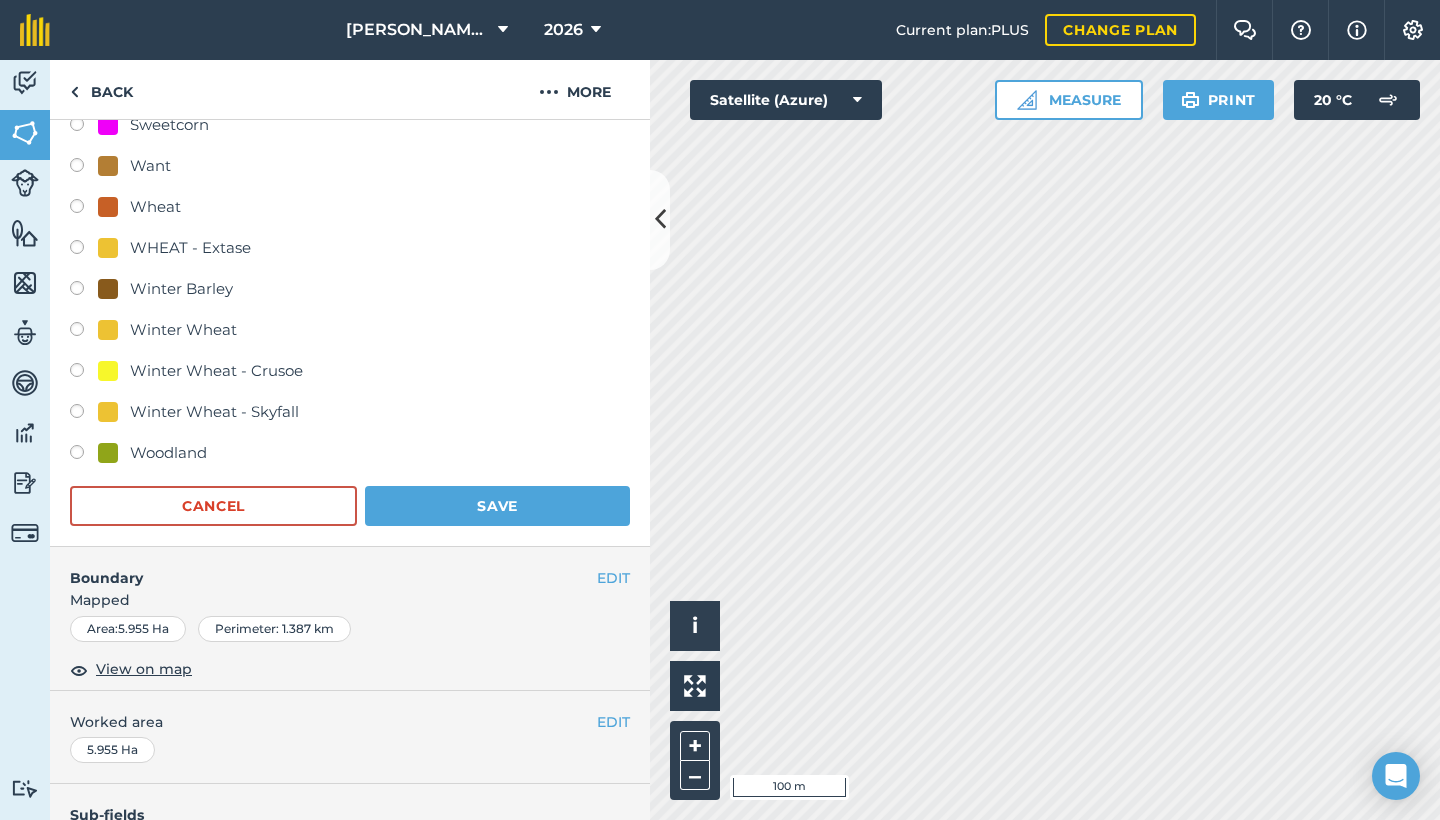 scroll, scrollTop: 1402, scrollLeft: 0, axis: vertical 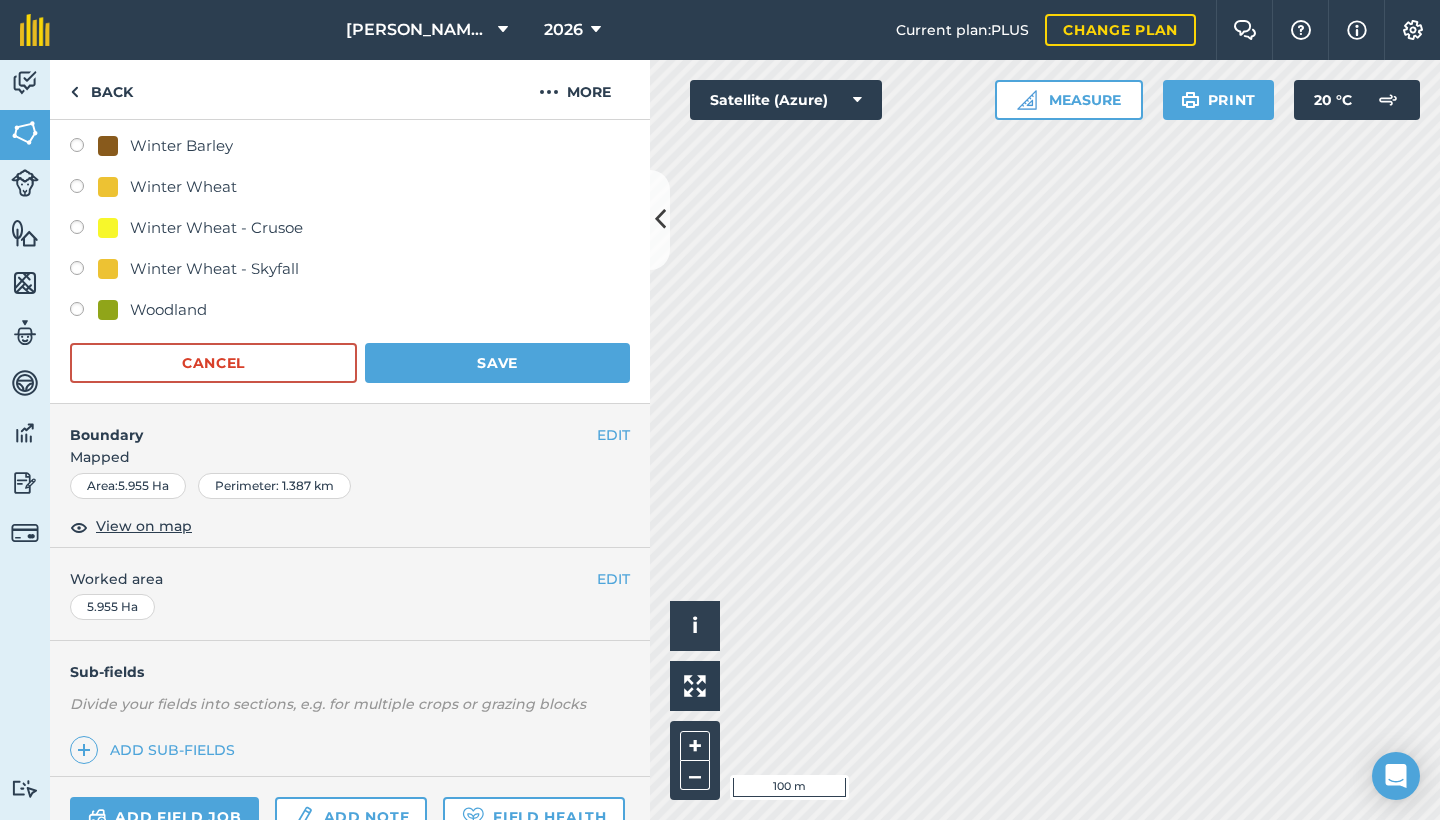 click on "Save" at bounding box center (497, 363) 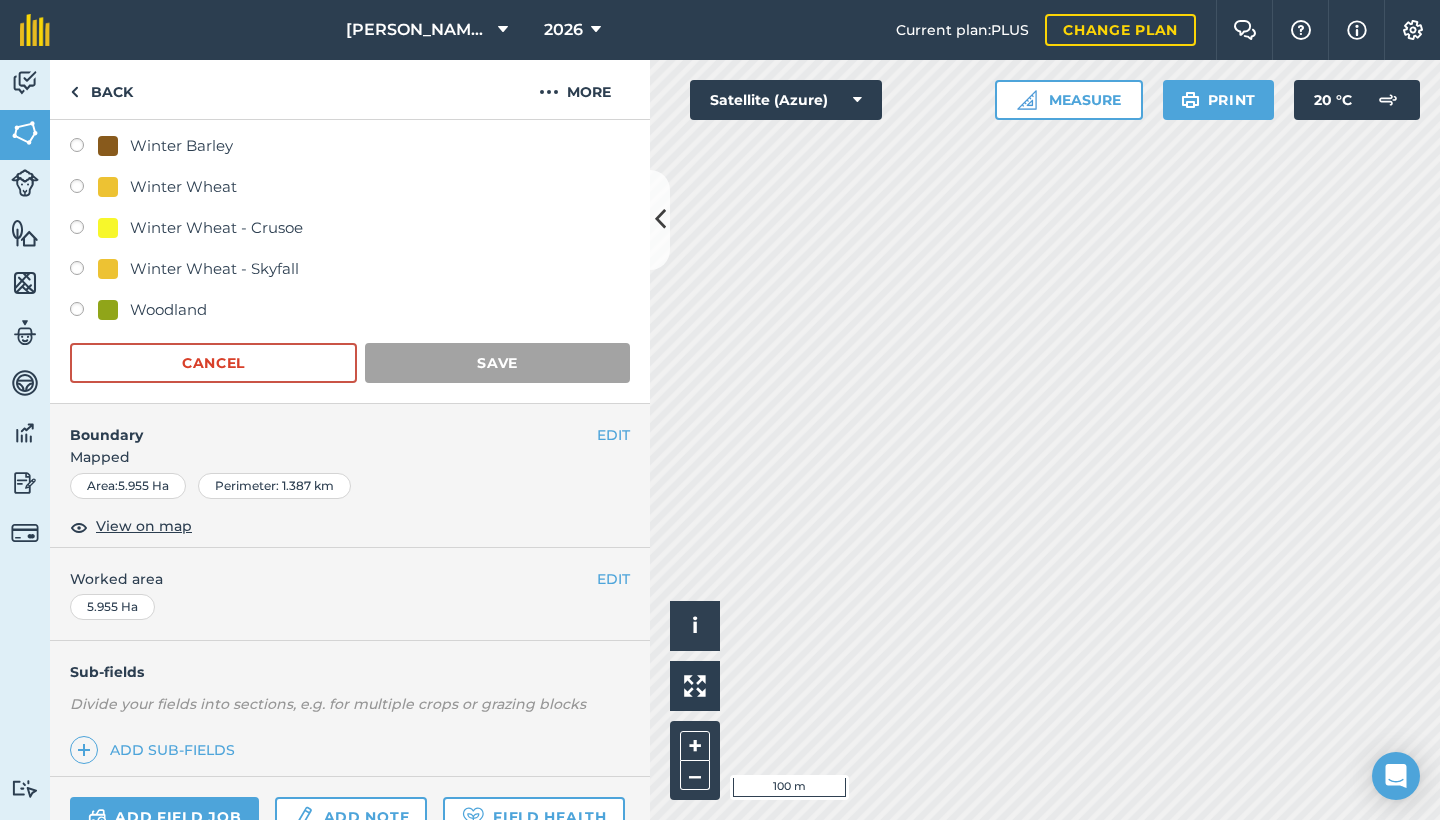 scroll, scrollTop: 117, scrollLeft: 0, axis: vertical 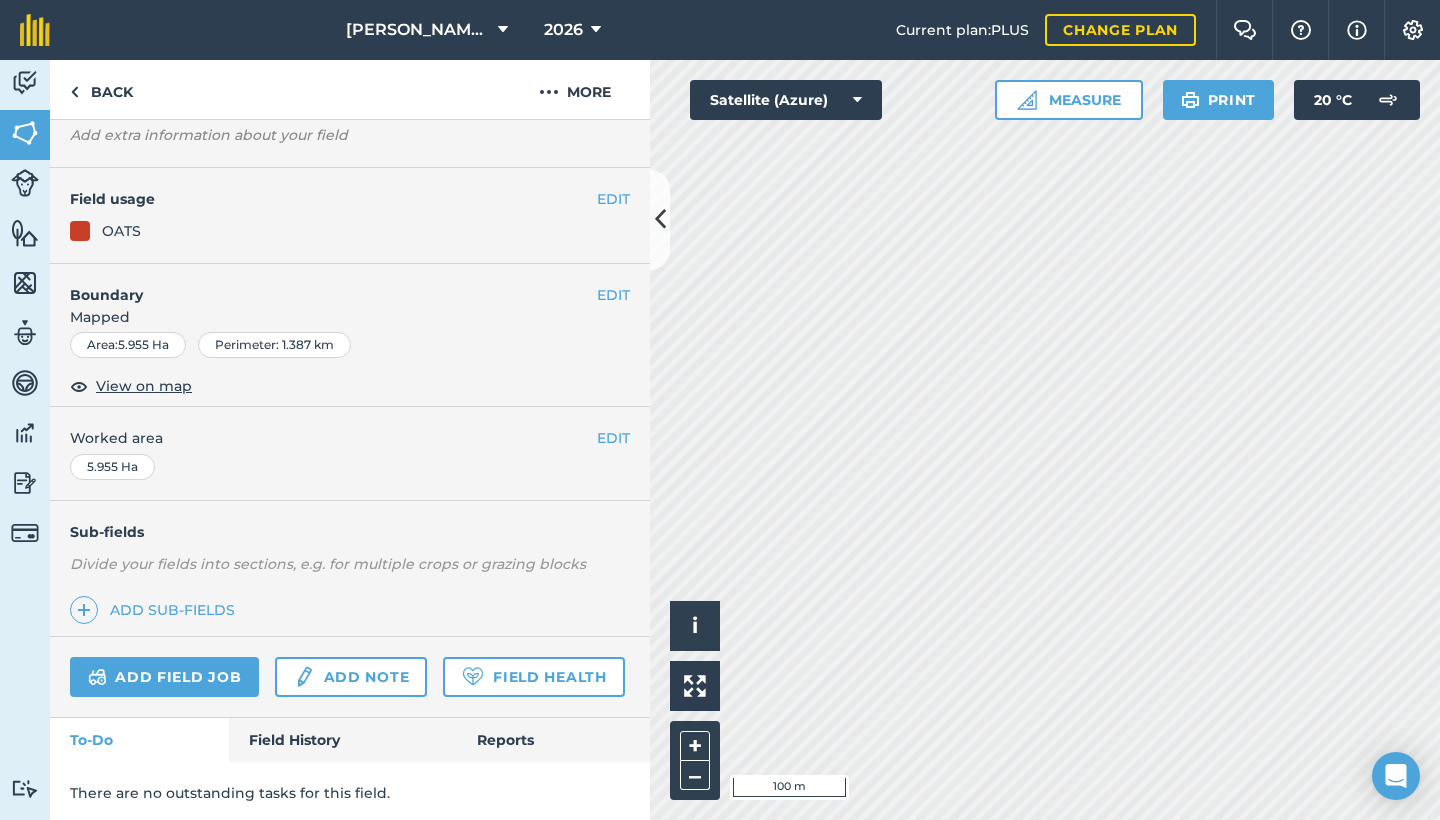 click at bounding box center (660, 219) 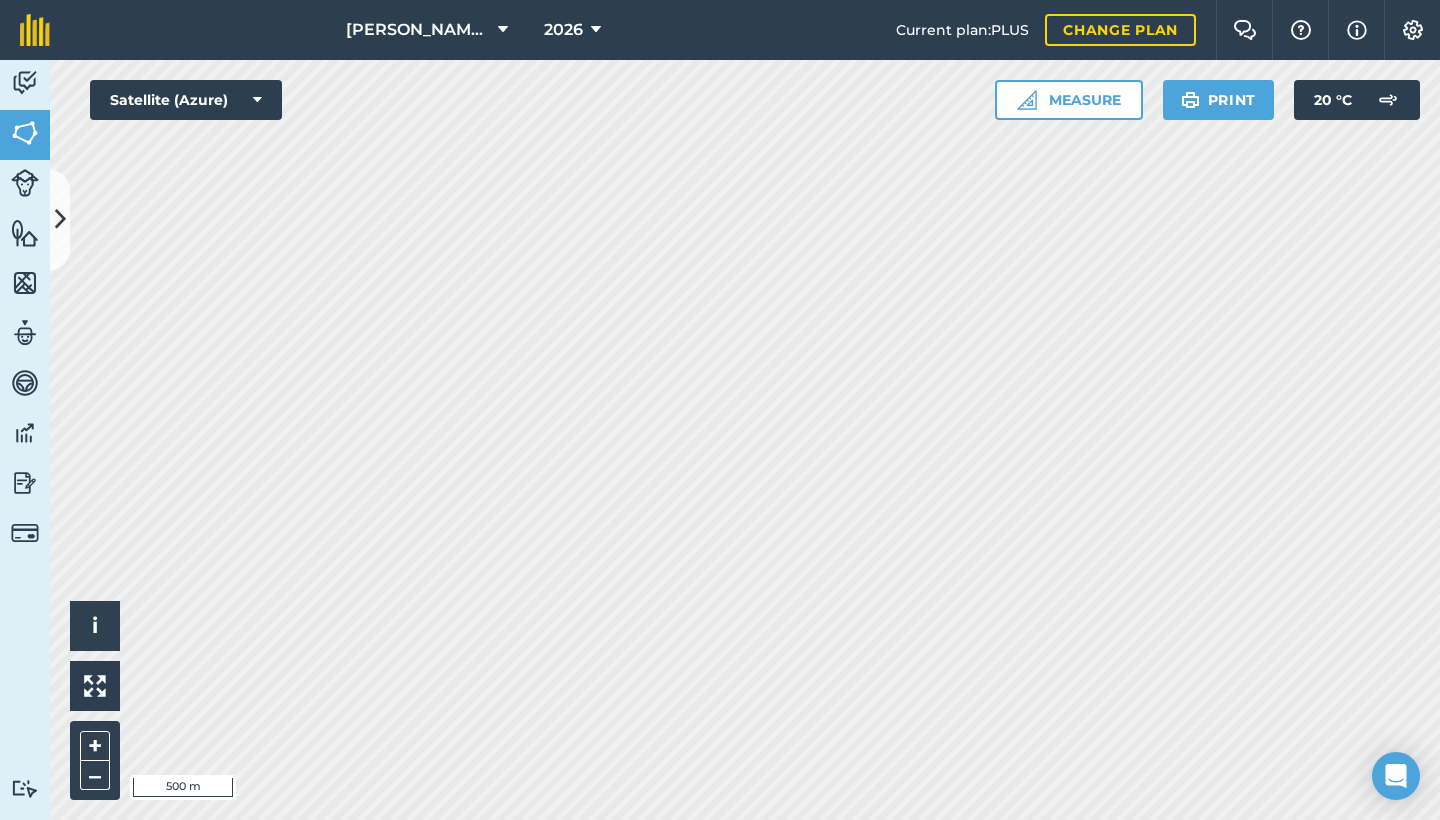 click at bounding box center (60, 219) 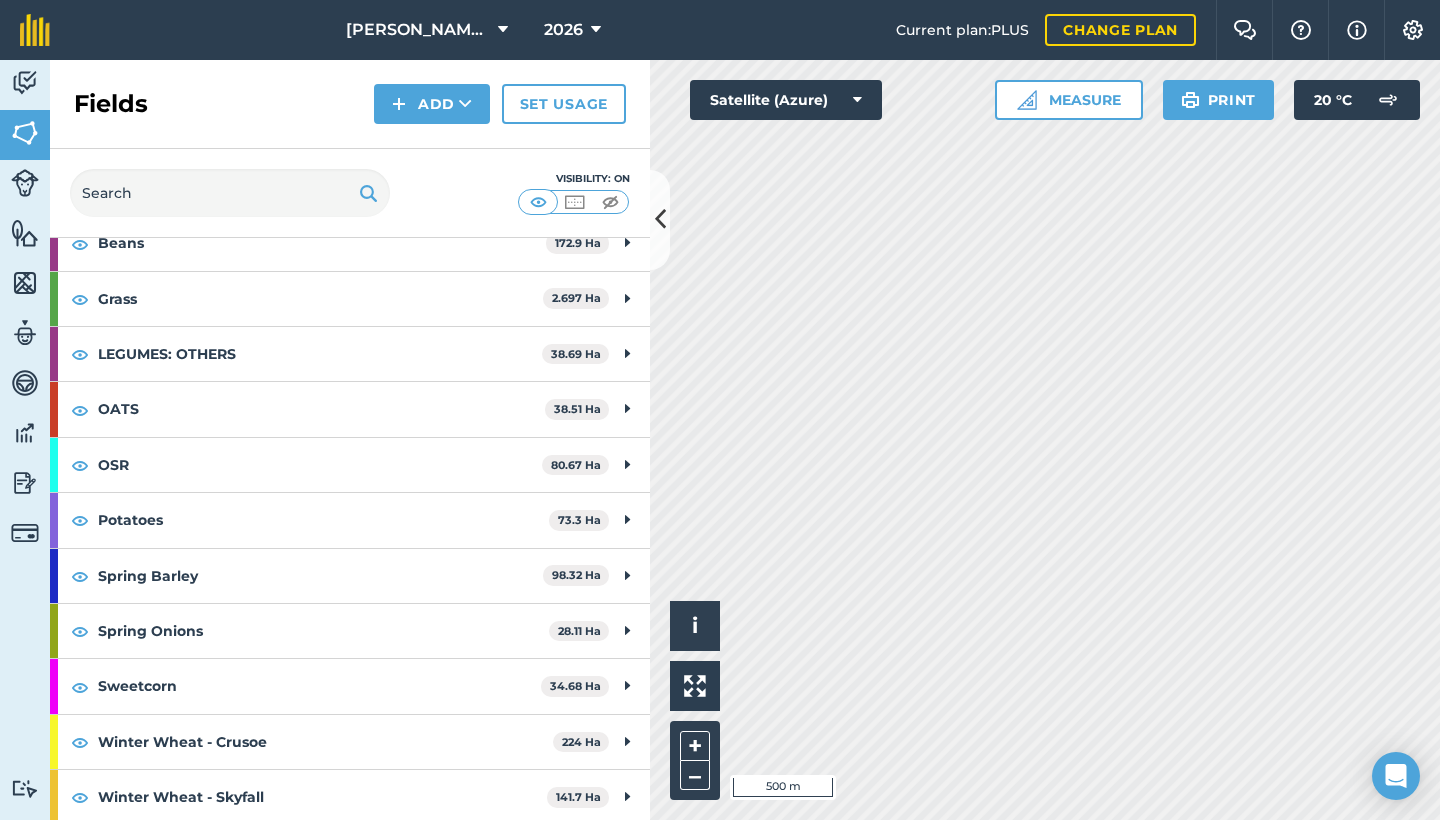 scroll, scrollTop: 170, scrollLeft: 0, axis: vertical 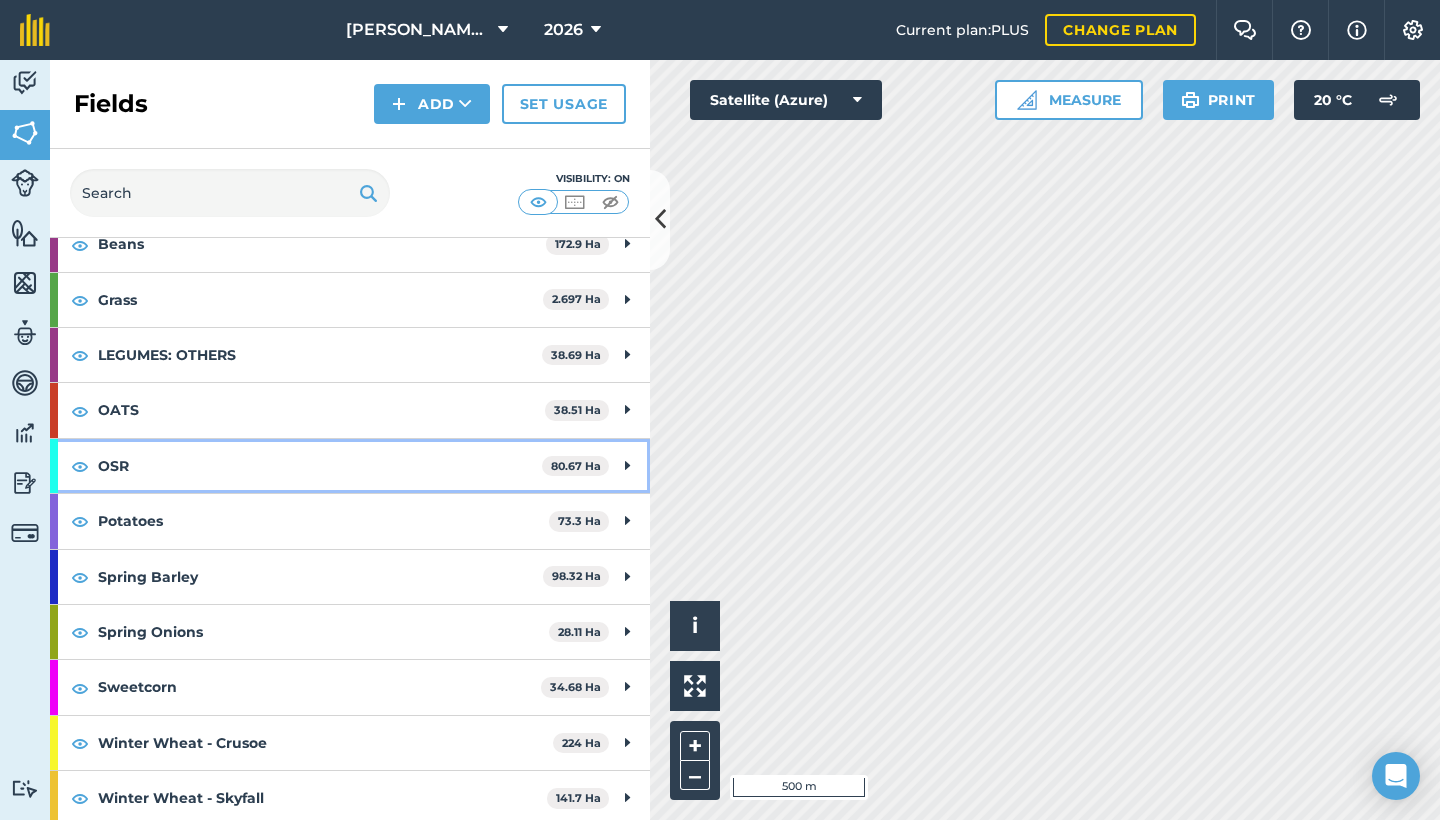 click on "80.67   Ha" at bounding box center [575, 466] 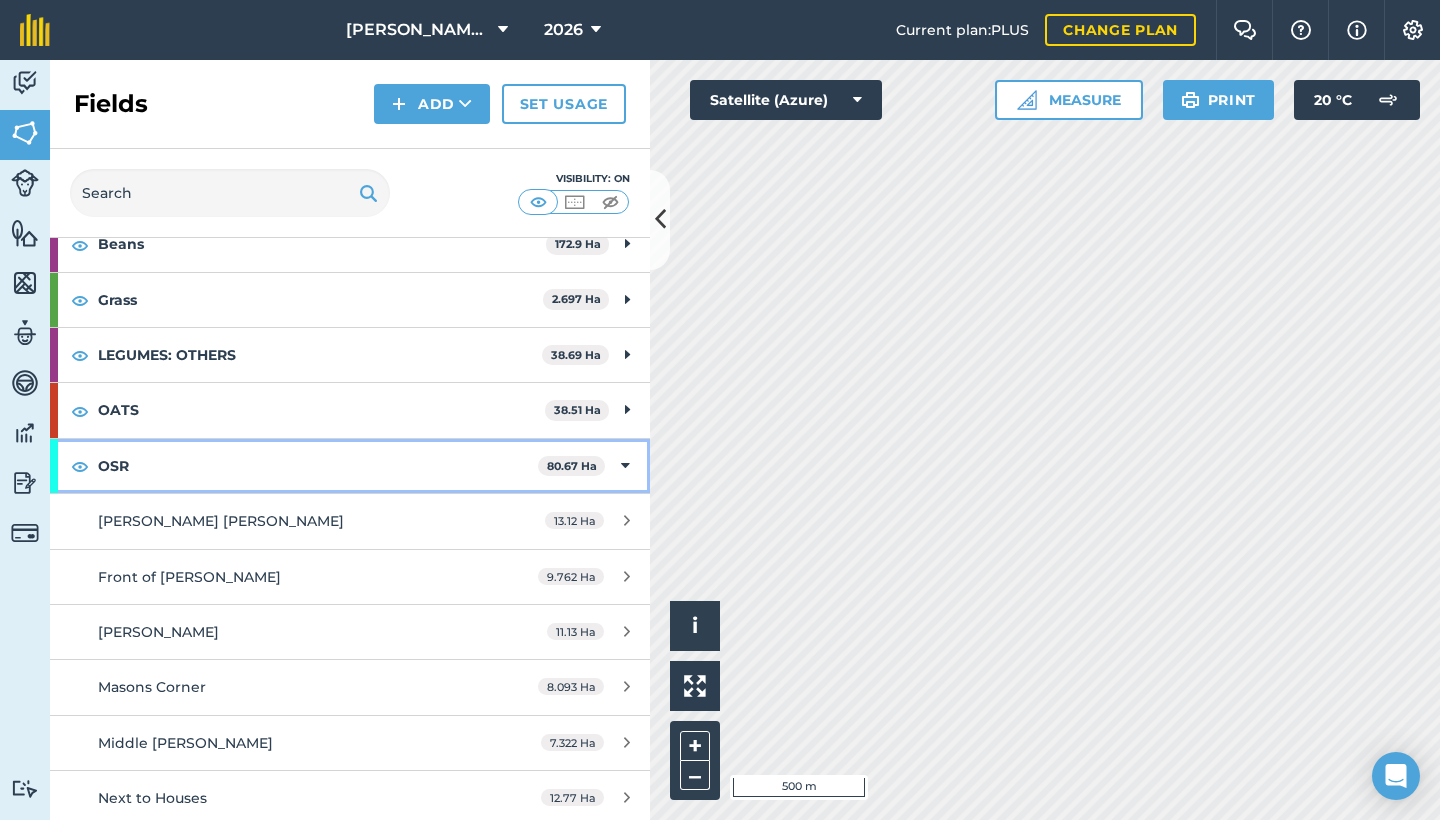 click on "OSR 80.67   Ha" at bounding box center (350, 466) 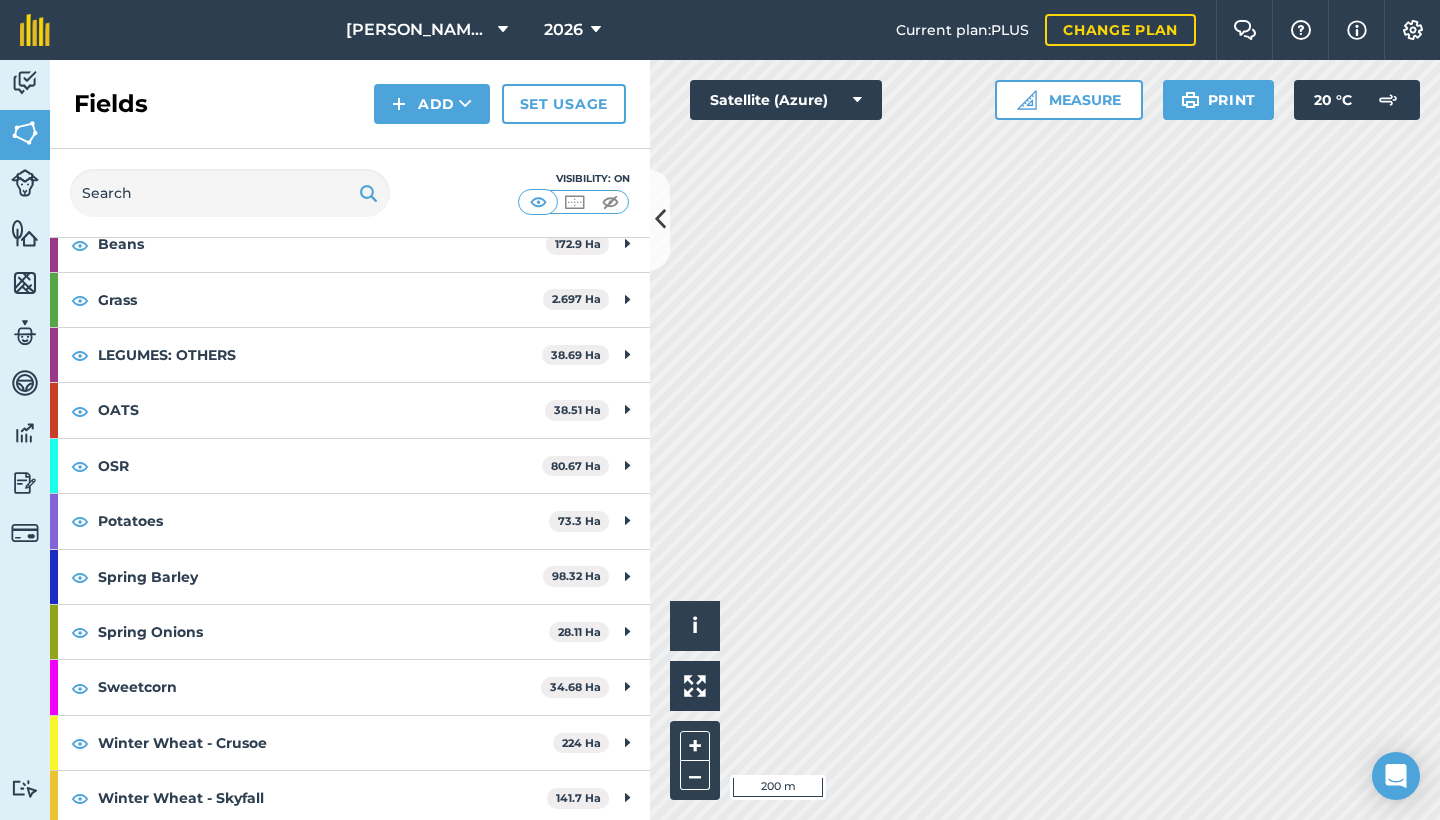 click at bounding box center (660, 220) 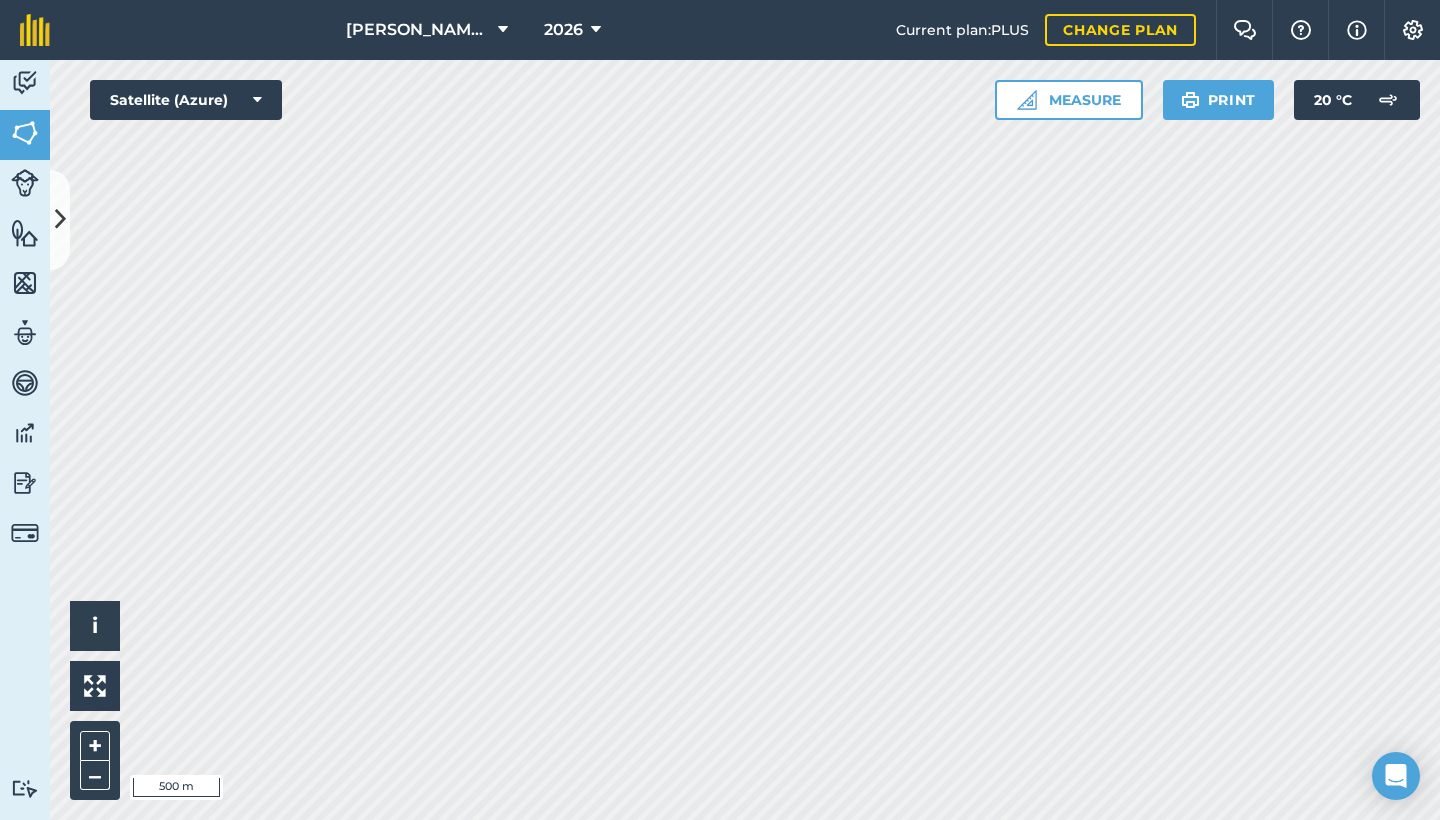 click at bounding box center [60, 219] 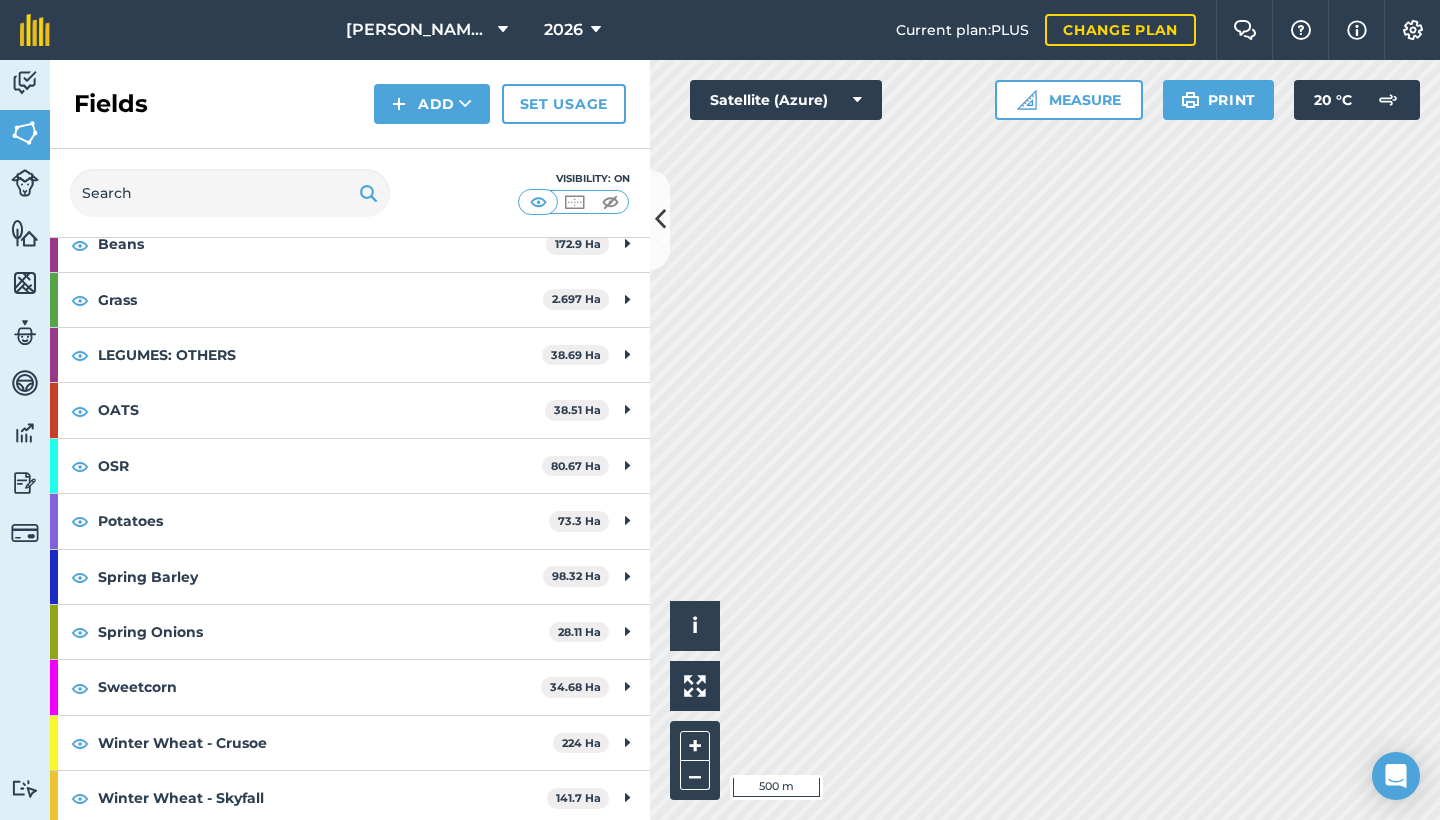 scroll, scrollTop: 0, scrollLeft: 0, axis: both 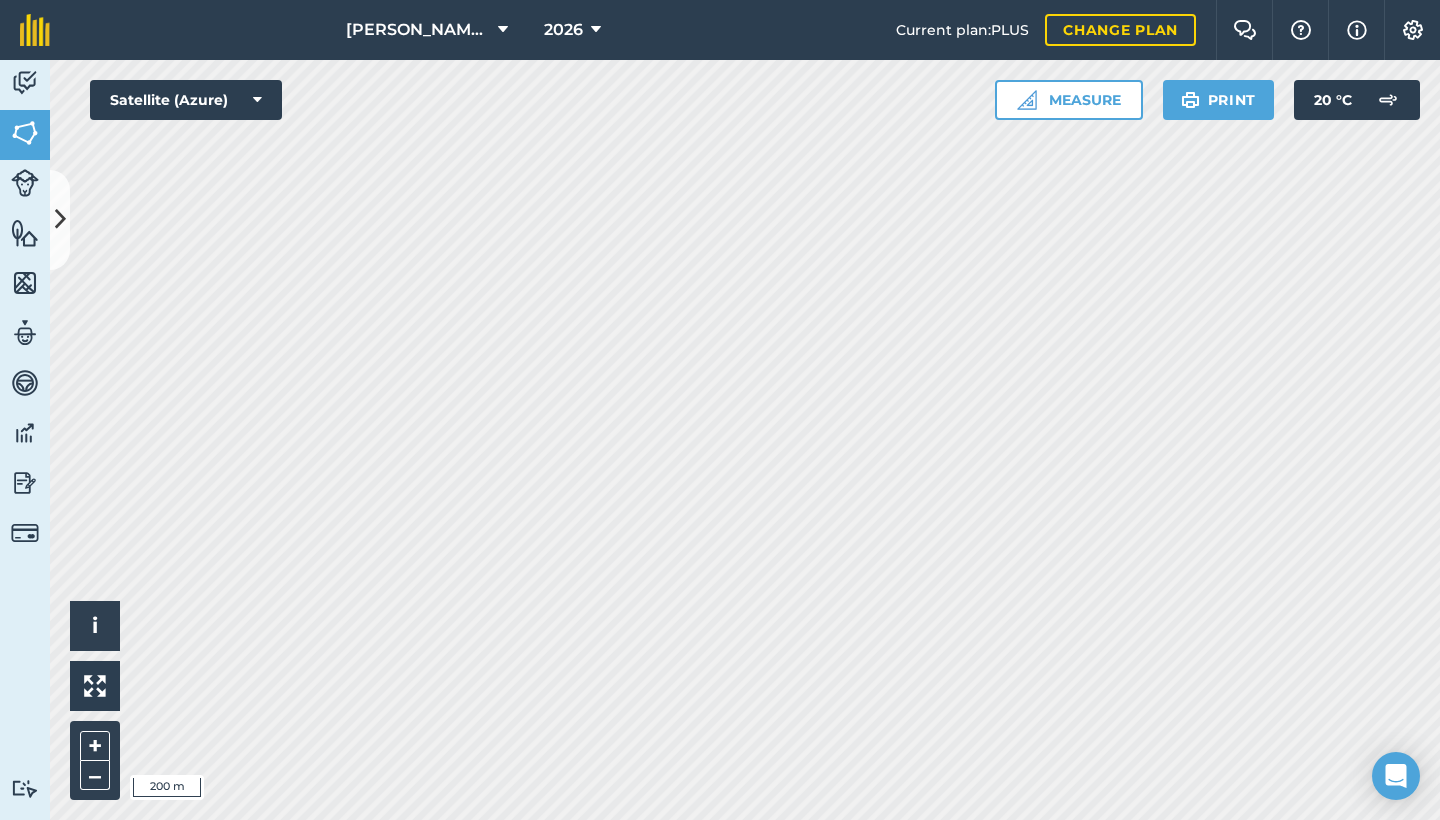 click at bounding box center [60, 219] 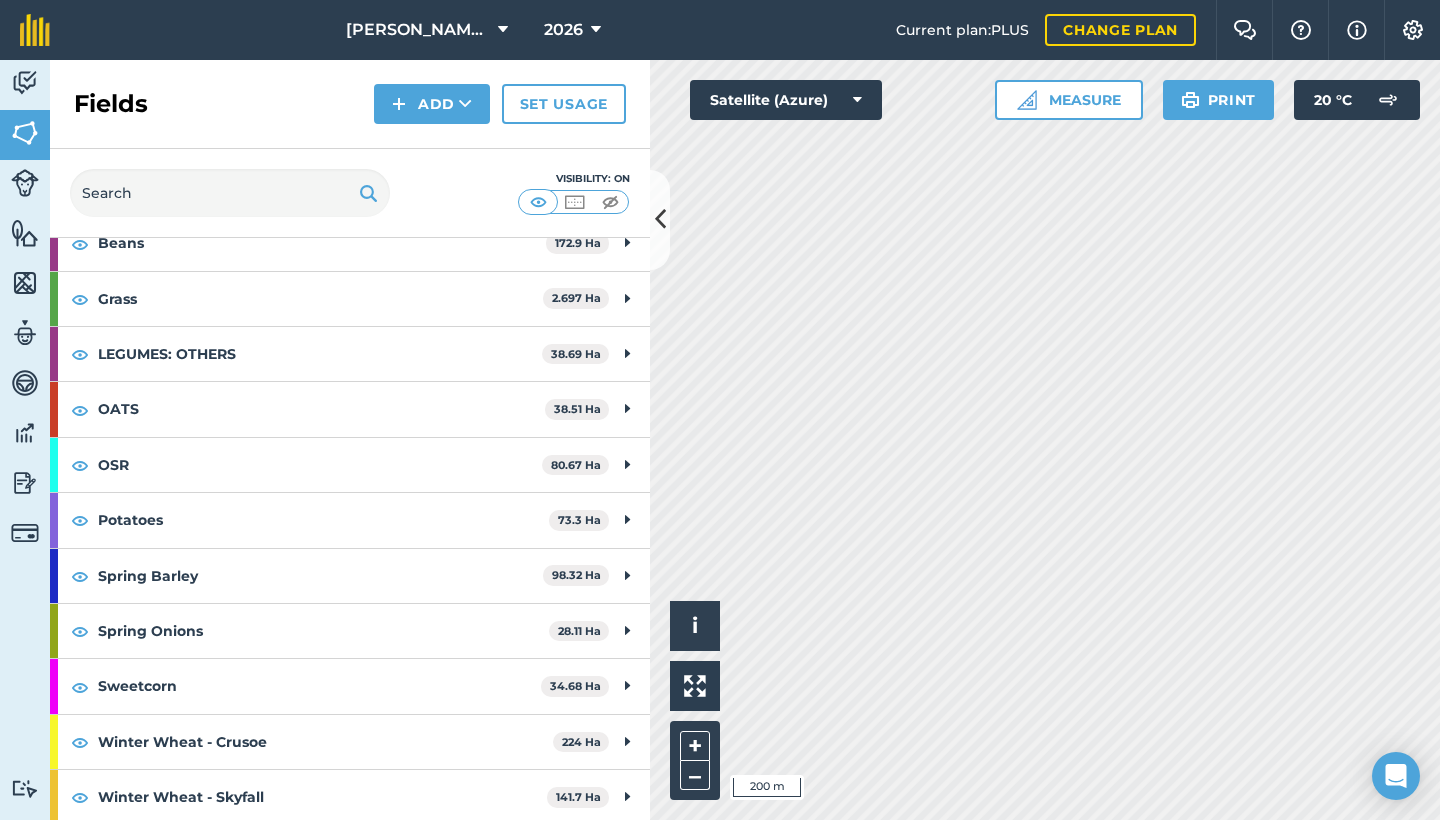 scroll, scrollTop: 170, scrollLeft: 0, axis: vertical 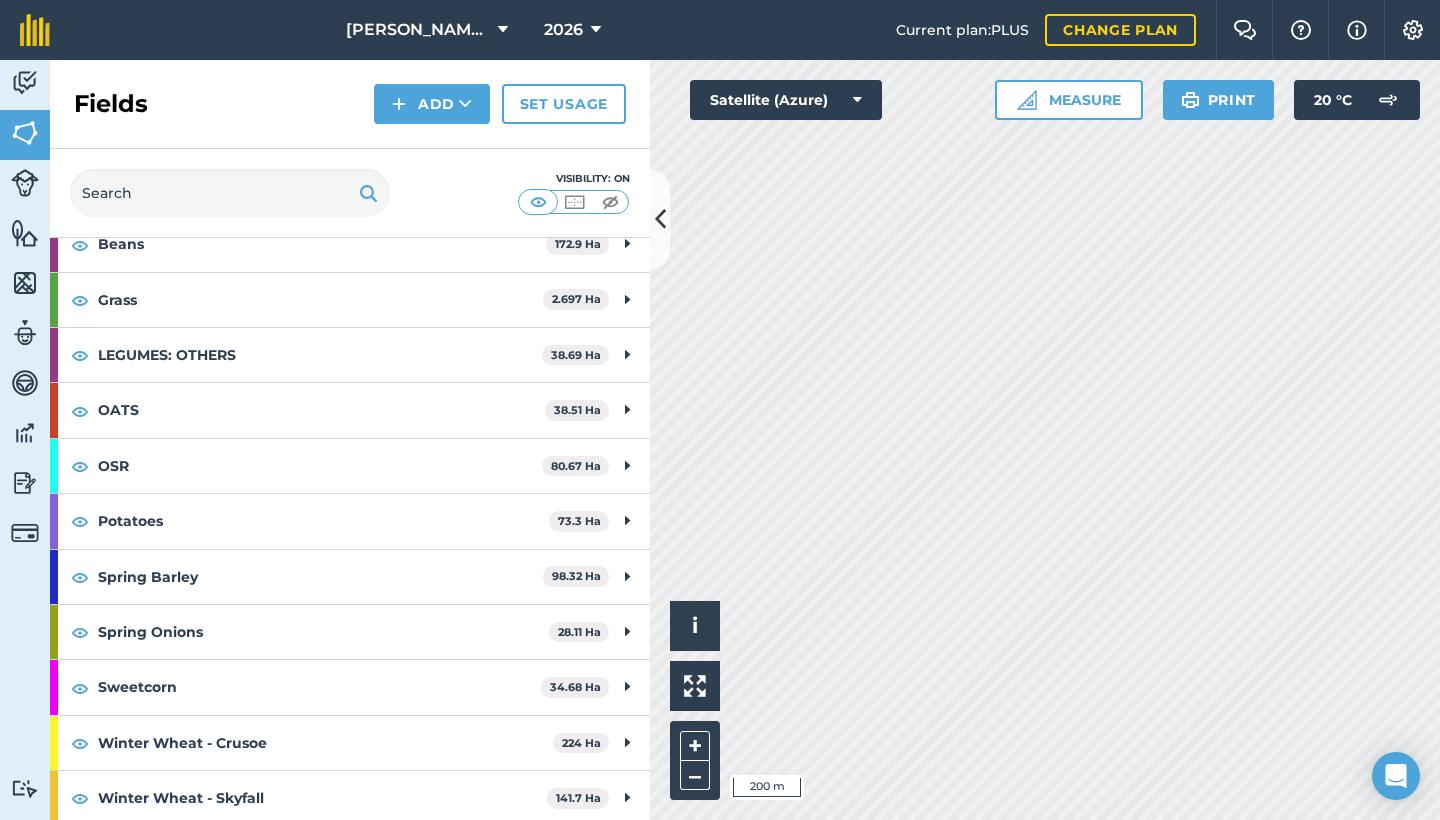 click at bounding box center (660, 219) 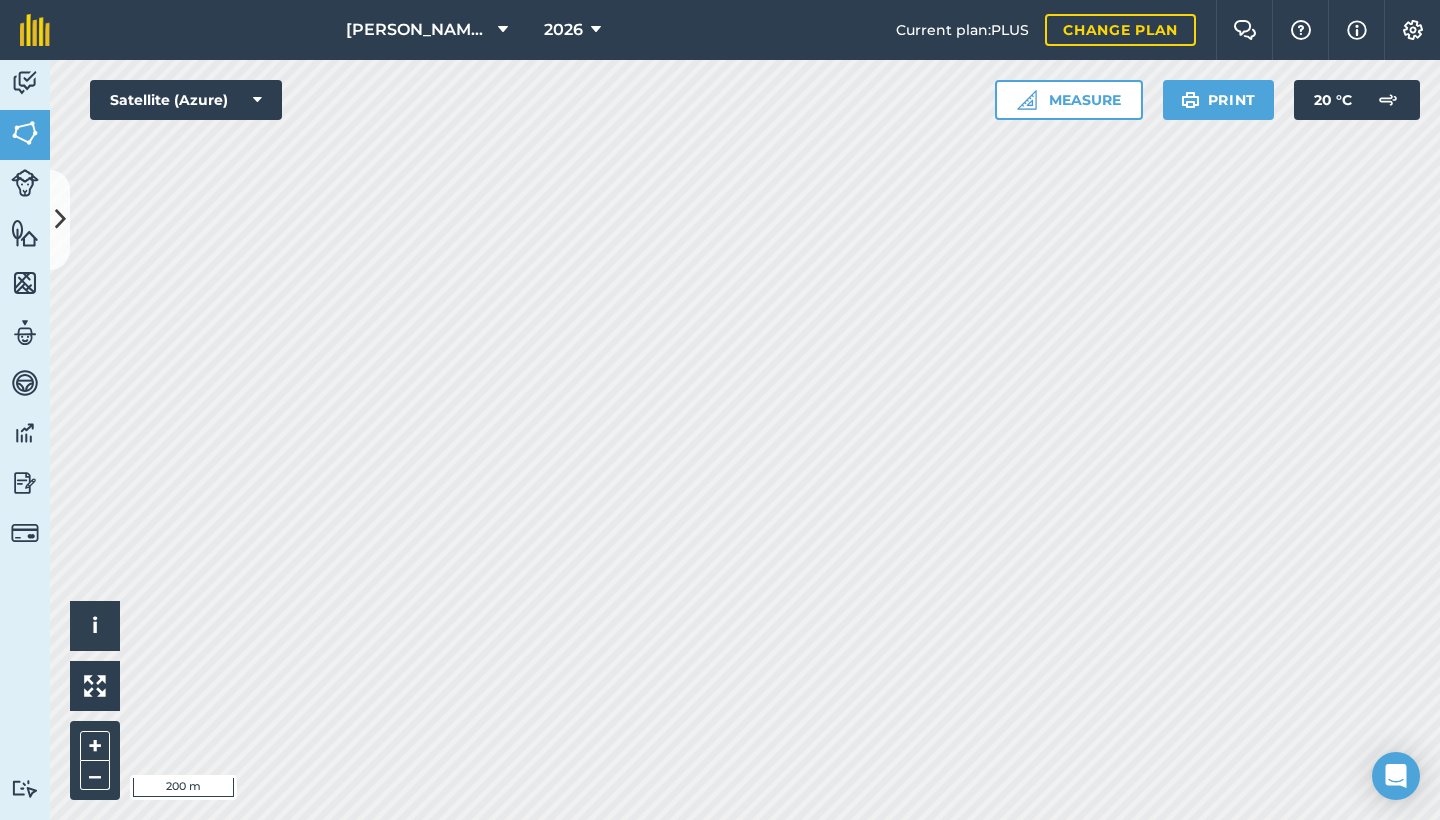 click at bounding box center (60, 219) 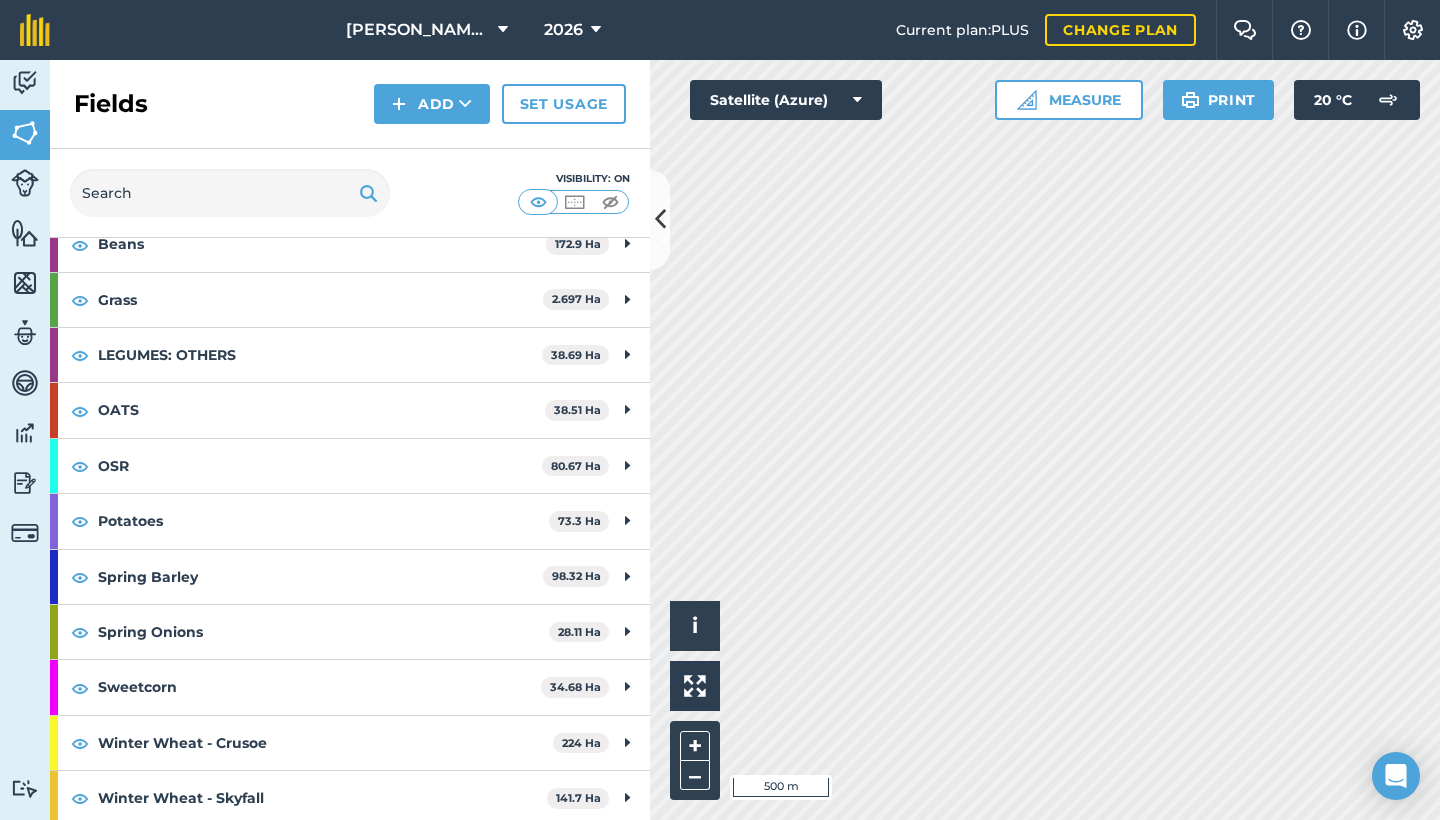 scroll, scrollTop: 0, scrollLeft: 0, axis: both 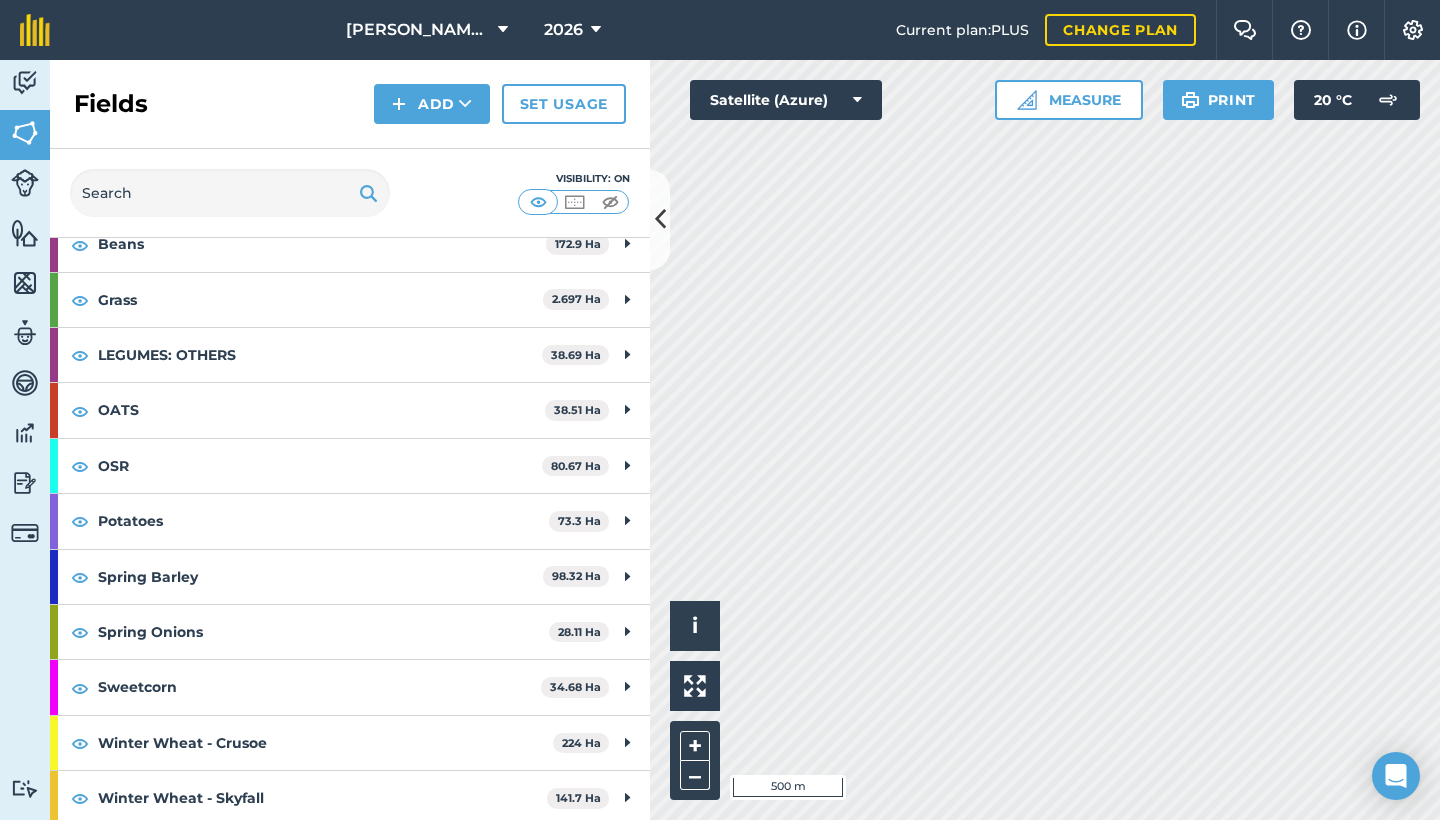 click on "[PERSON_NAME] & SONS (MILL HOUSE) 2026 Current plan :  PLUS   Change plan Farm Chat Help Info Settings [PERSON_NAME] & SONS (MILL HOUSE)  -  2026 Reproduced with the permission of  Microsoft Printed on  [DATE] Field usages No usage set Beans BEANS - S.Beans Cherry Orchard Cover crop Crop compensation Crop Loss Fallow Field Grass Horse grazing LEGUMES: OTHERS Maize OATS OSR Potatoes Rape Reservoir Road RYE Scrub Second Winter Wheat Spring Barley Spring Onions Spring Wheat Sweetcorn Want Wheat WHEAT - Extase Winter Barley Winter Wheat Winter Wheat - Crusoe Winter Wheat - Skyfall Woodland Feature types Crop loss Culvert Damaged land drain? Fencing Flat Footpath Grain store Hardstanding Irrigation Hydrant Land Drain Land Drain2 Man hole Pack House  [GEOGRAPHIC_DATA]  Run Ryegrass Scrub Sewer Shed  Spray off Spring Onion Drillings Sunk trench? Track Trees Water Workshop Activity Fields Livestock Features Maps Team Vehicles Data Reporting Billing Tutorials Tutorials Fields   Add   Set usage Visibility: On Total area :    Ha" at bounding box center (720, 410) 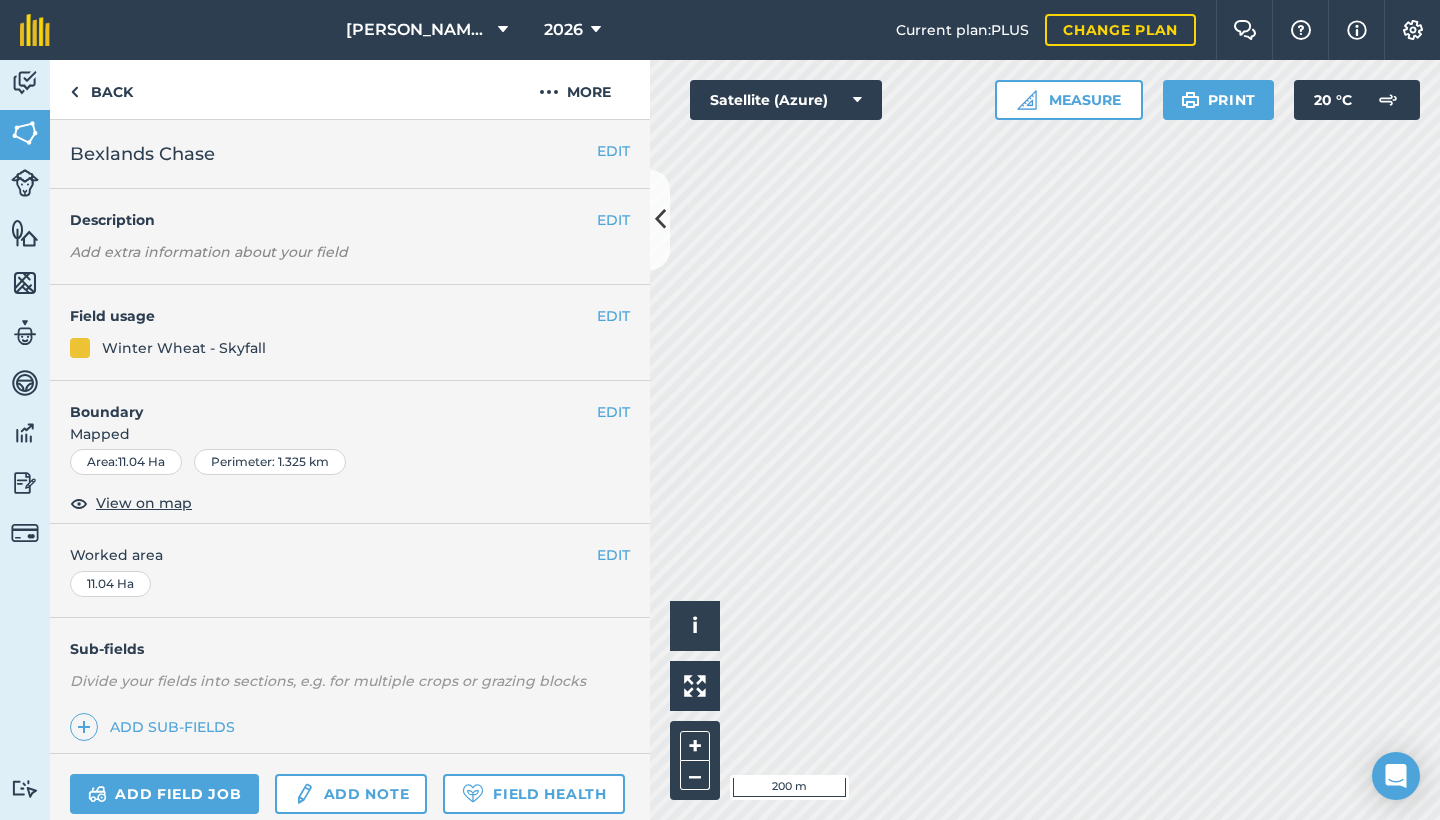 click on "EDIT" at bounding box center [613, 316] 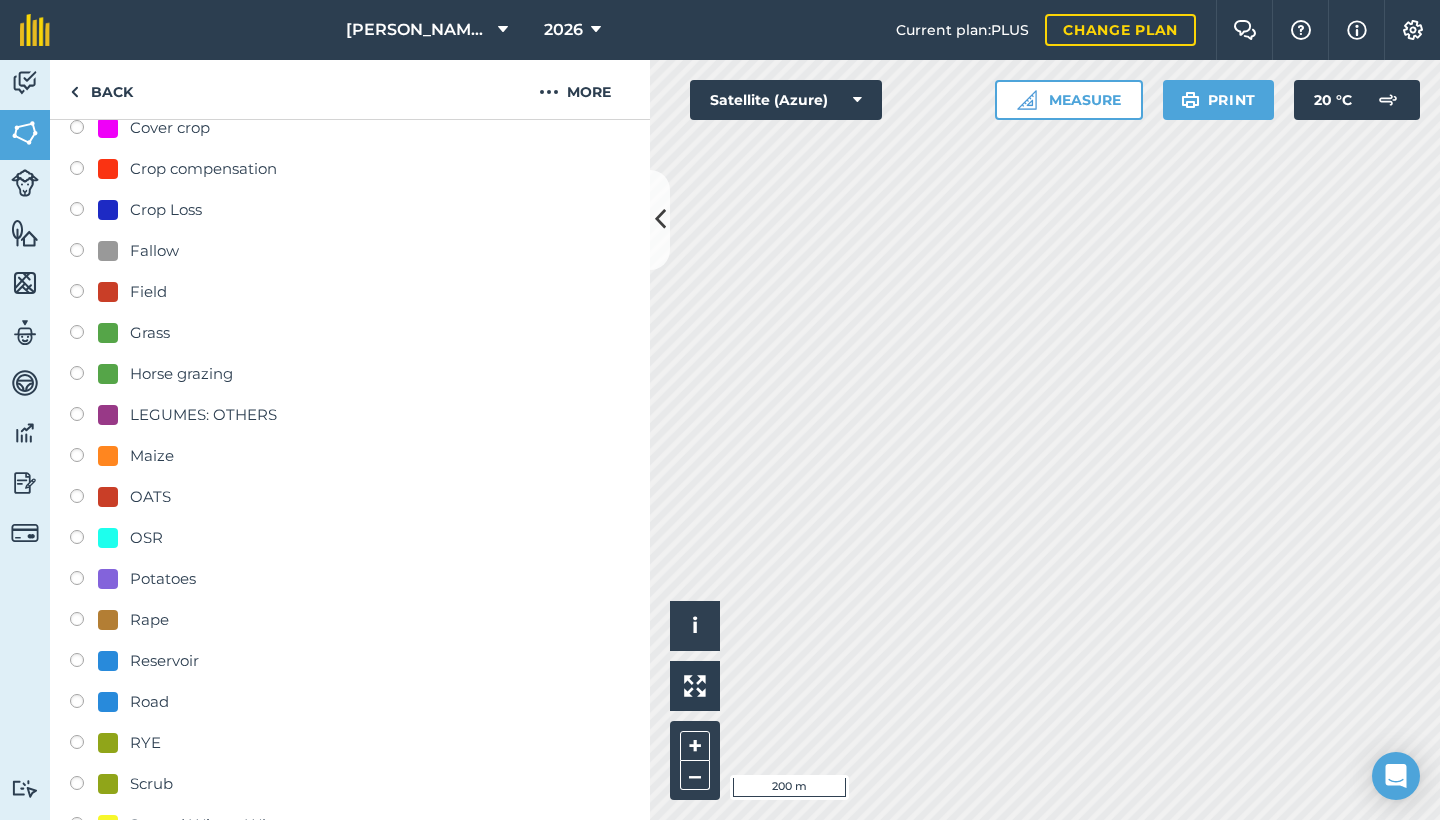 scroll, scrollTop: 473, scrollLeft: 0, axis: vertical 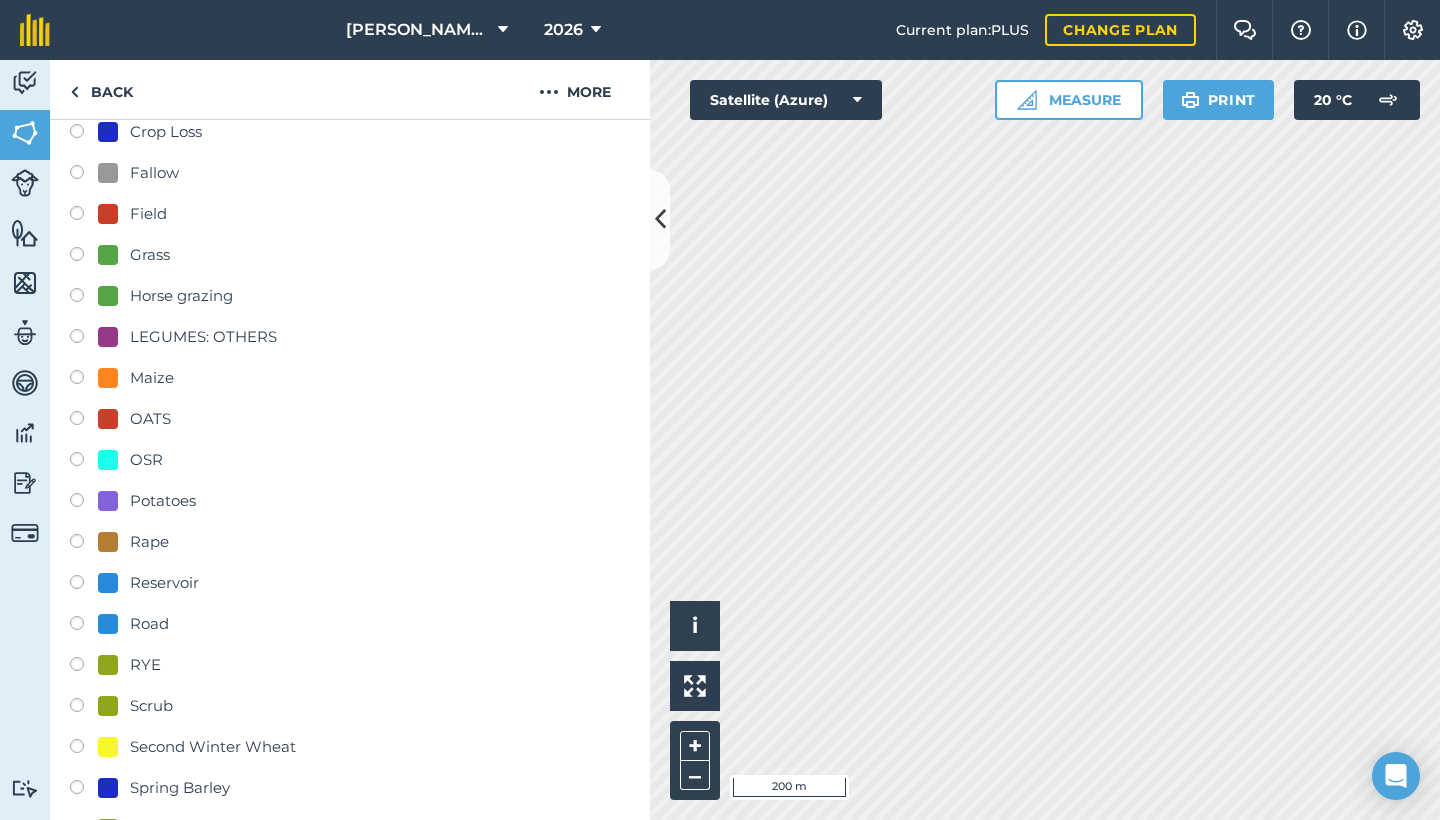 click on "OATS" at bounding box center [150, 419] 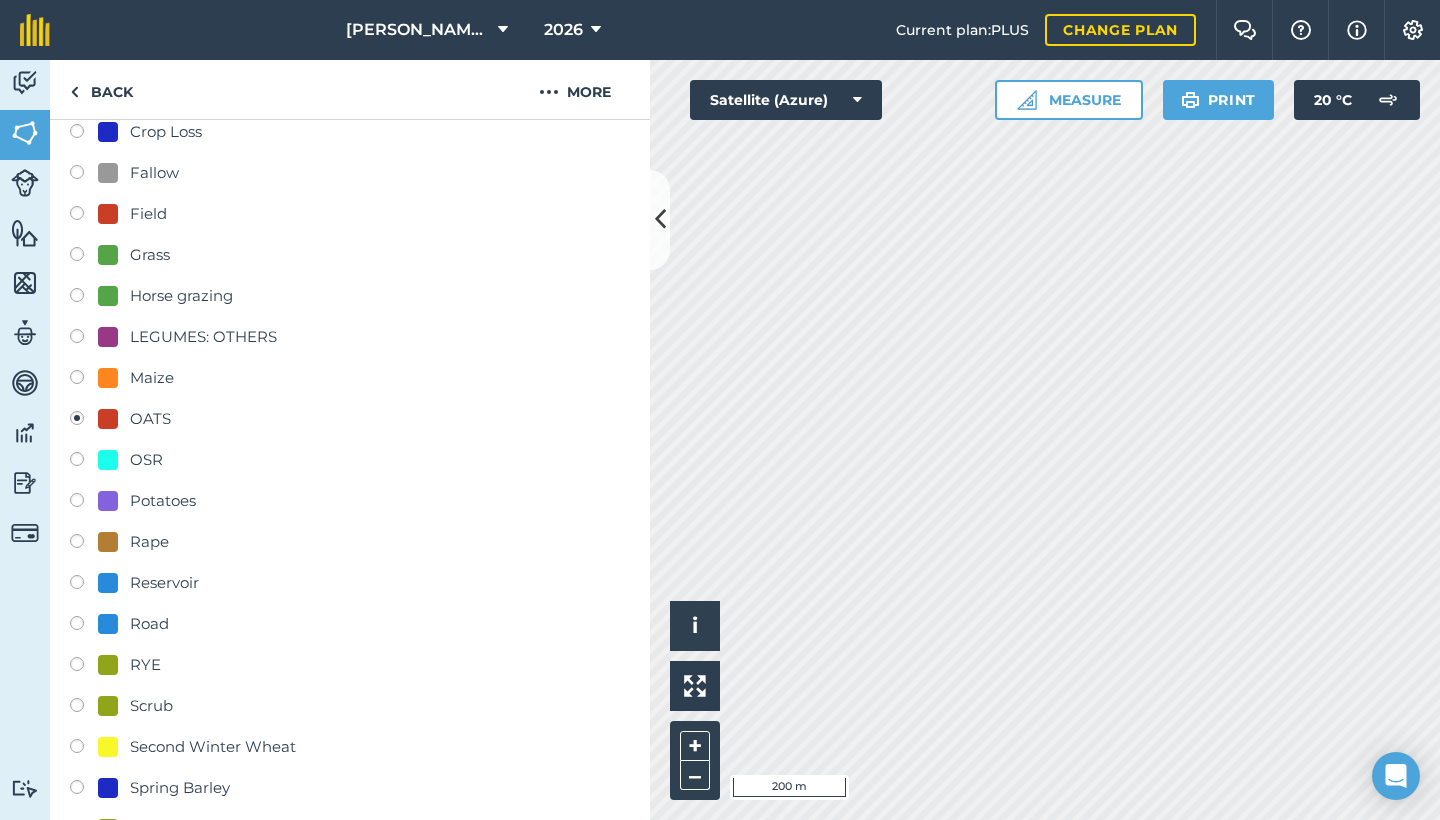 radio on "true" 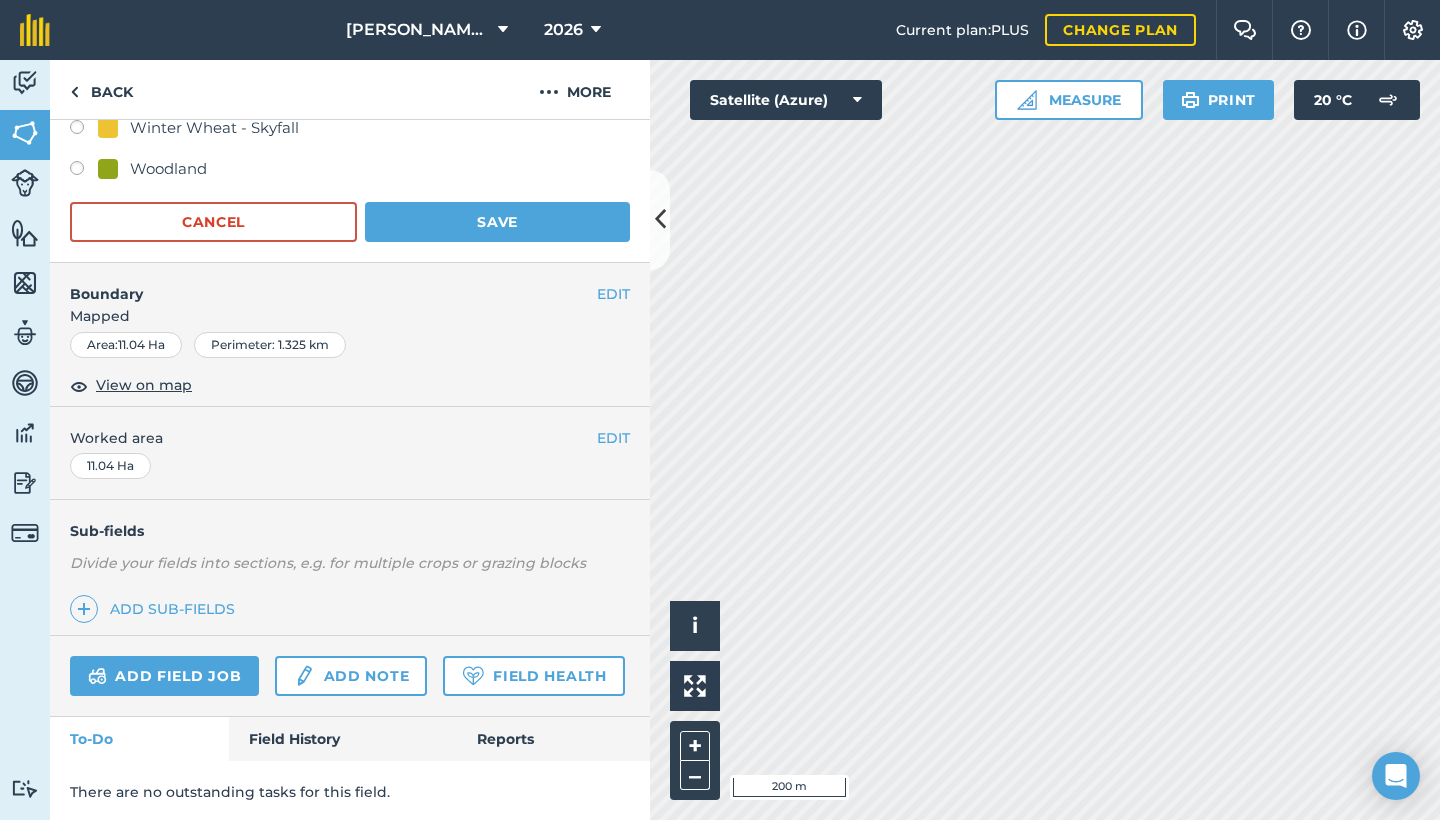 click on "Save" at bounding box center [497, 222] 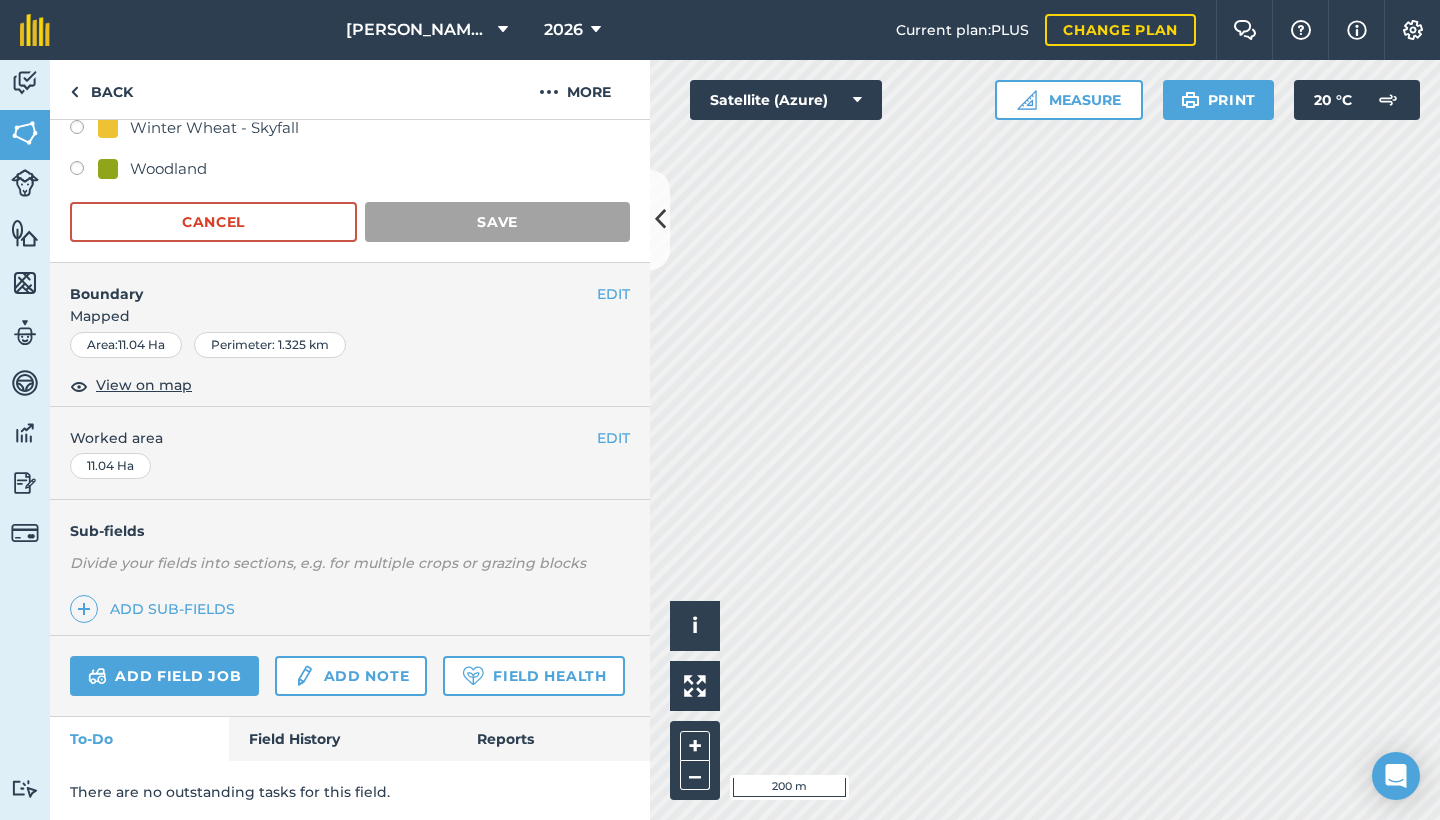 scroll, scrollTop: 117, scrollLeft: 0, axis: vertical 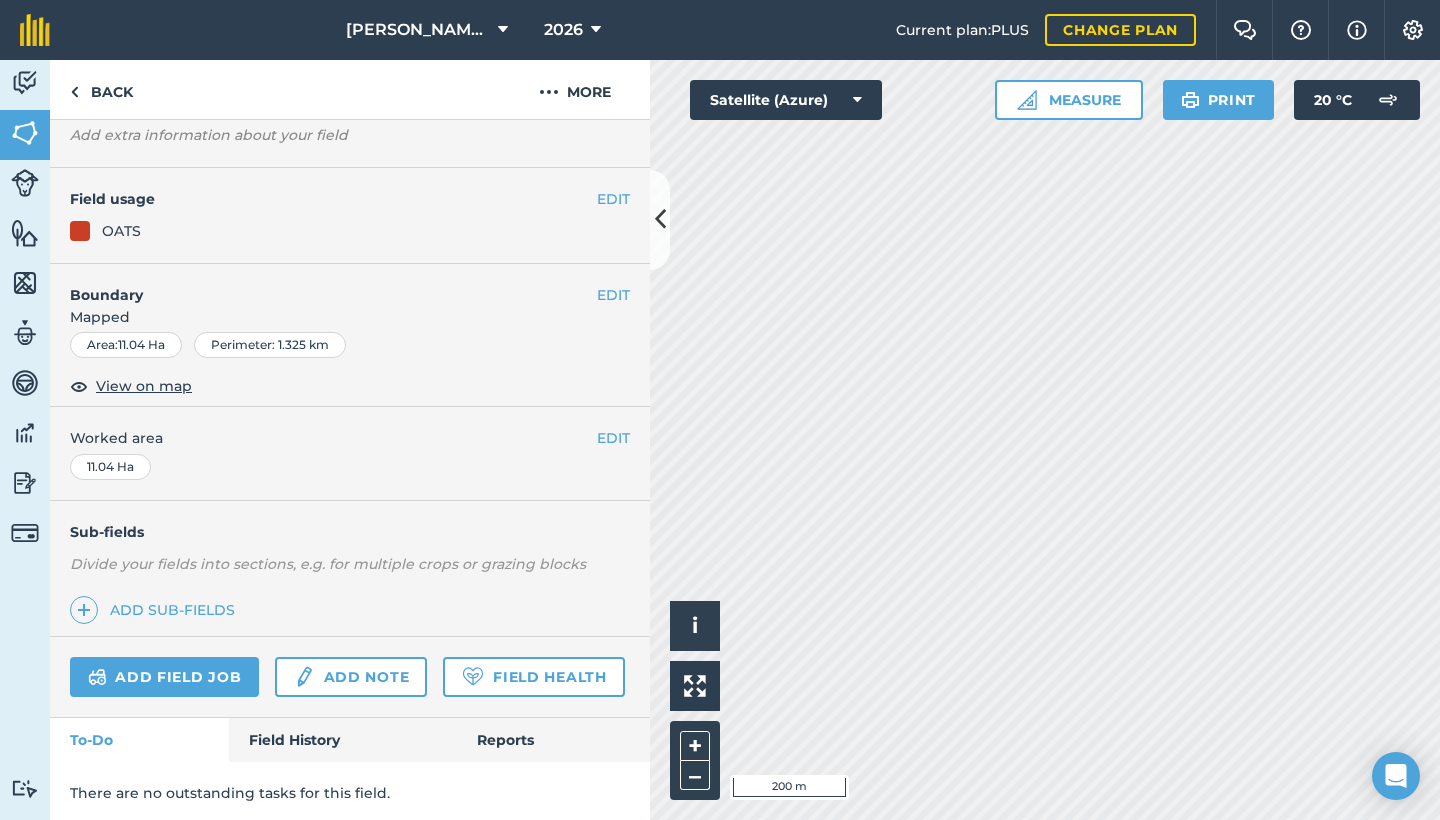 click at bounding box center [660, 220] 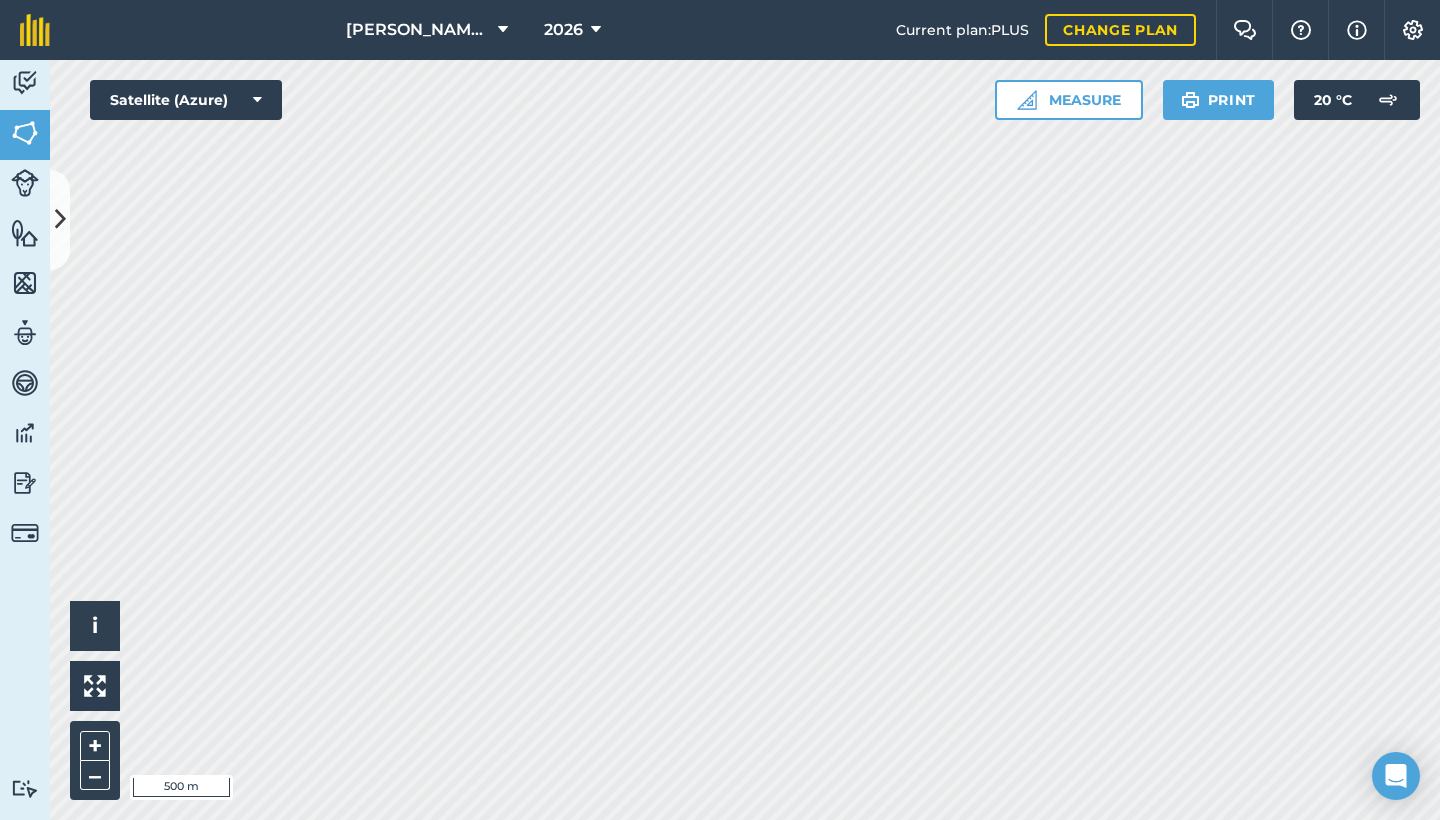 click at bounding box center (60, 219) 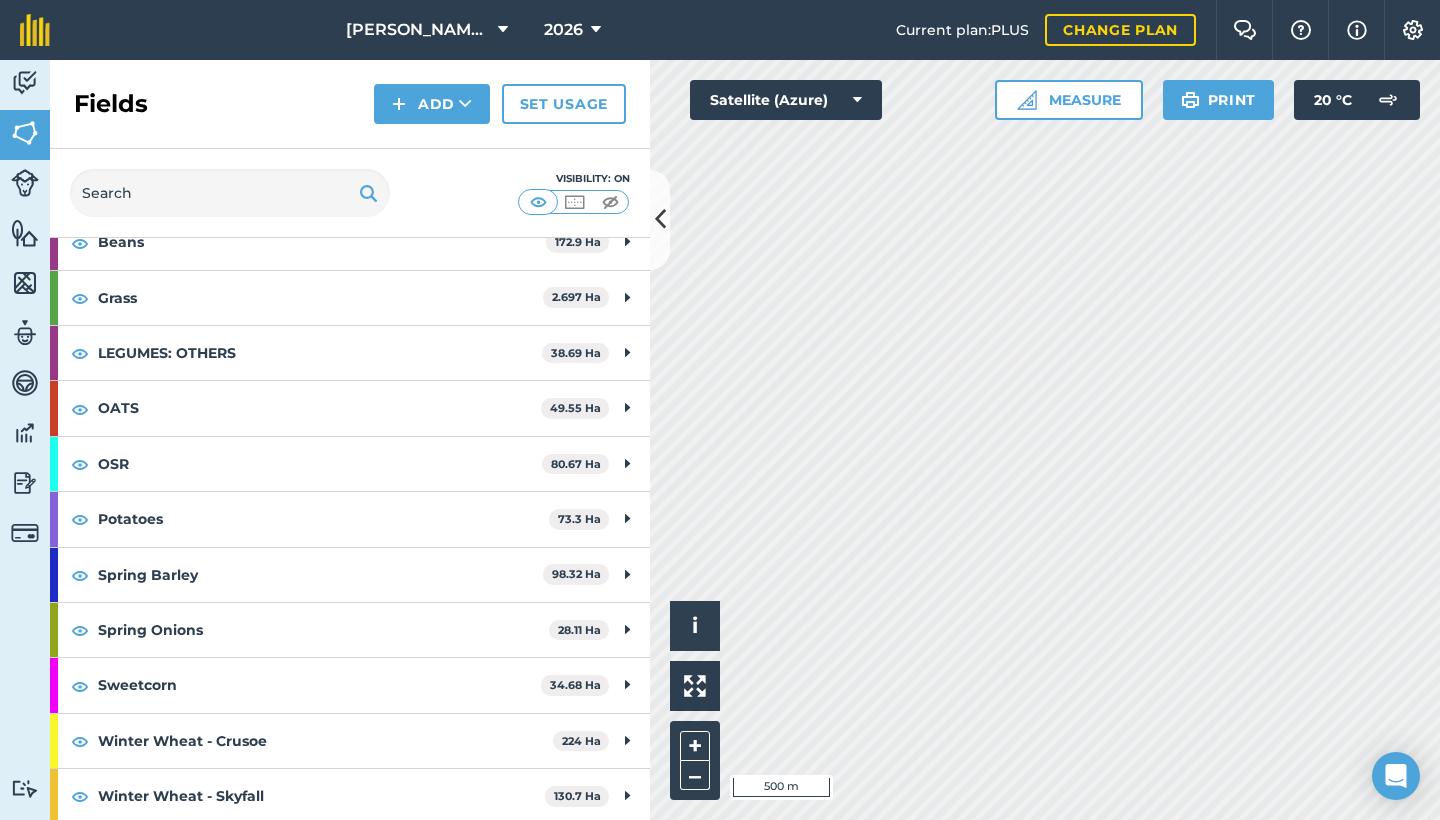 scroll, scrollTop: 170, scrollLeft: 0, axis: vertical 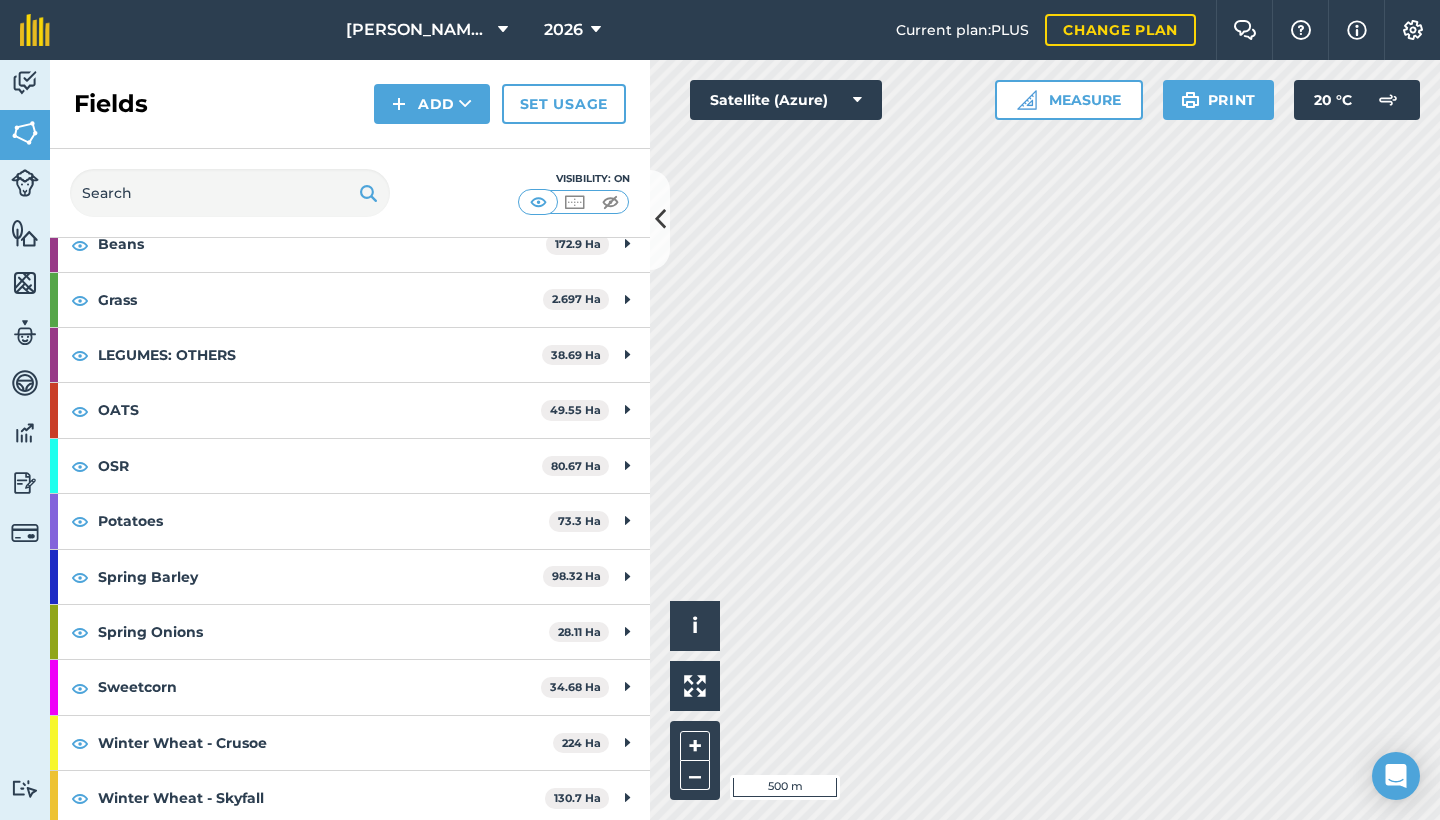 click at bounding box center [660, 220] 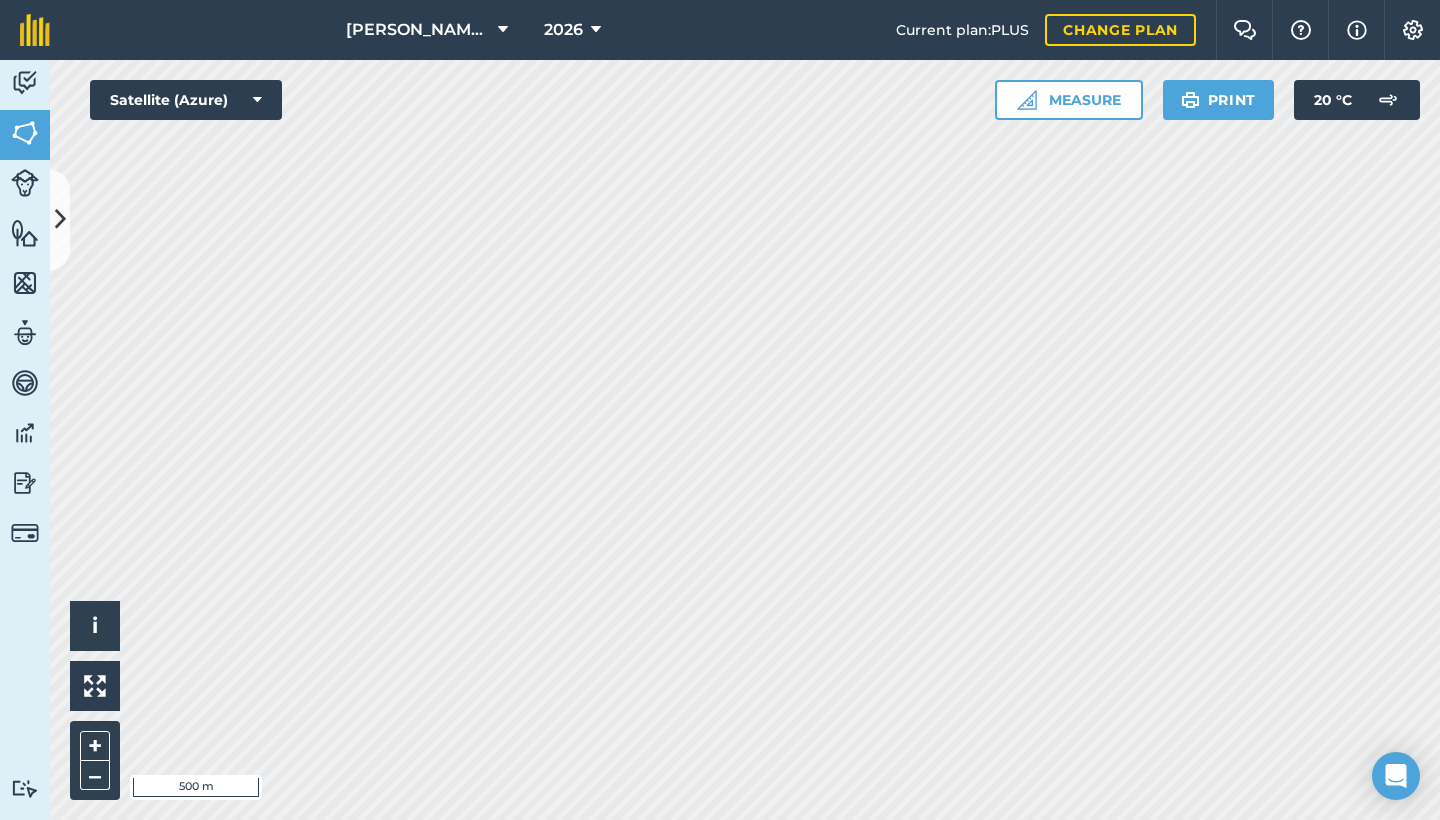click on "[PERSON_NAME] & SONS (MILL HOUSE) 2026 Current plan :  PLUS   Change plan Farm Chat Help Info Settings [PERSON_NAME] & SONS (MILL HOUSE)  -  2026 Reproduced with the permission of  Microsoft Printed on  [DATE] Field usages No usage set Beans BEANS - S.Beans Cherry Orchard Cover crop Crop compensation Crop Loss Fallow Field Grass Horse grazing LEGUMES: OTHERS Maize OATS OSR Potatoes Rape Reservoir Road RYE Scrub Second Winter Wheat Spring Barley Spring Onions Spring Wheat Sweetcorn Want Wheat WHEAT - Extase Winter Barley Winter Wheat Winter Wheat - Crusoe Winter Wheat - Skyfall Woodland Feature types Crop loss Culvert Damaged land drain? Fencing Flat Footpath Grain store Hardstanding Irrigation Hydrant Land Drain Land Drain2 Man hole Pack House  [GEOGRAPHIC_DATA]  Run Ryegrass Scrub Sewer Shed  Spray off Spring Onion Drillings Sunk trench? Track Trees Water Workshop Activity Fields Livestock Features Maps Team Vehicles Data Reporting Billing Tutorials Tutorials Fields   Add   Set usage Visibility: On Total area :    Ha" at bounding box center [720, 410] 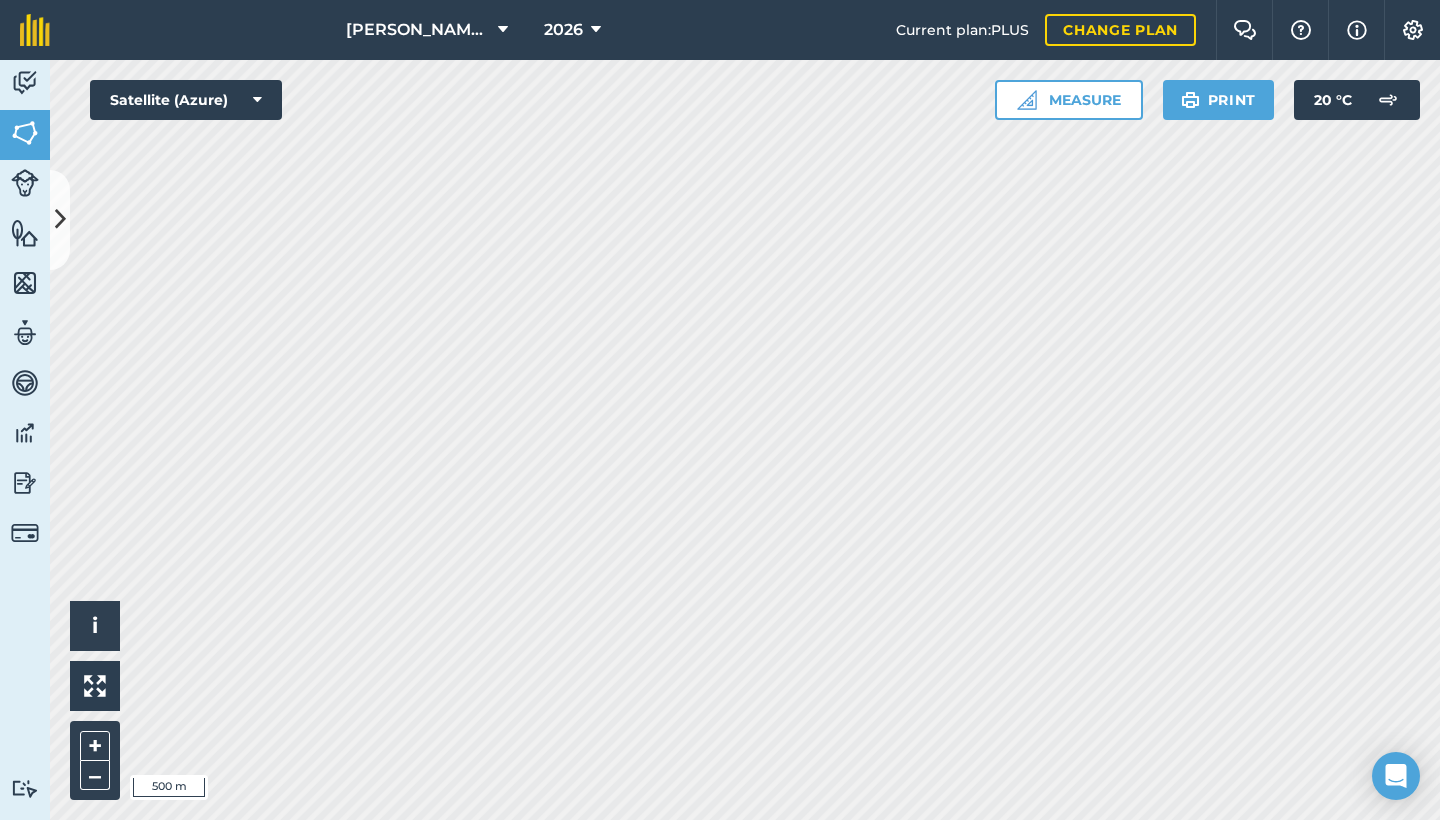 click at bounding box center (60, 220) 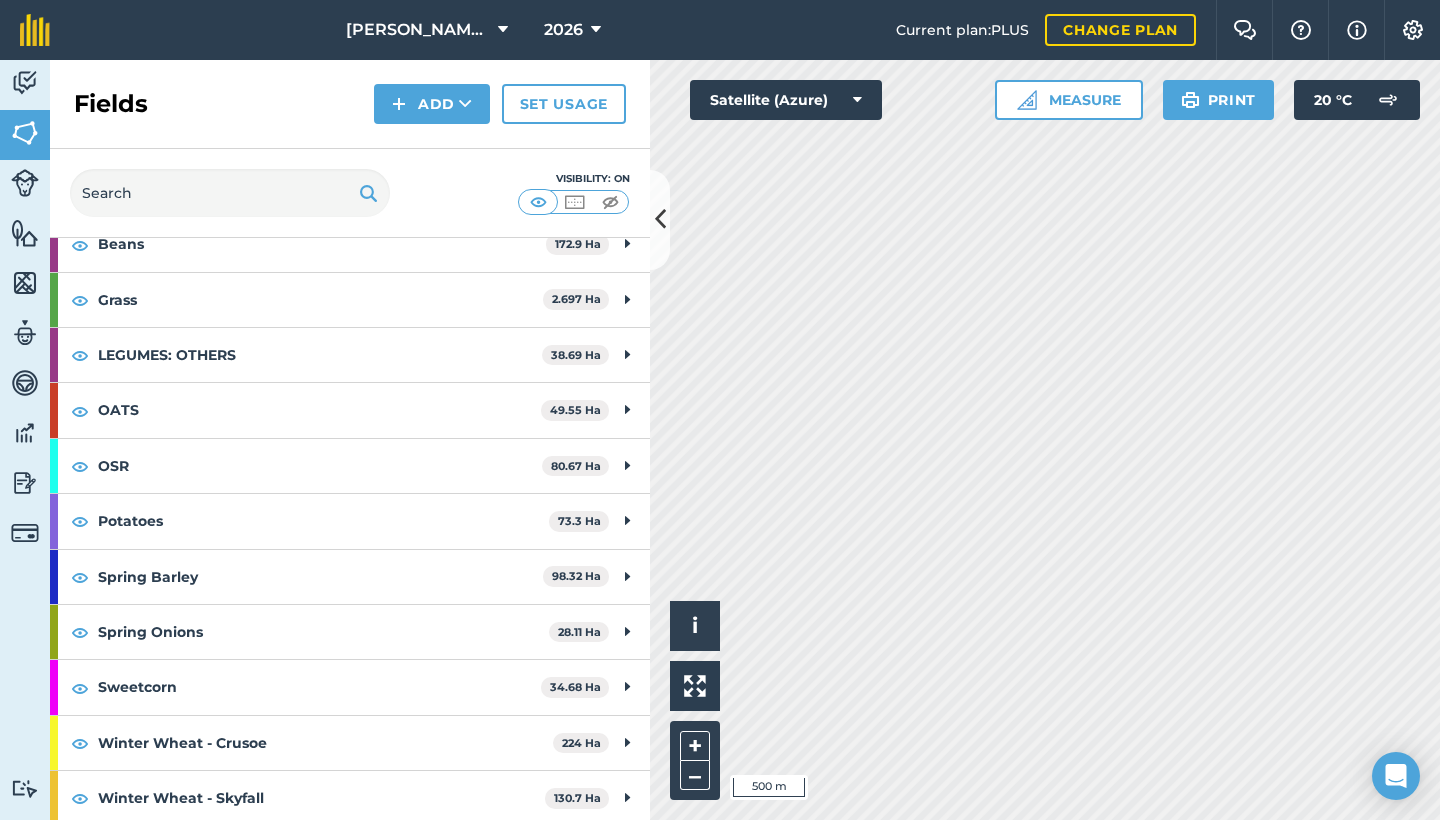 scroll, scrollTop: 0, scrollLeft: 0, axis: both 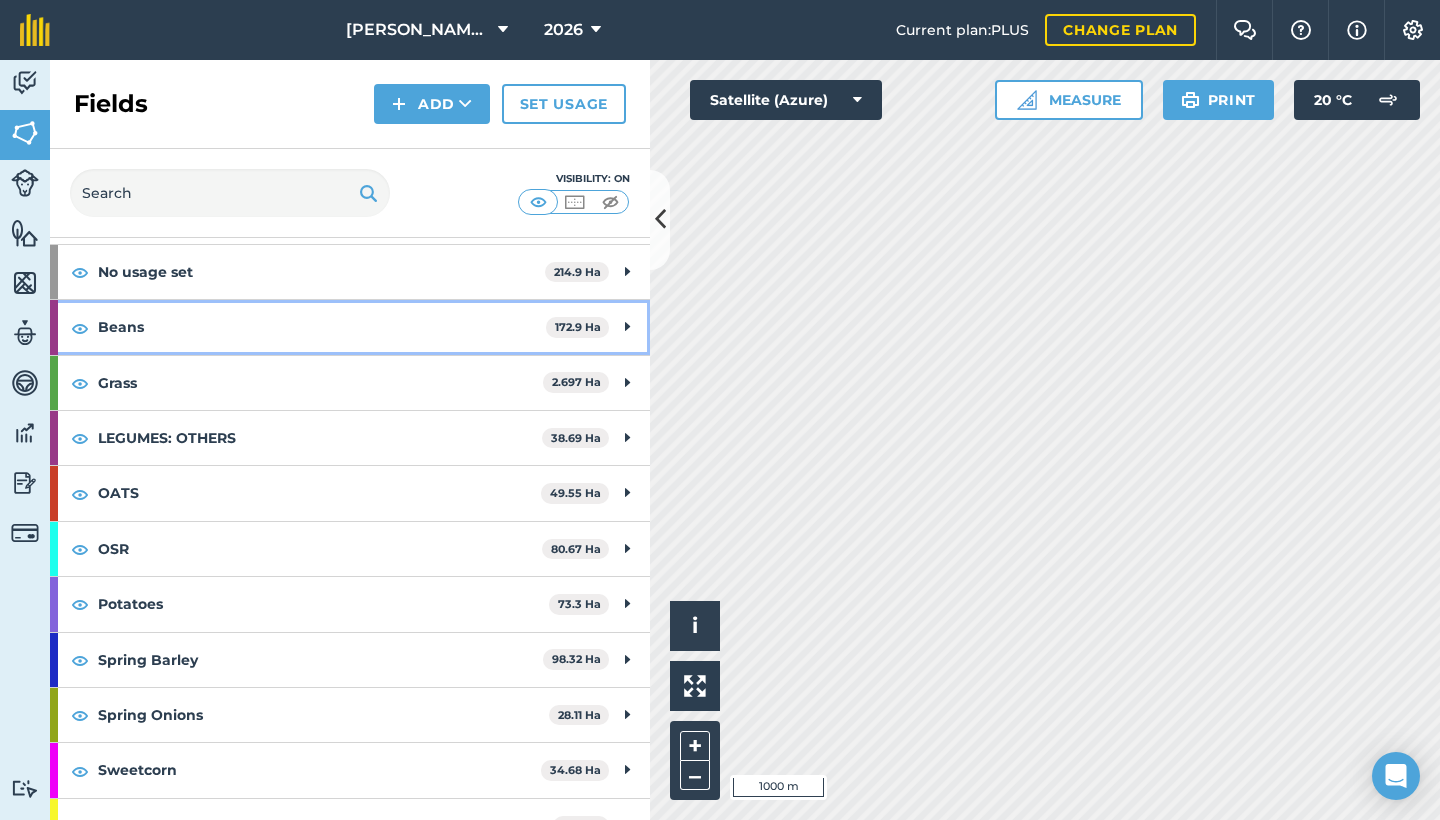 click on "Beans" at bounding box center (322, 327) 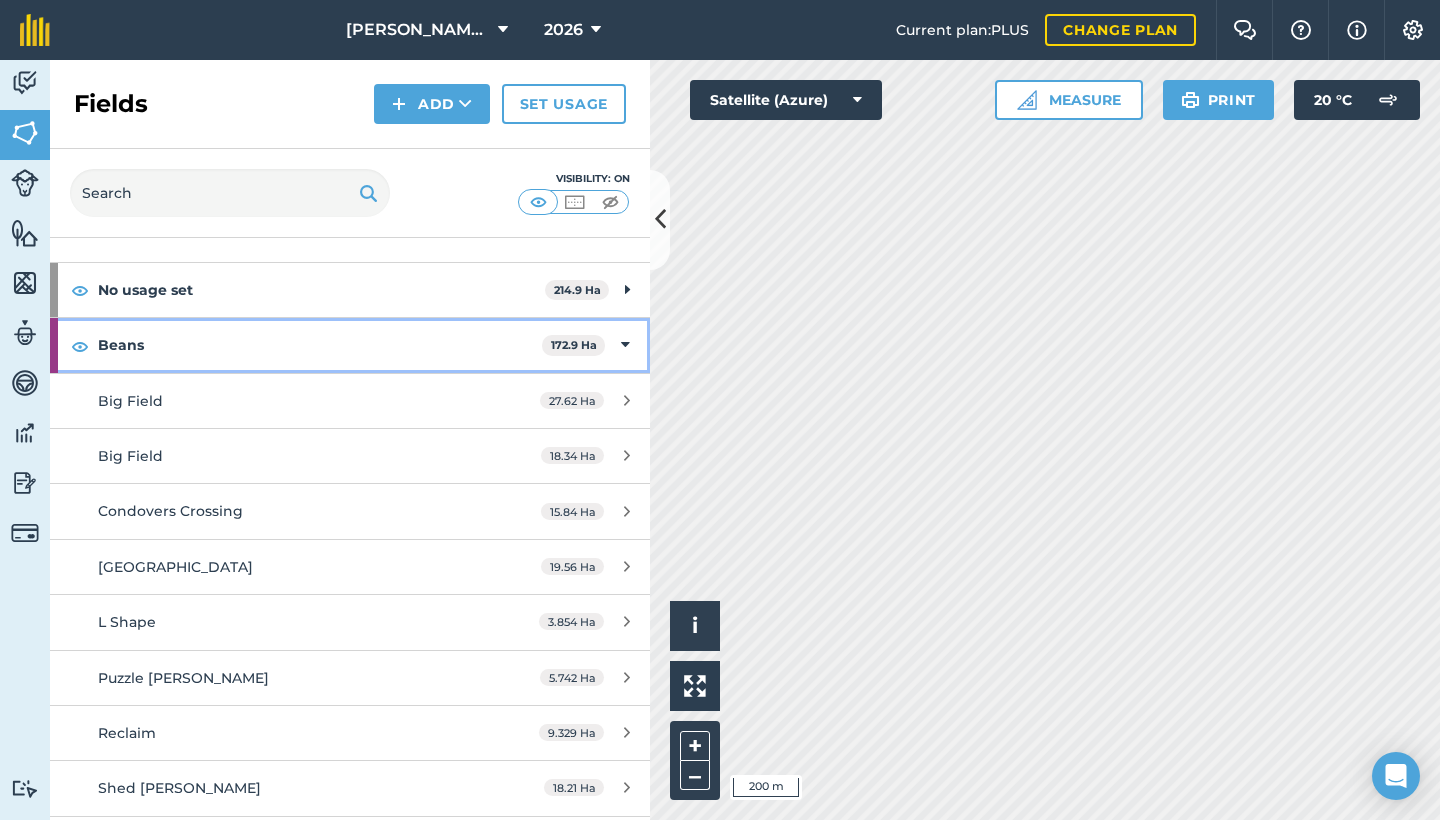 scroll, scrollTop: 60, scrollLeft: 0, axis: vertical 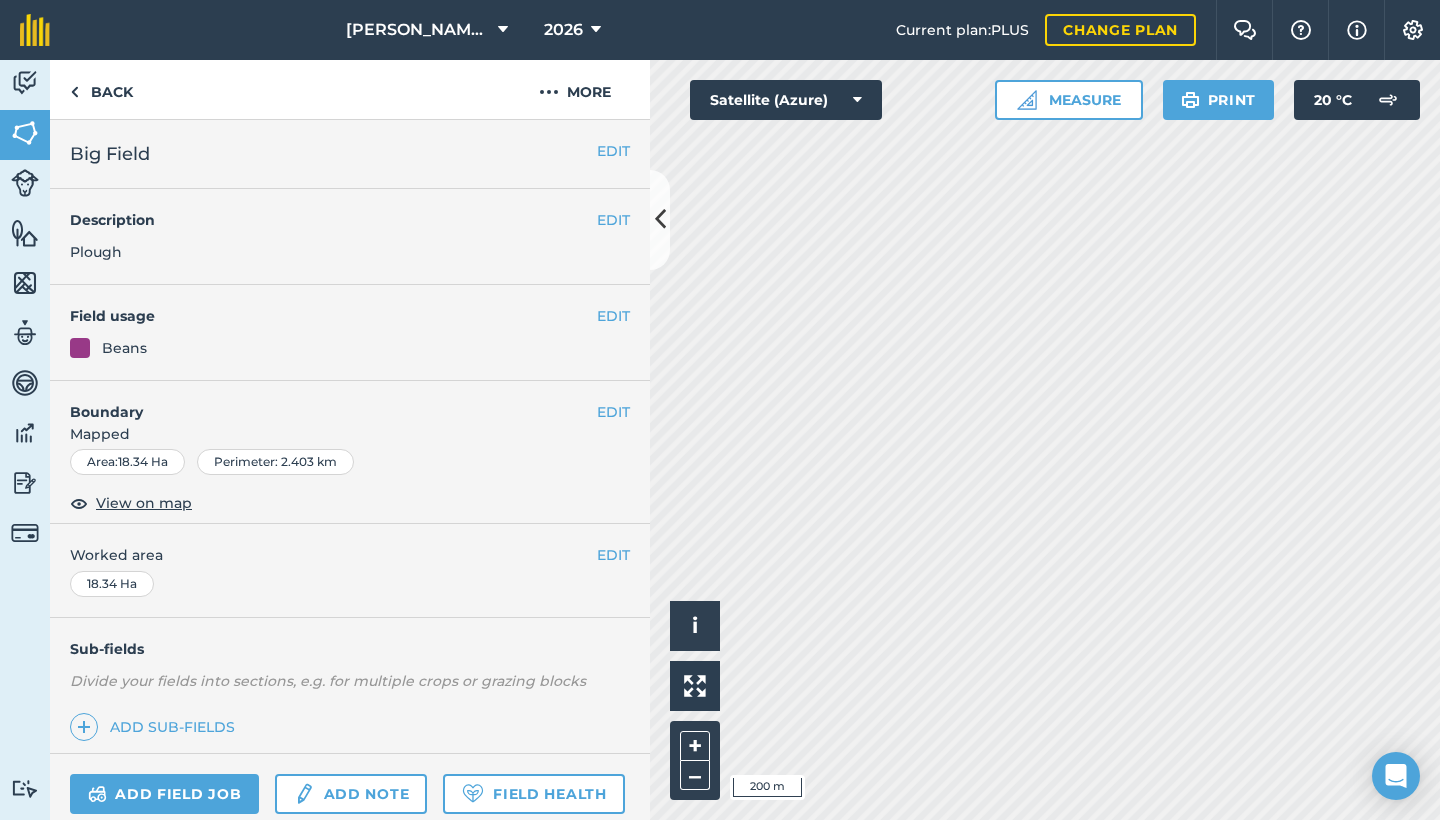 click on "EDIT" at bounding box center [613, 316] 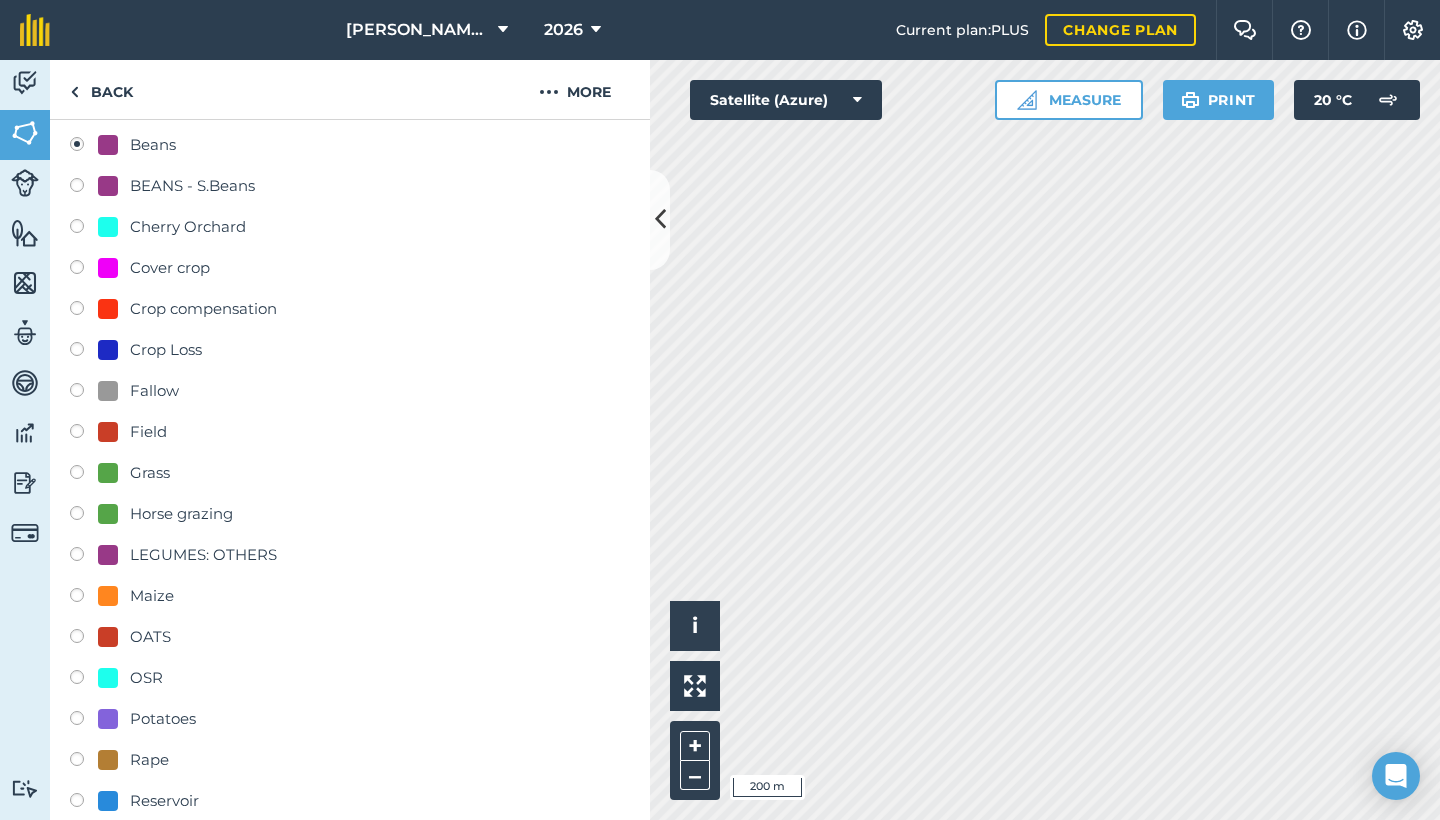 click on "OSR" at bounding box center [130, 678] 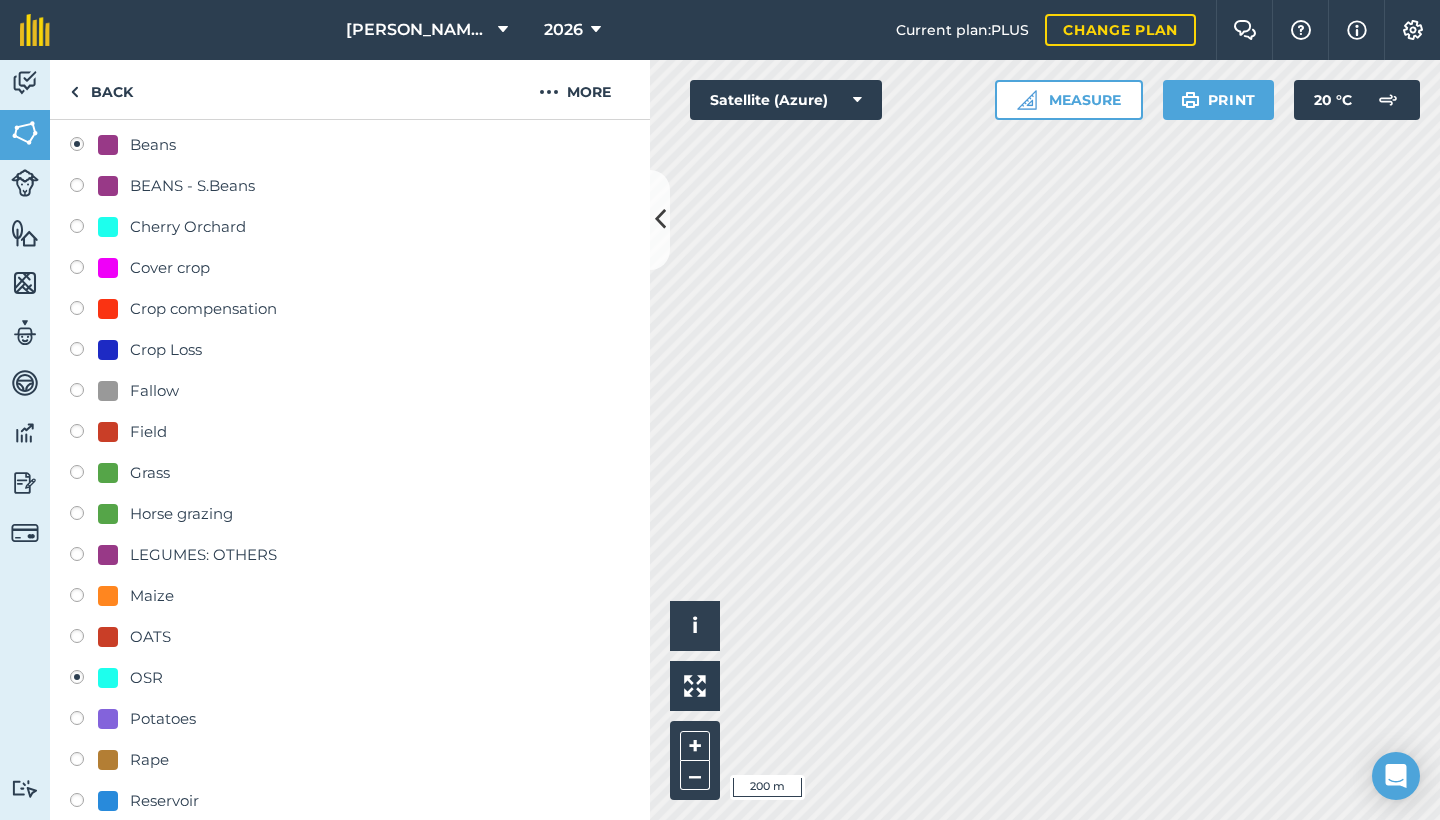 radio on "true" 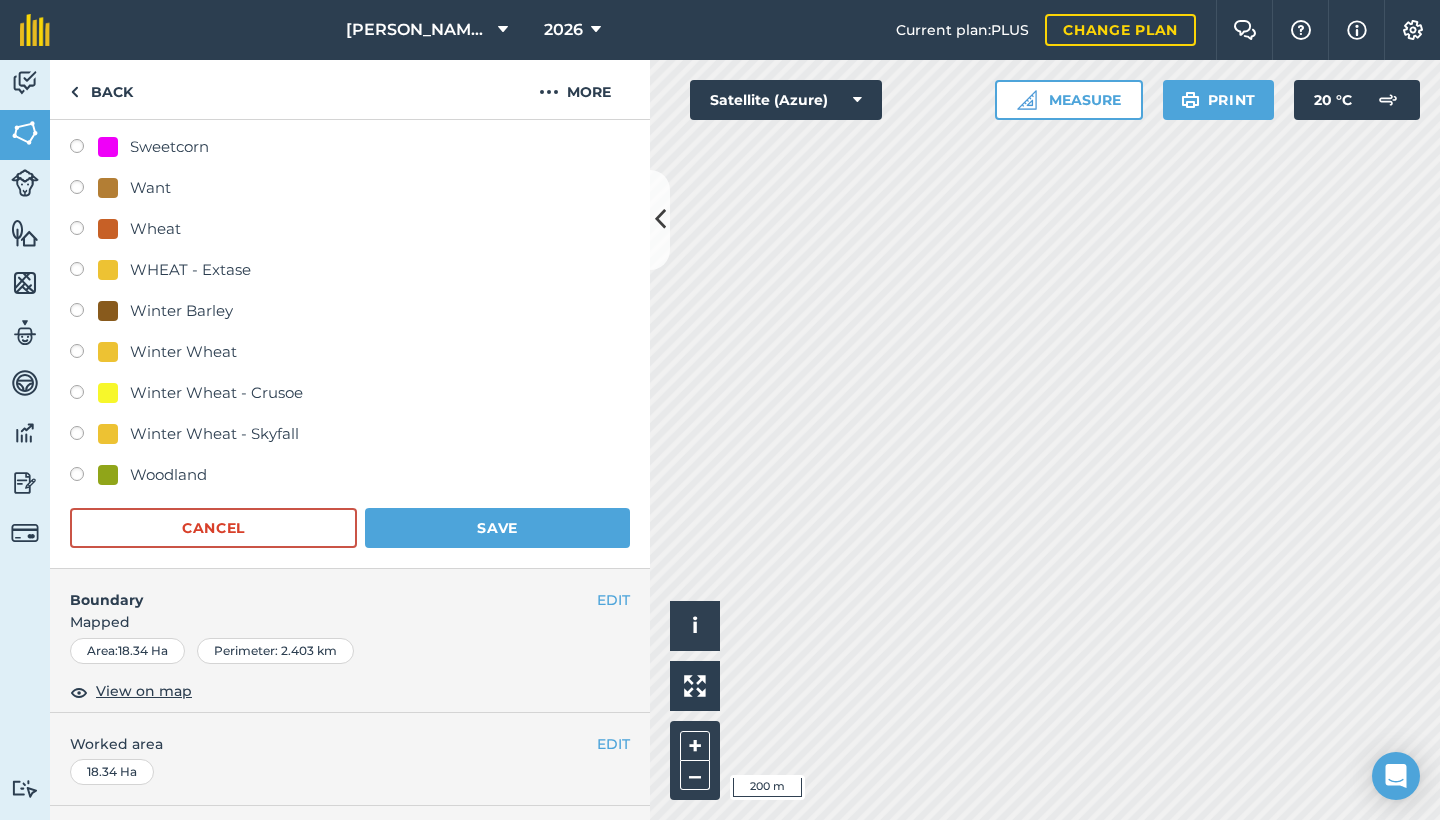 scroll, scrollTop: 1464, scrollLeft: 0, axis: vertical 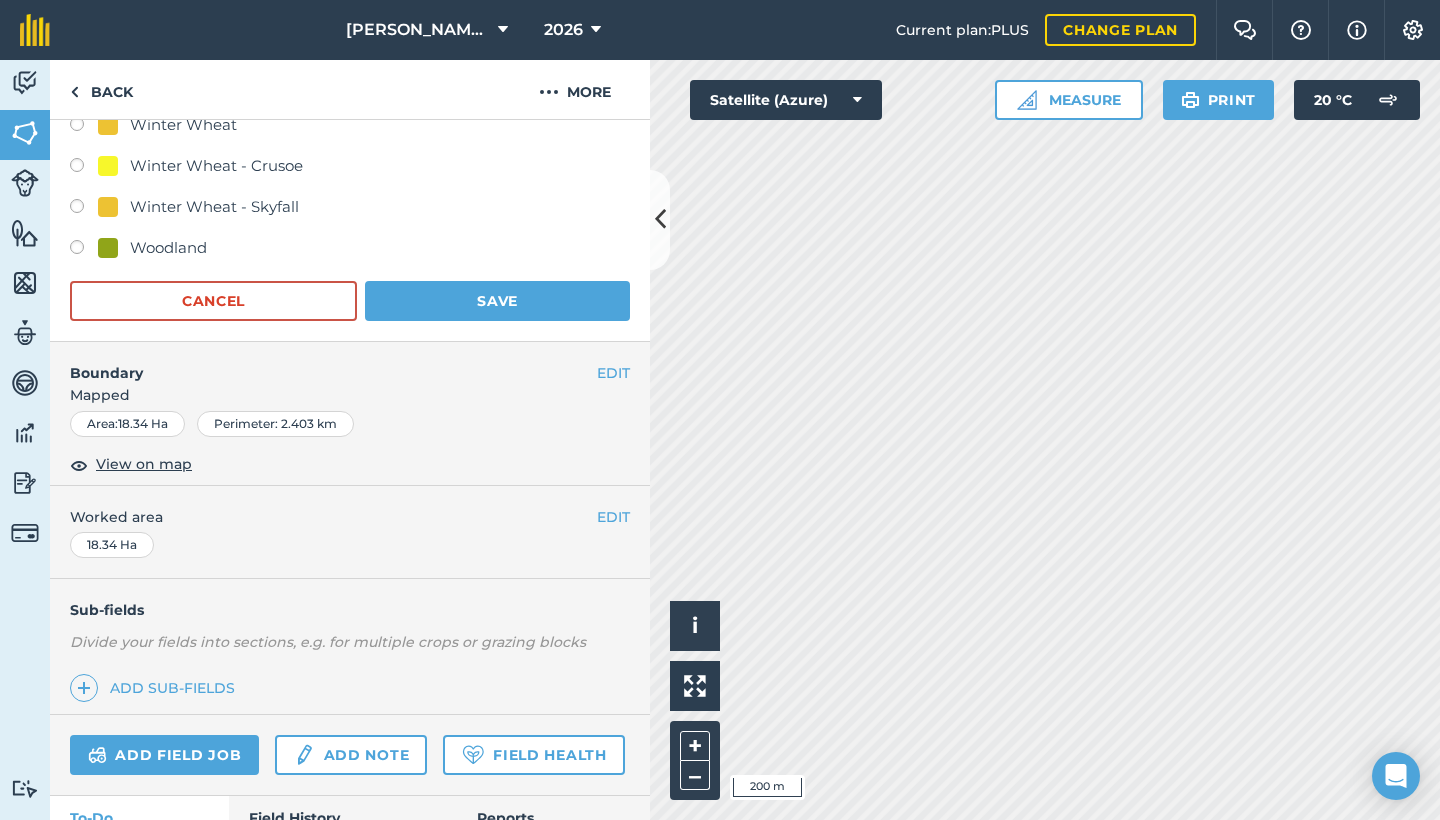 click on "Save" at bounding box center [497, 301] 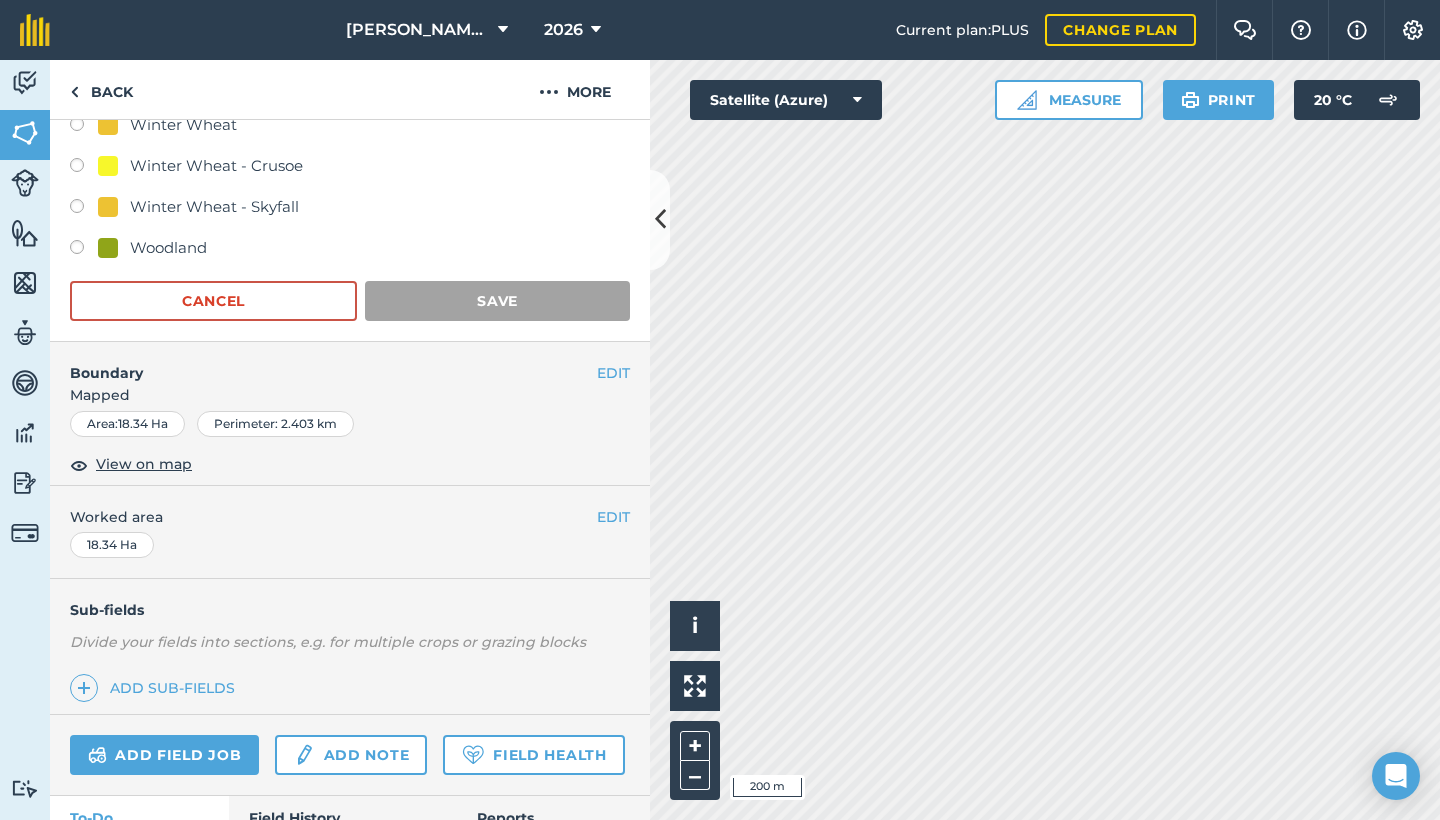 scroll, scrollTop: 117, scrollLeft: 0, axis: vertical 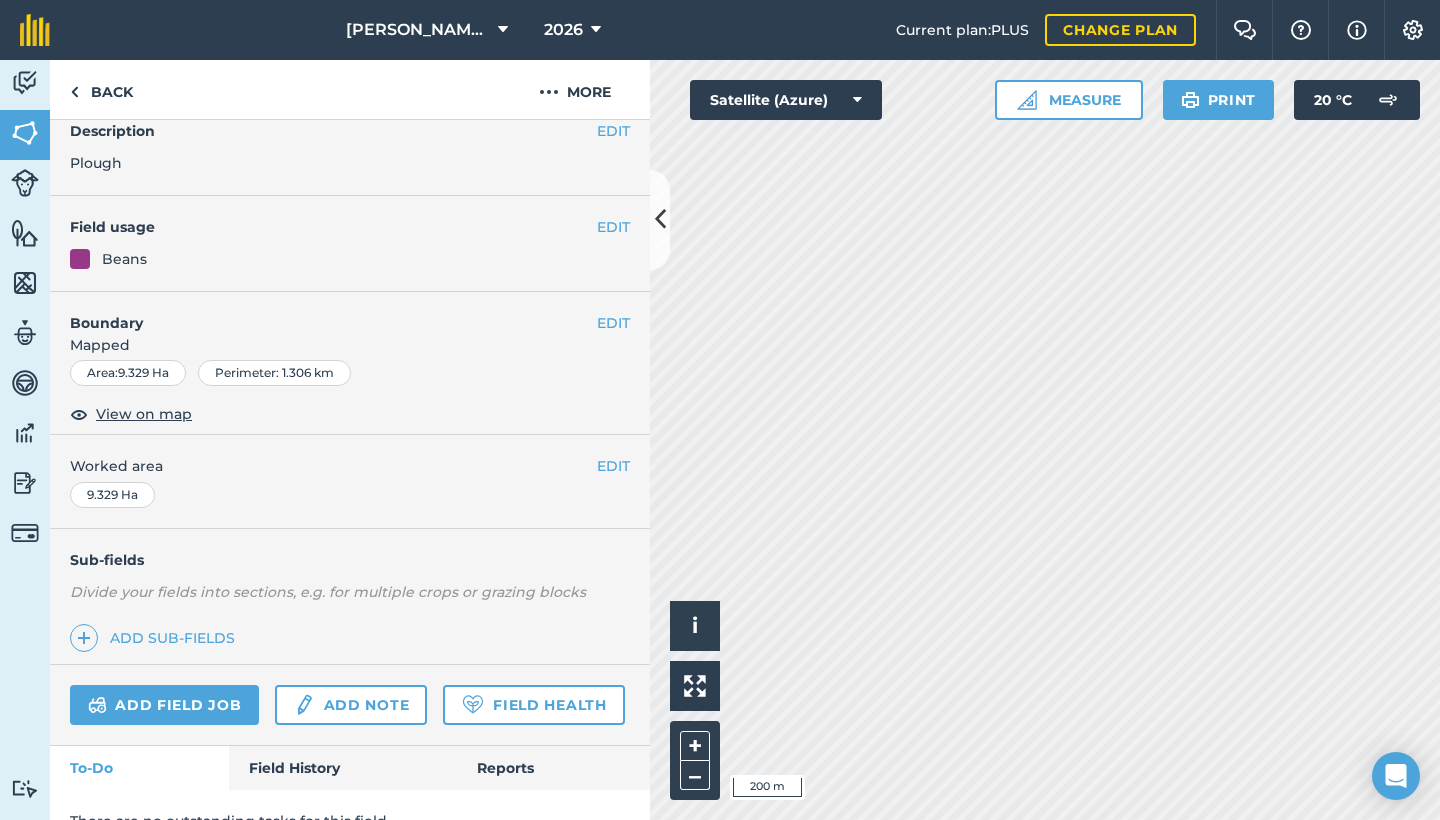 click on "EDIT" at bounding box center (613, 227) 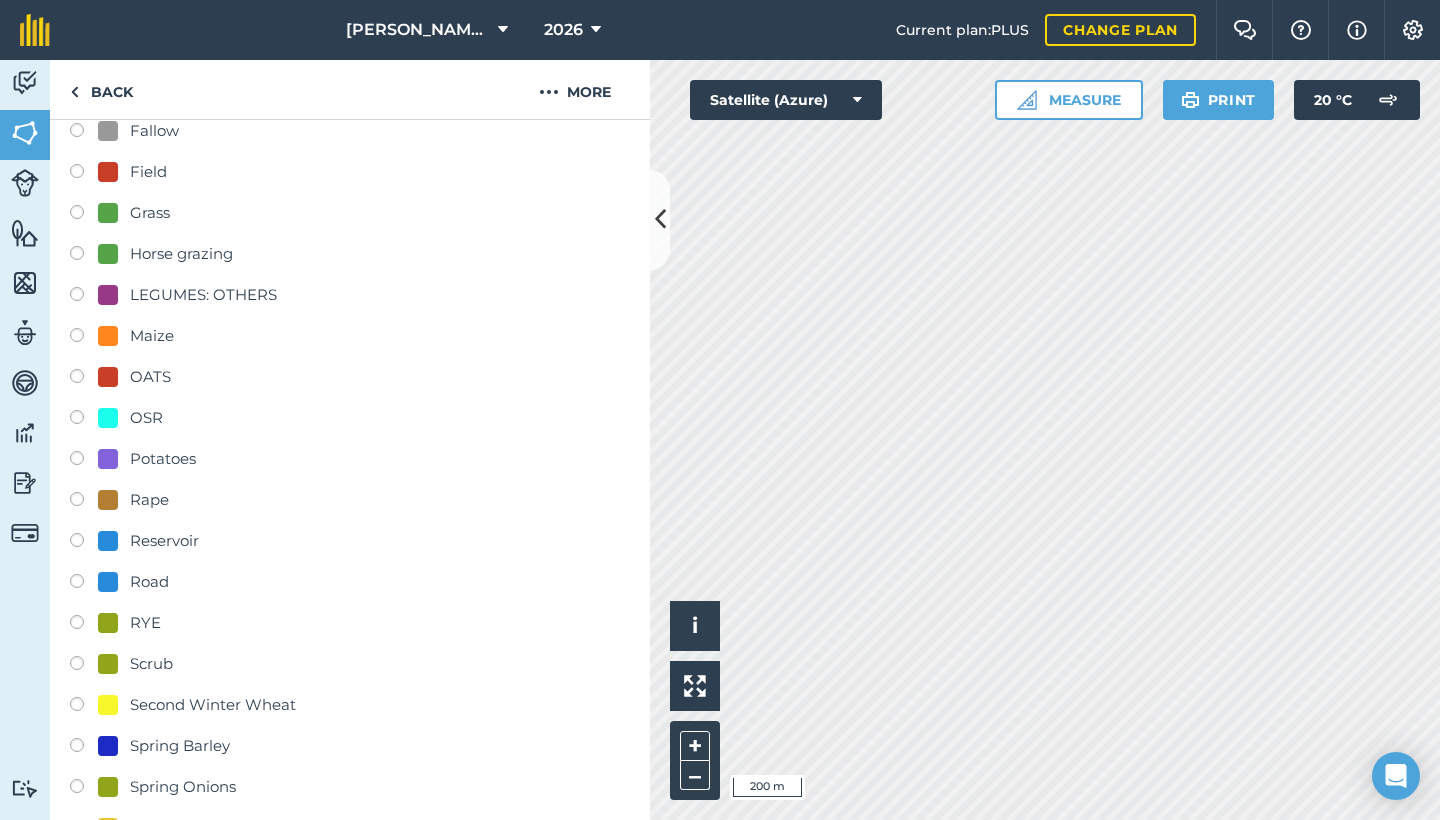 scroll, scrollTop: 550, scrollLeft: 0, axis: vertical 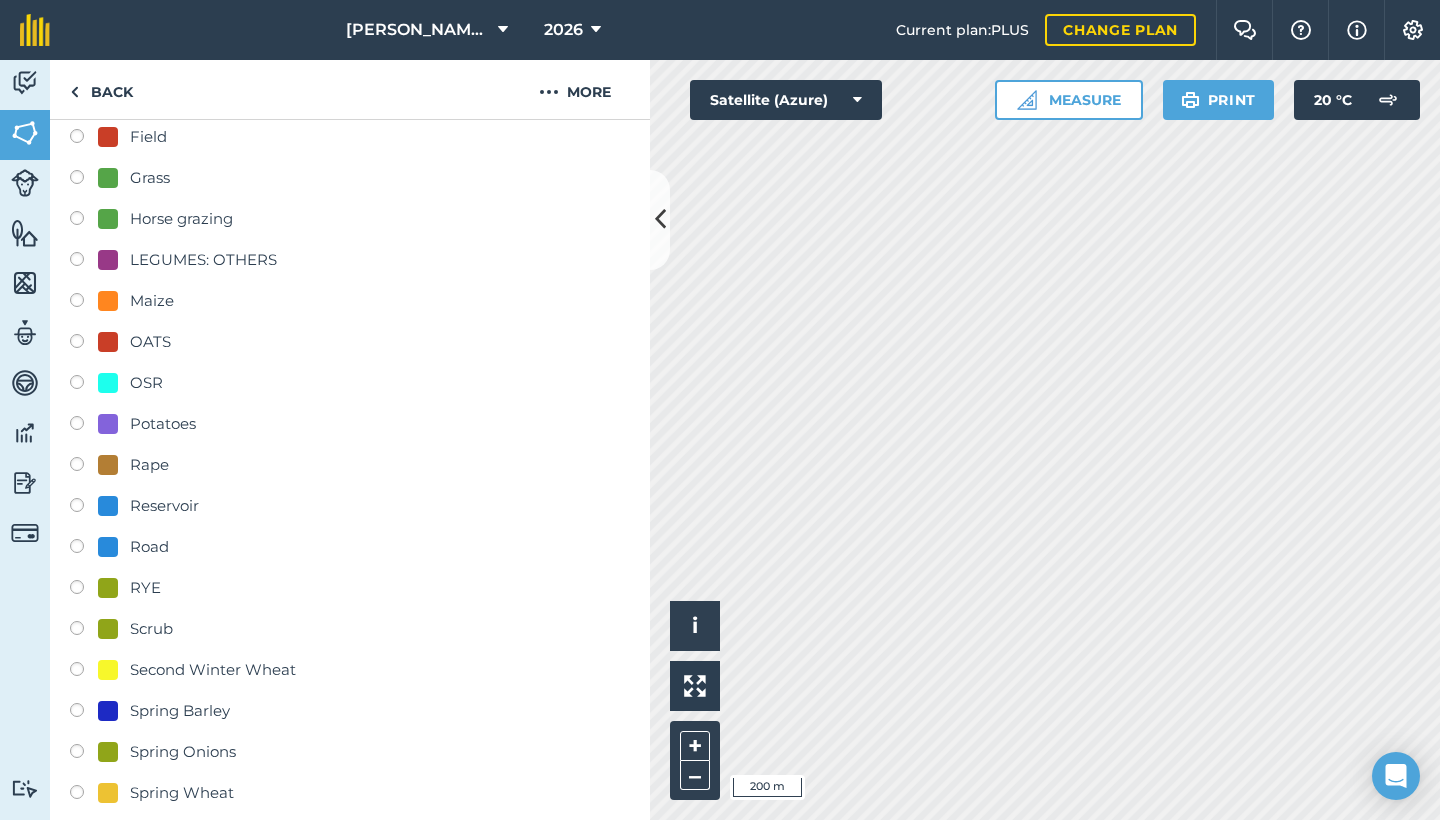click on "OSR" at bounding box center (146, 383) 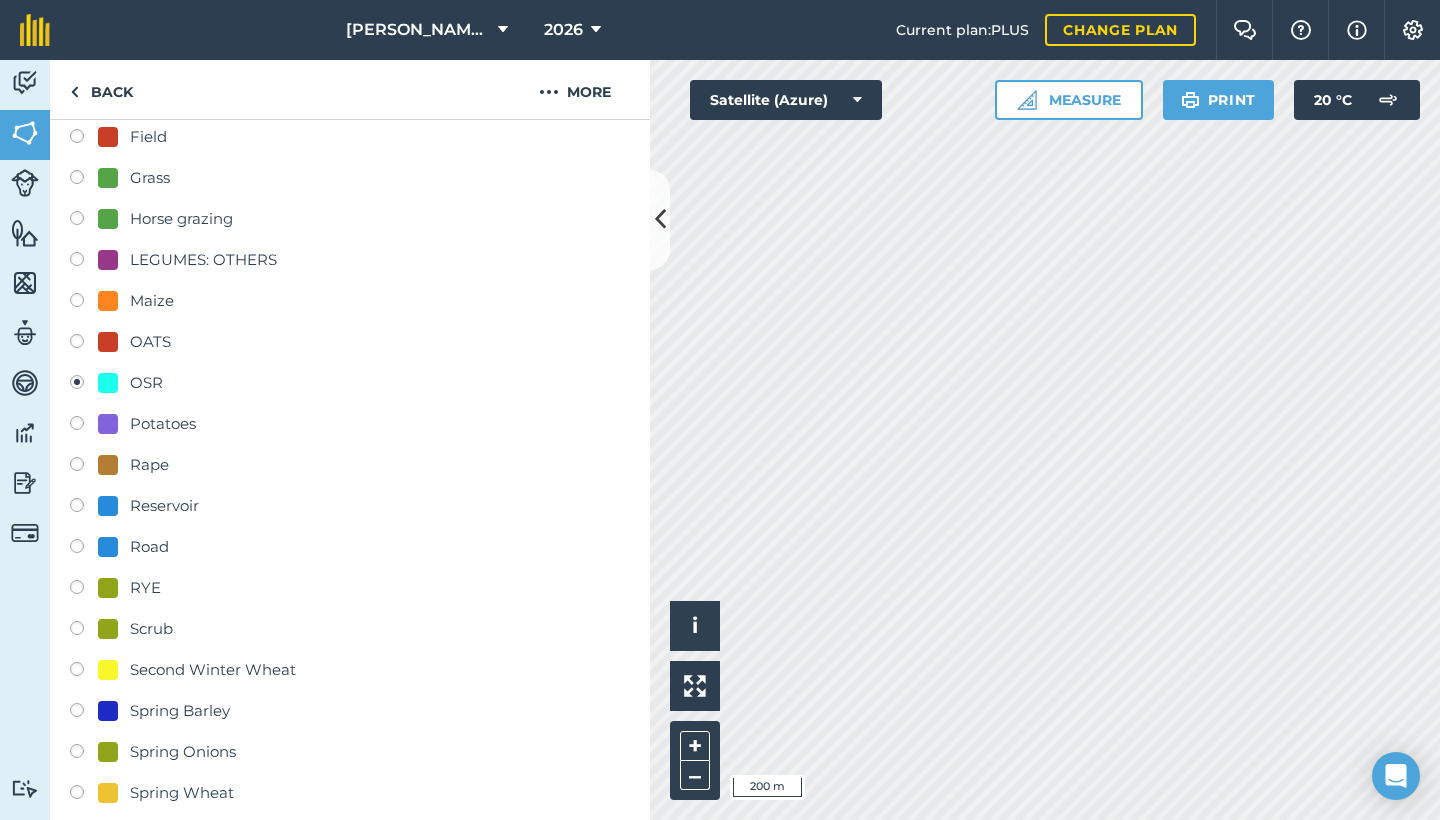 radio on "true" 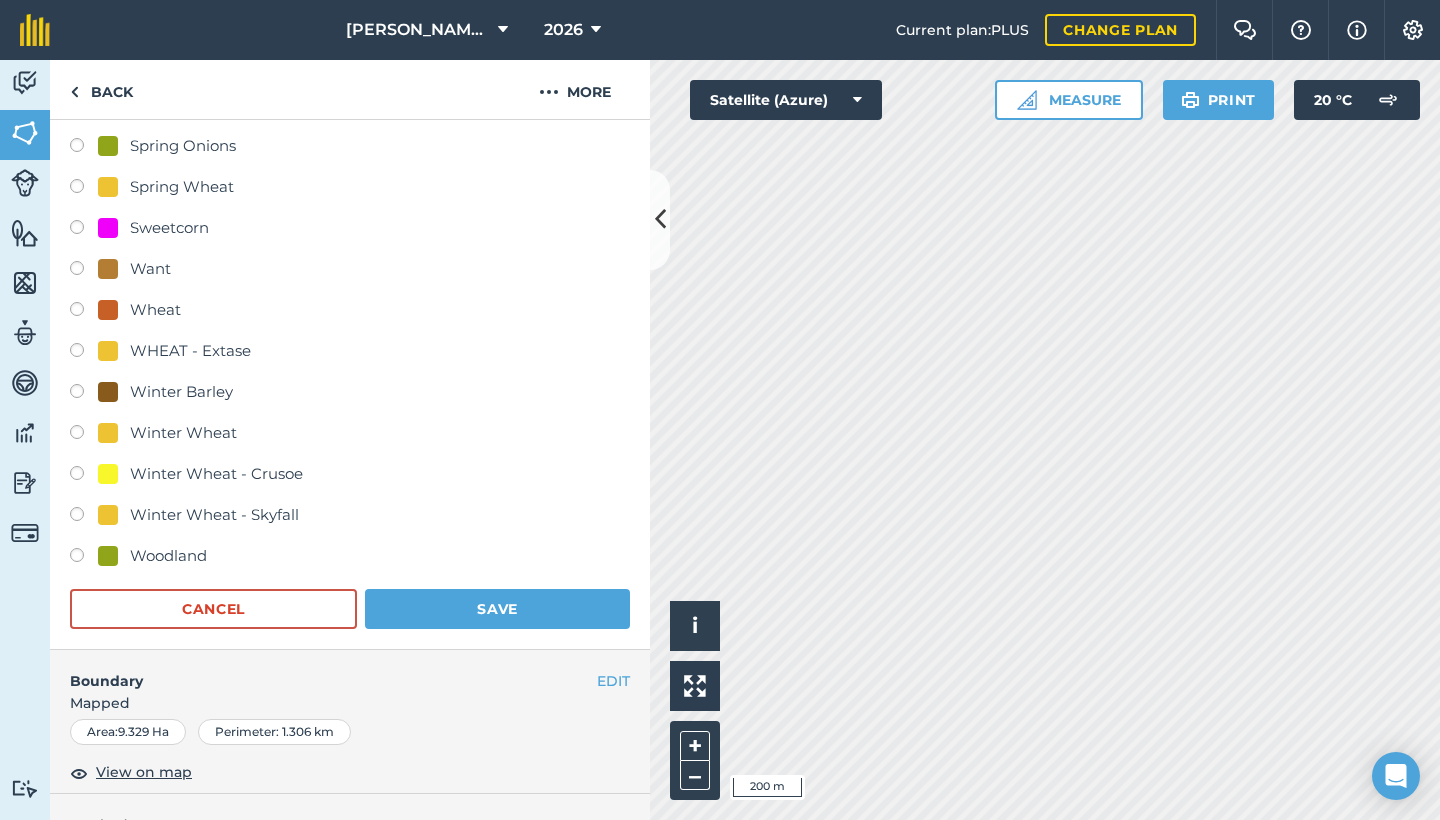 click on "Save" at bounding box center (497, 609) 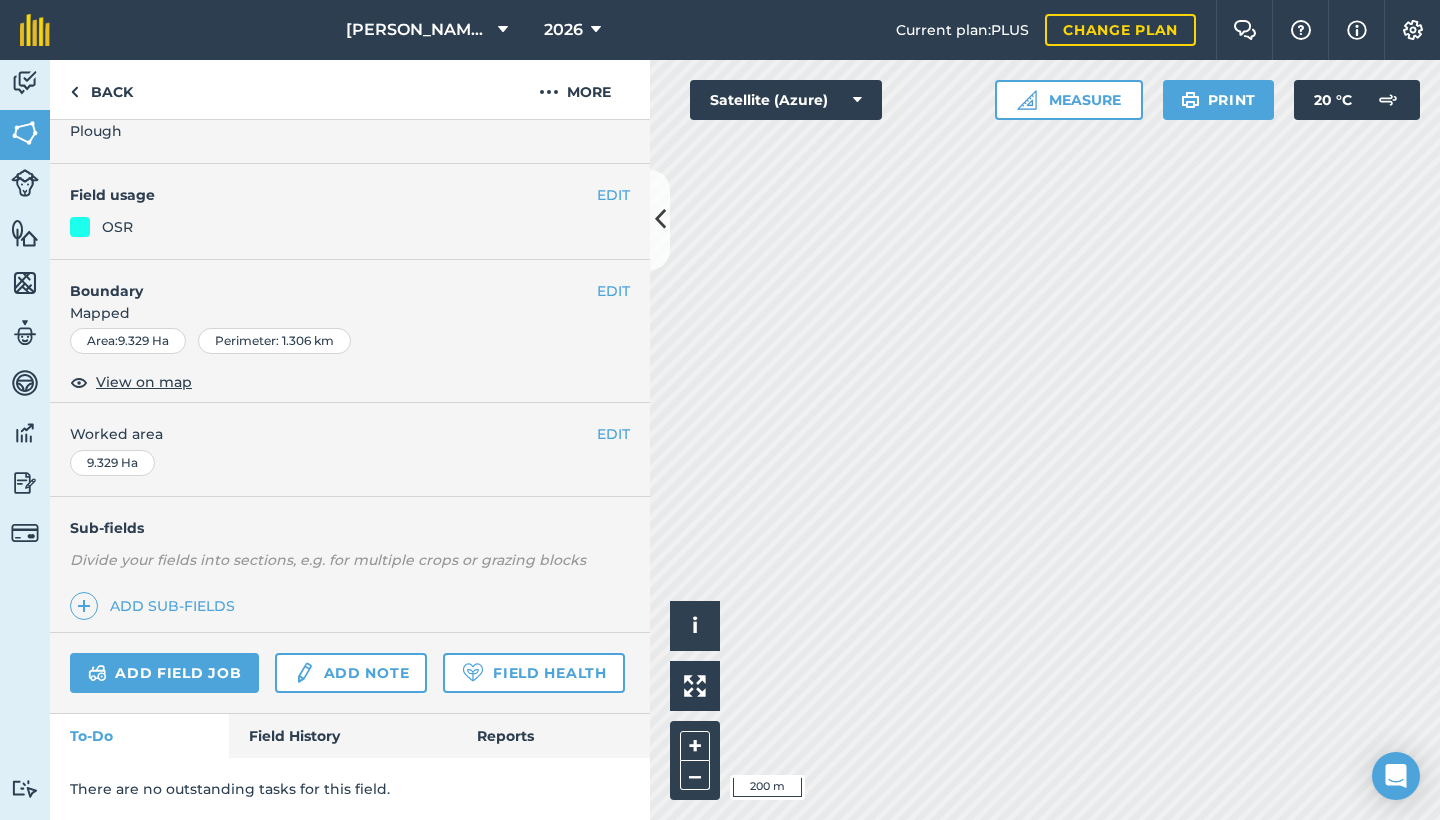 scroll, scrollTop: 117, scrollLeft: 0, axis: vertical 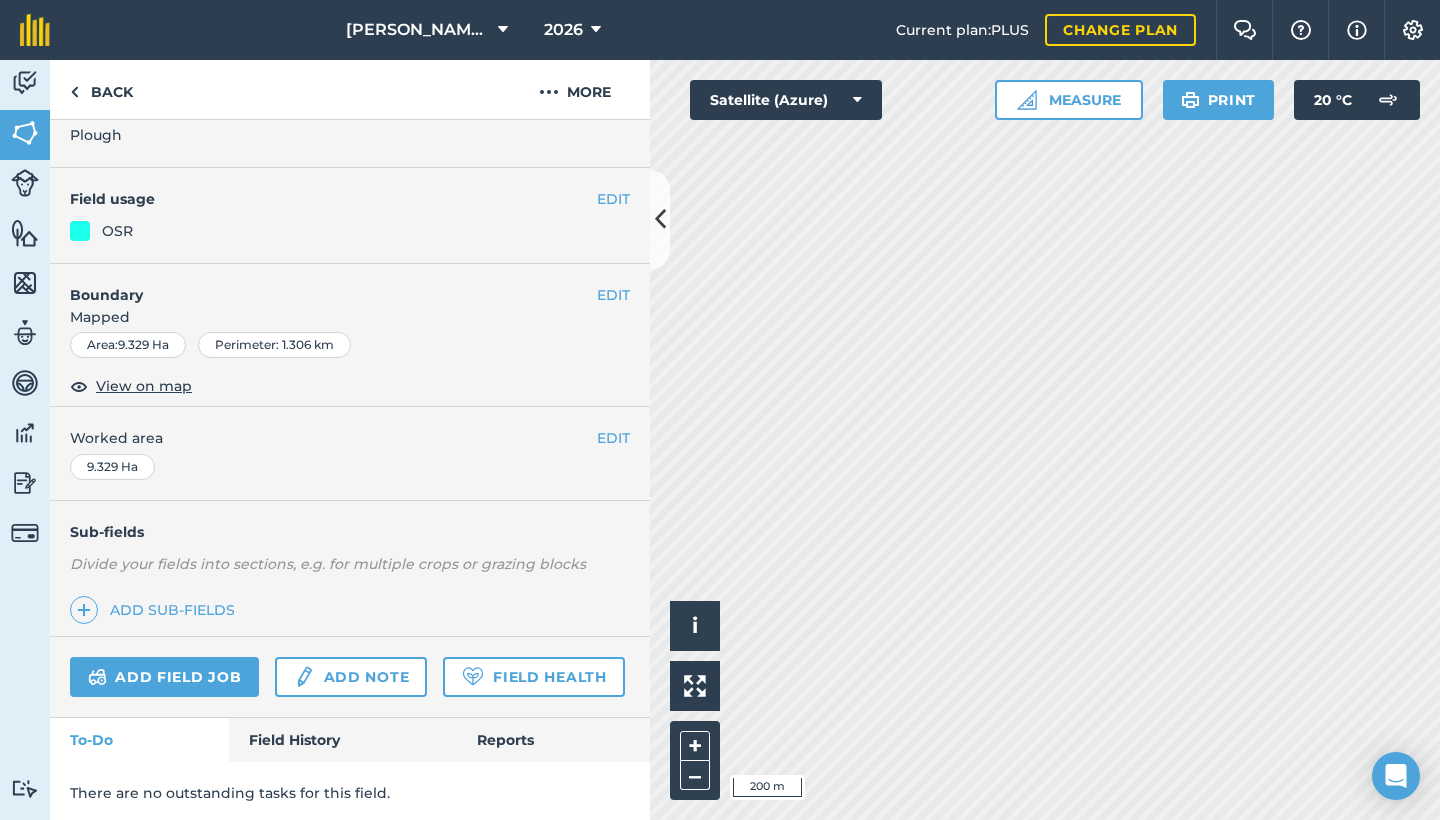 click at bounding box center (660, 220) 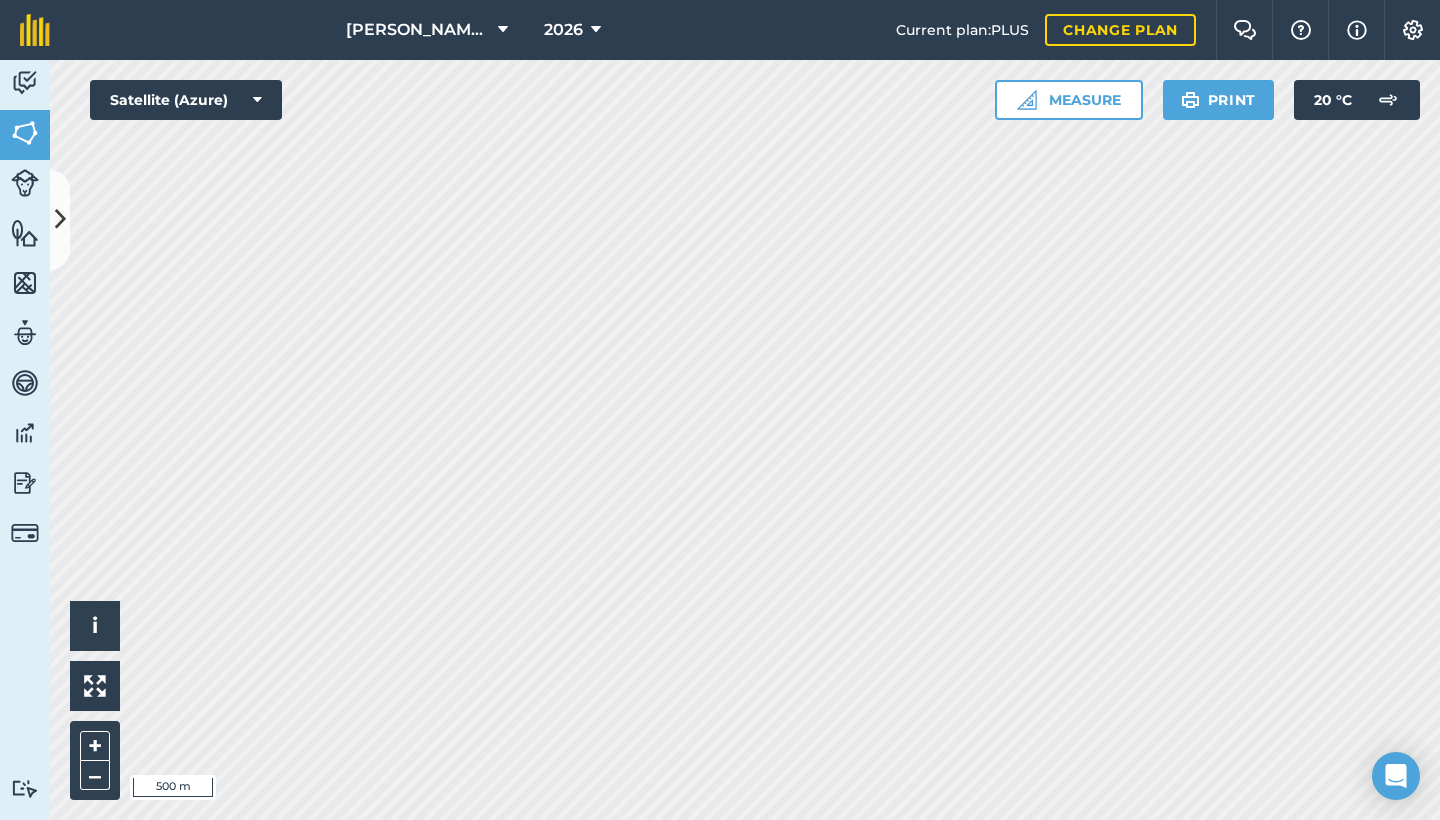 click at bounding box center (60, 220) 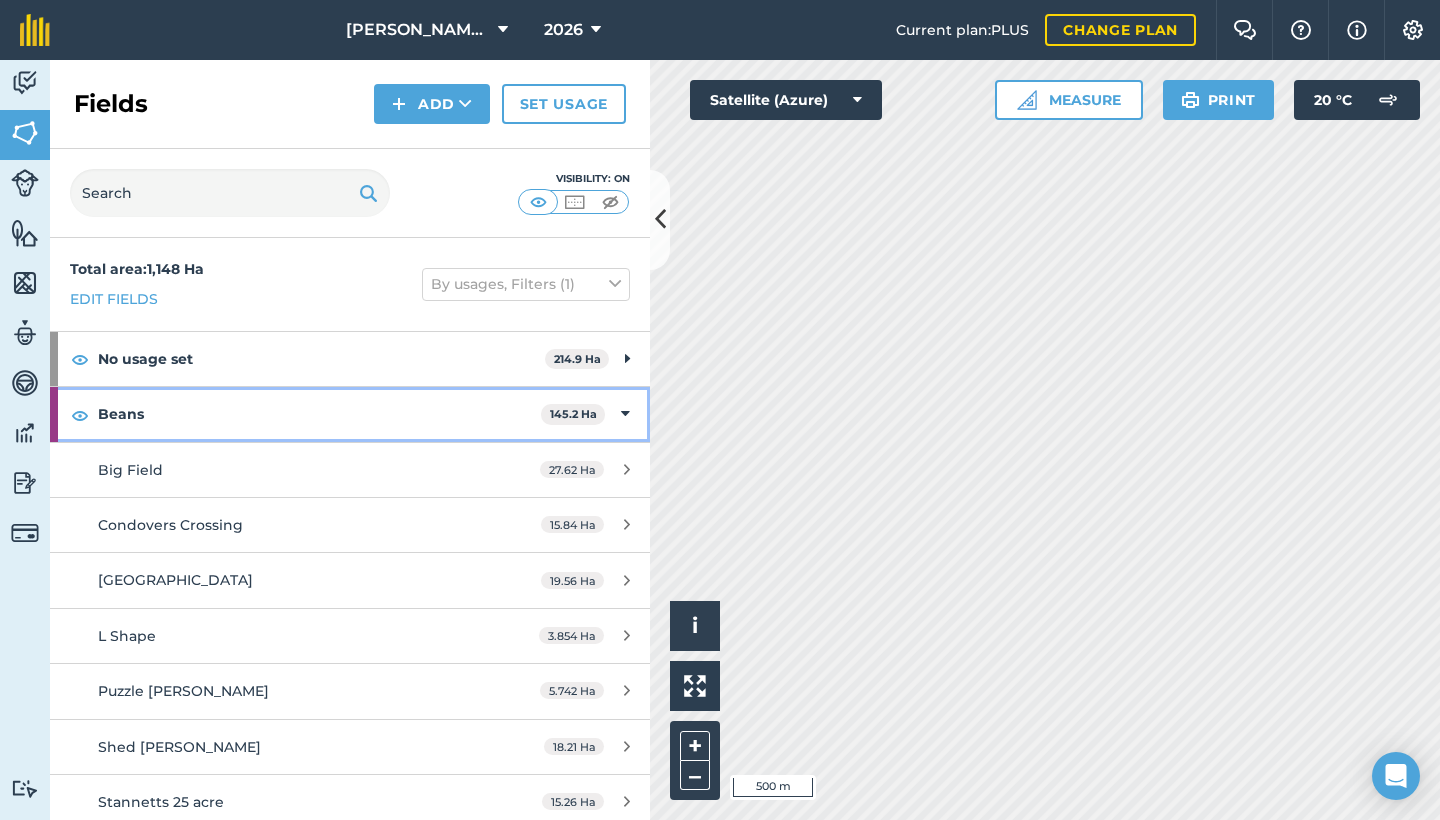 click on "Beans" at bounding box center (319, 414) 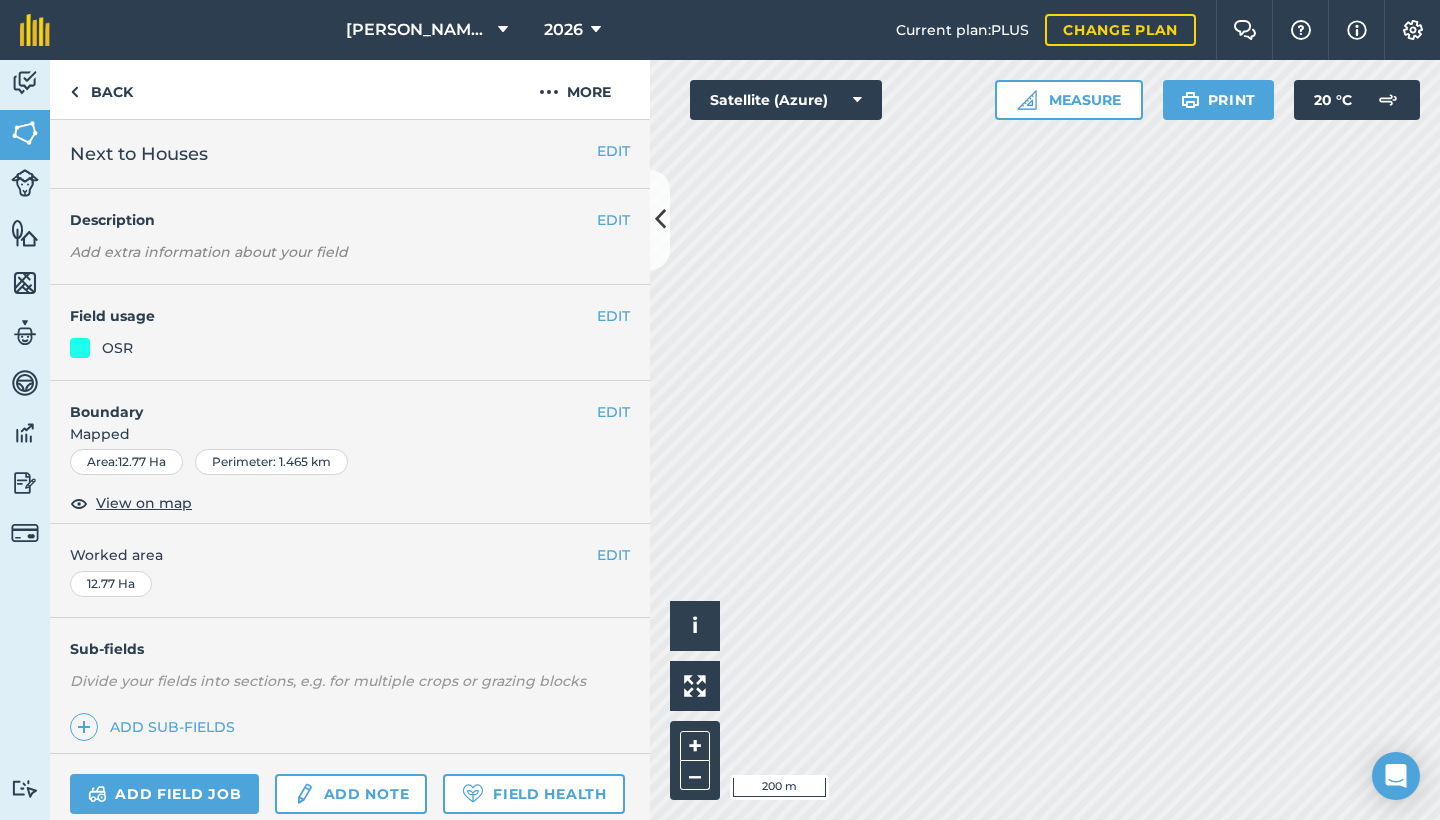 click on "EDIT" at bounding box center (613, 316) 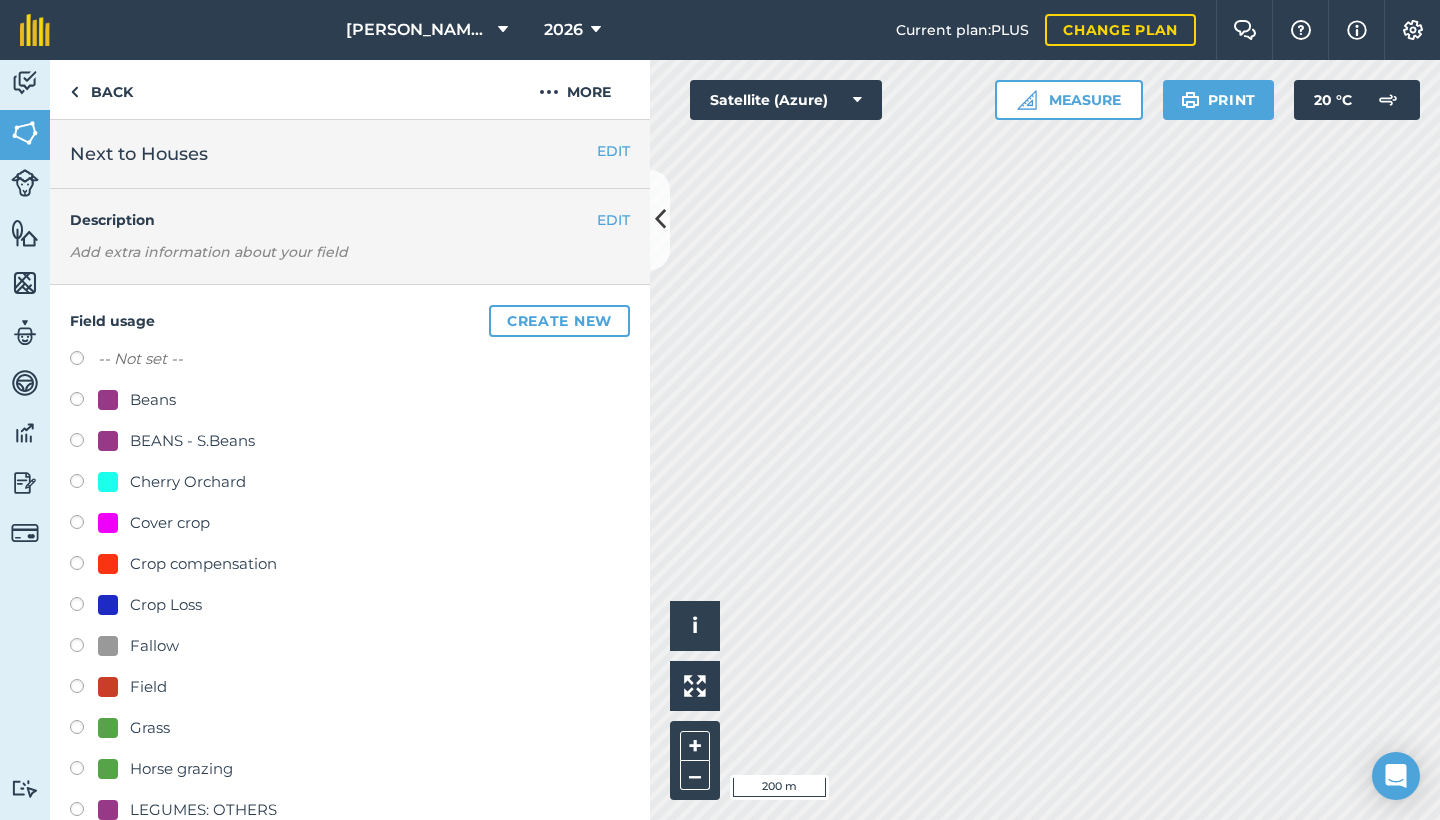 click on "Beans" at bounding box center (137, 400) 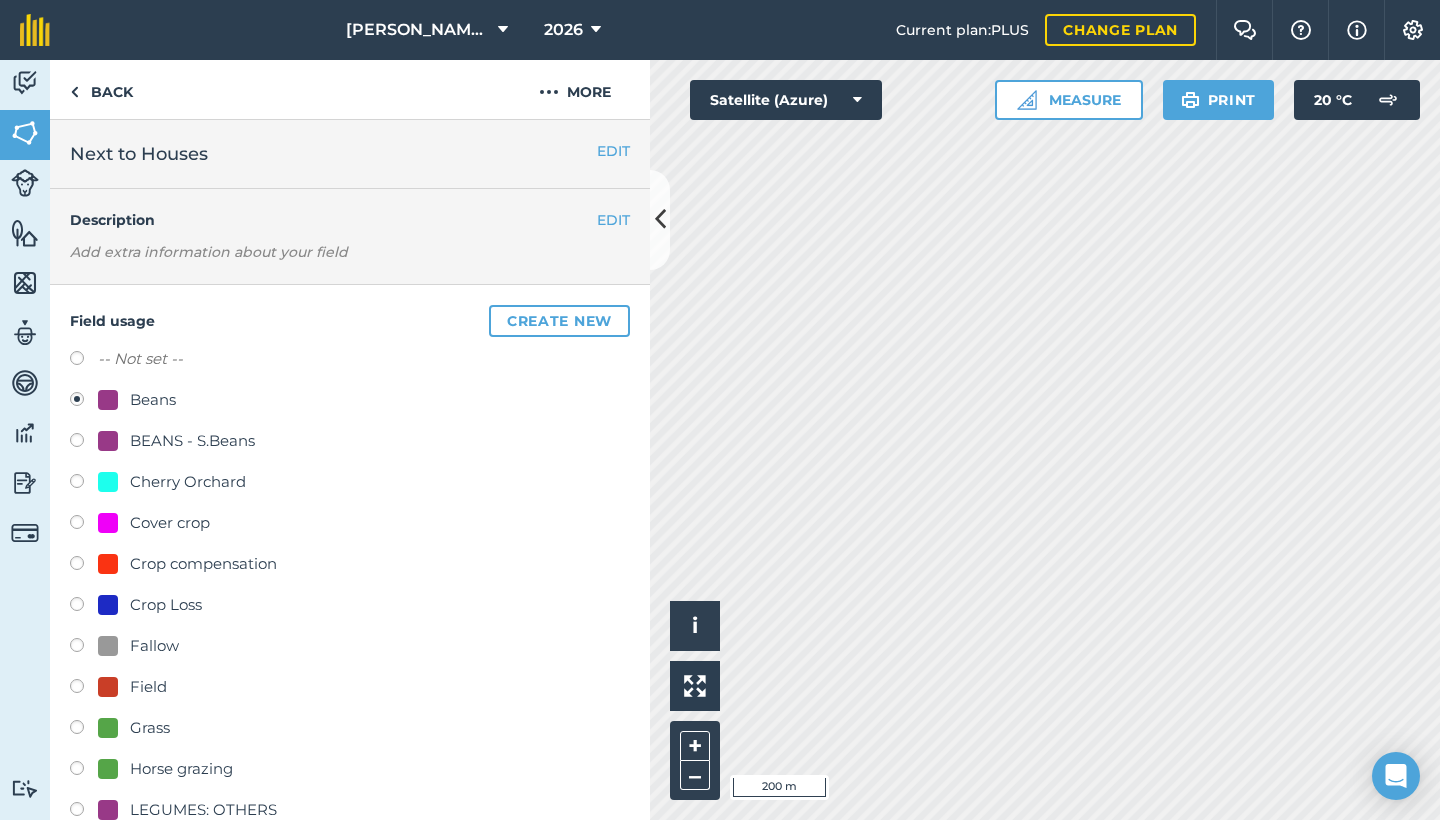 radio on "true" 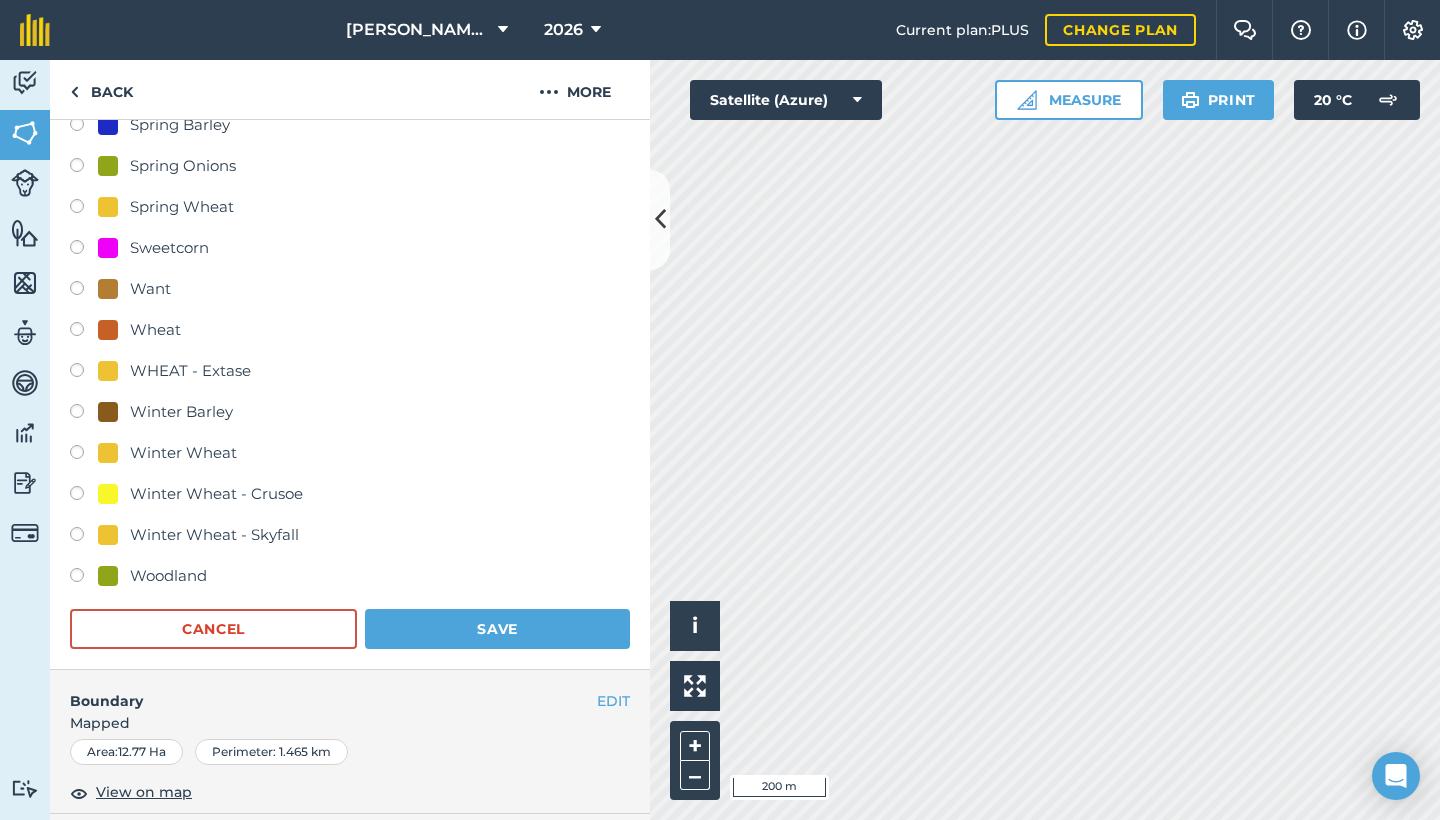 click on "Save" at bounding box center (497, 629) 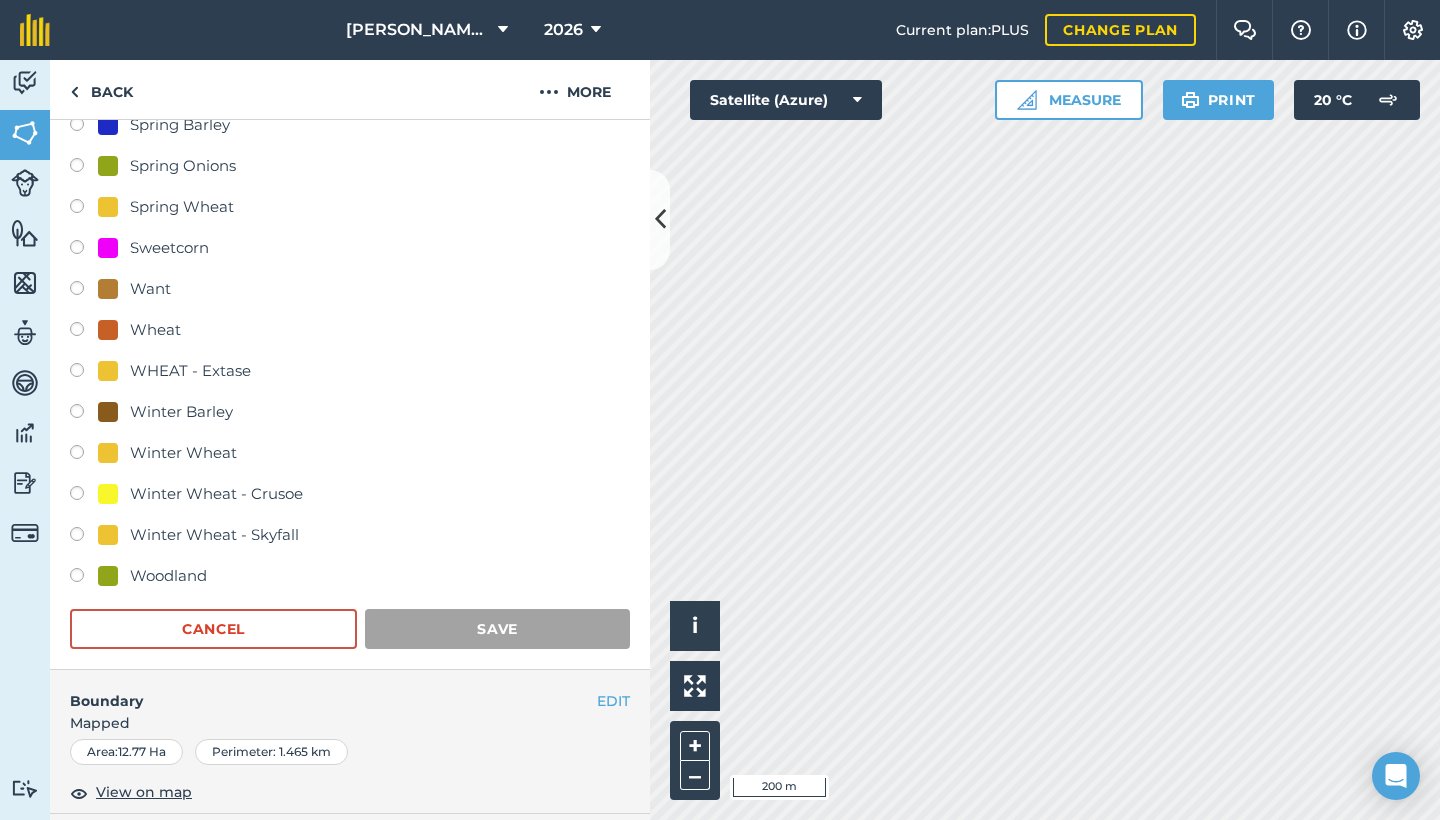 scroll, scrollTop: 117, scrollLeft: 0, axis: vertical 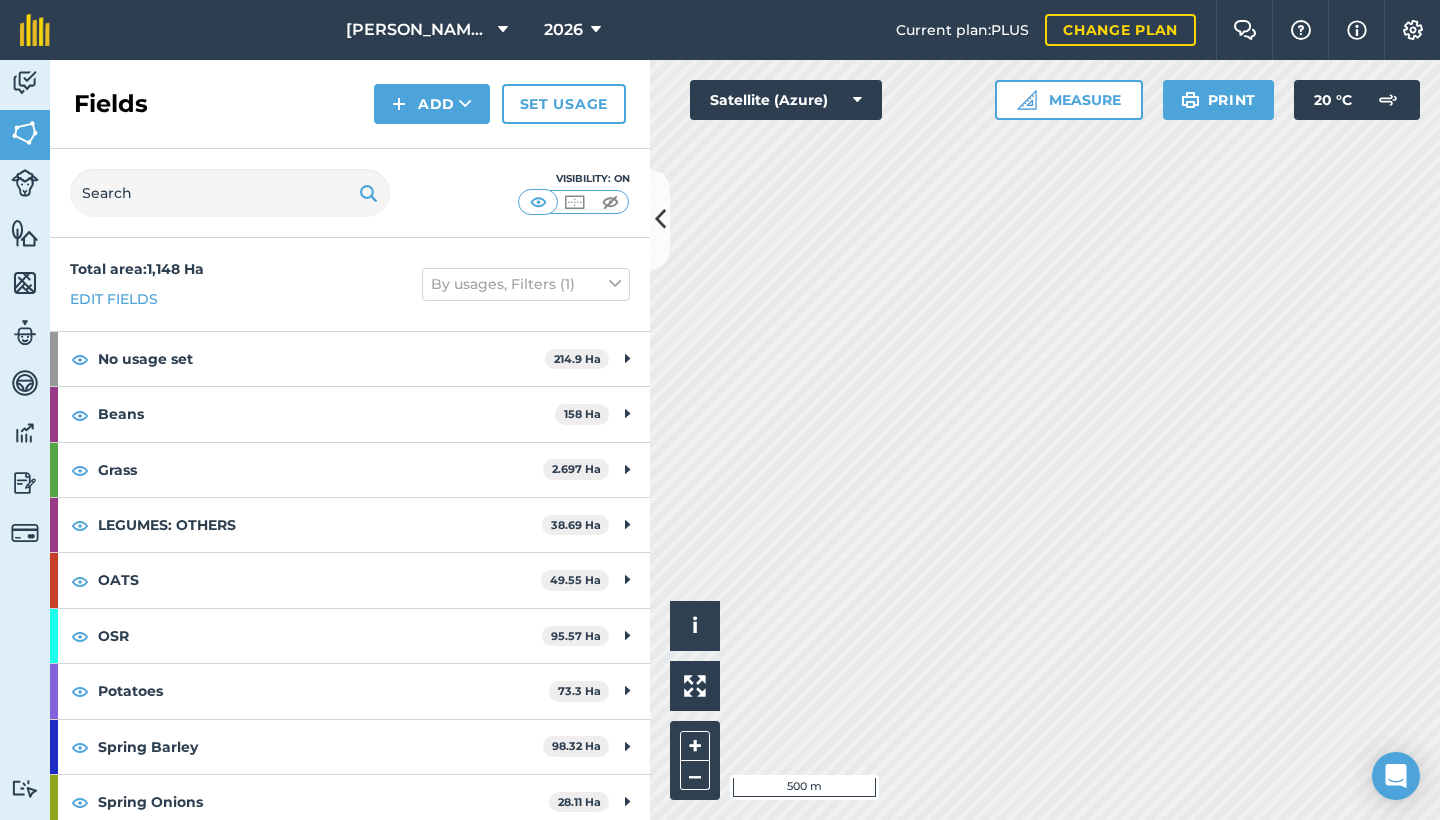 click at bounding box center (596, 30) 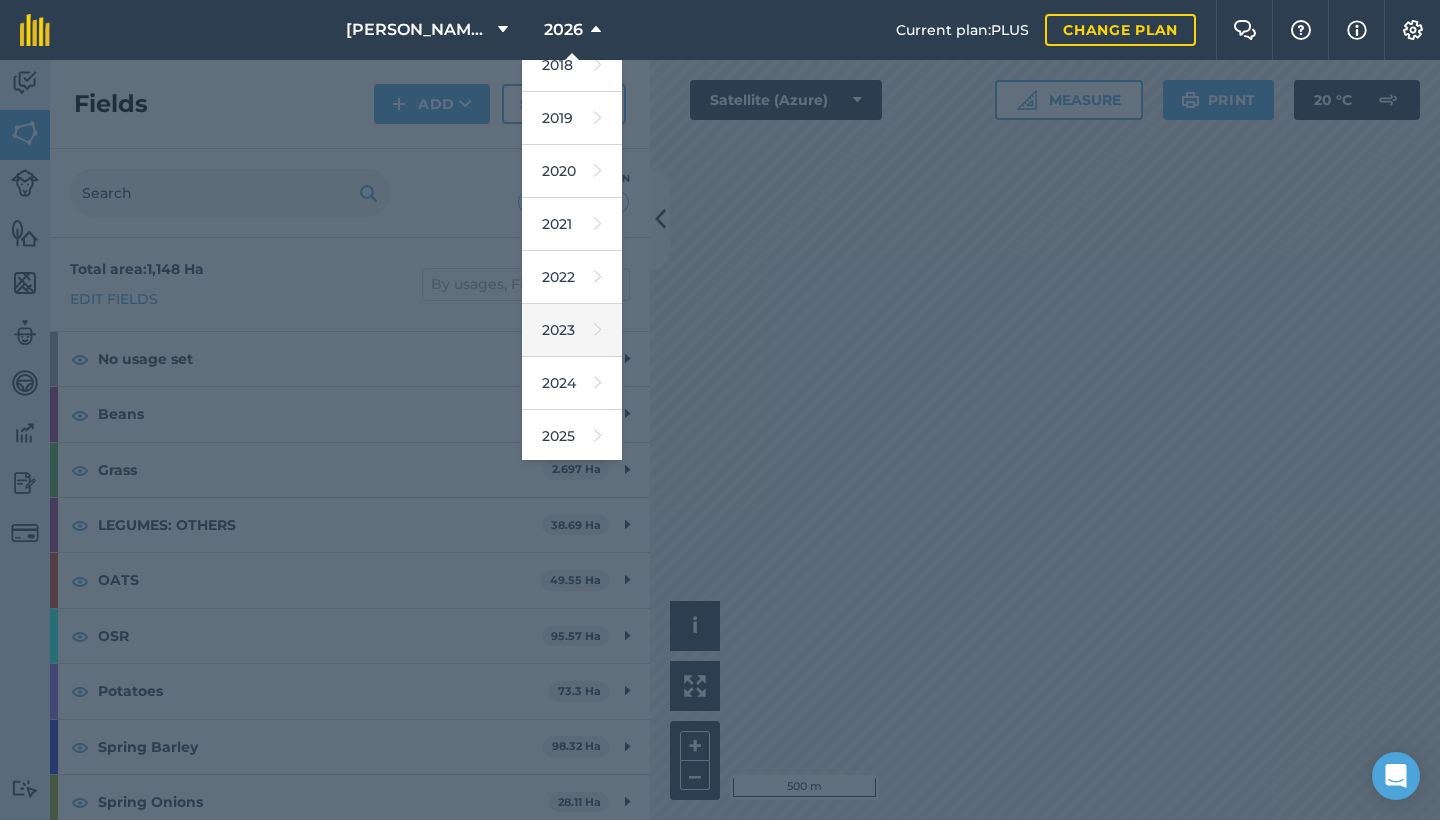 scroll, scrollTop: 77, scrollLeft: 0, axis: vertical 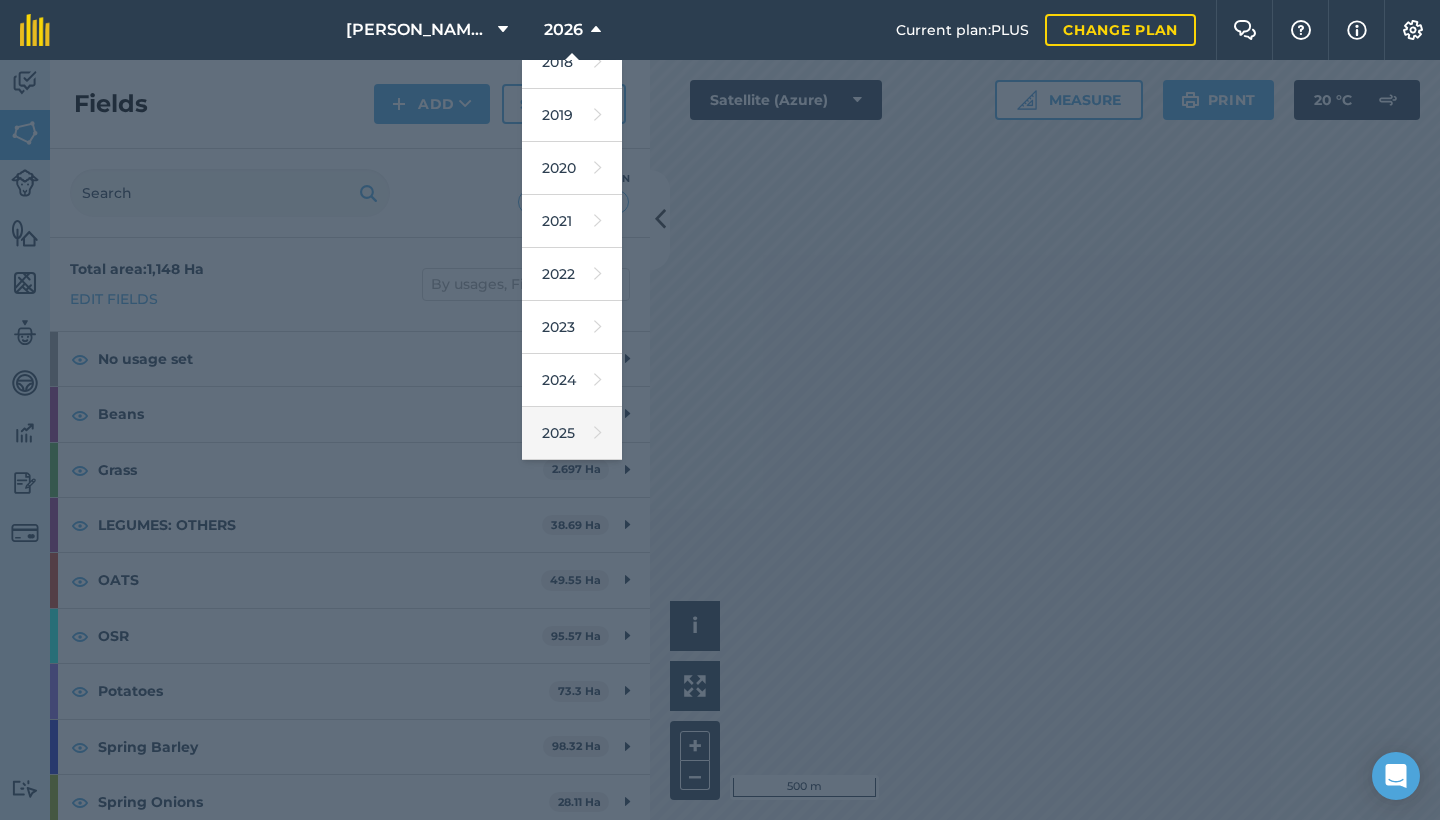 click on "2025" at bounding box center (572, 433) 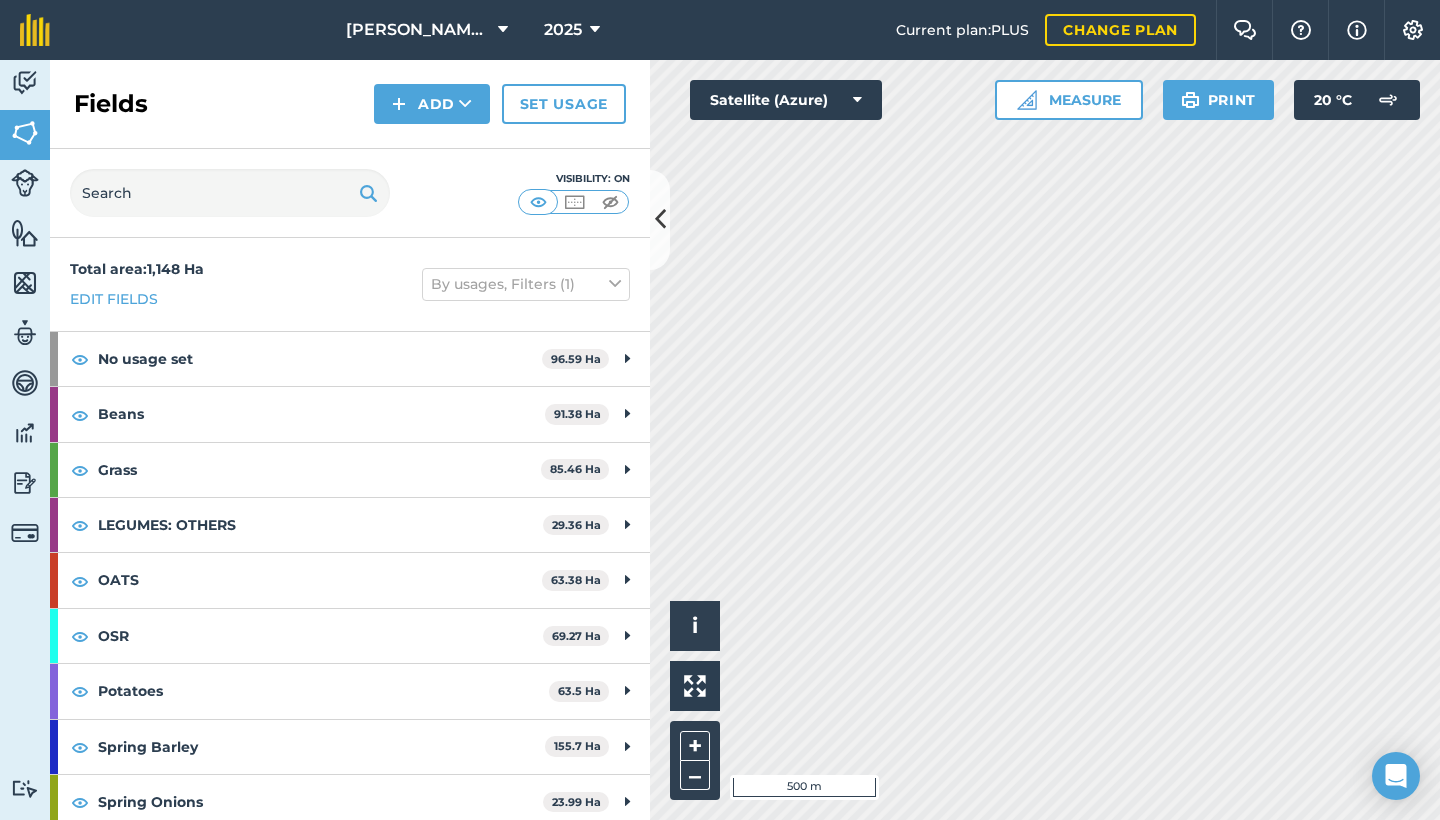 click on "2025" at bounding box center (572, 30) 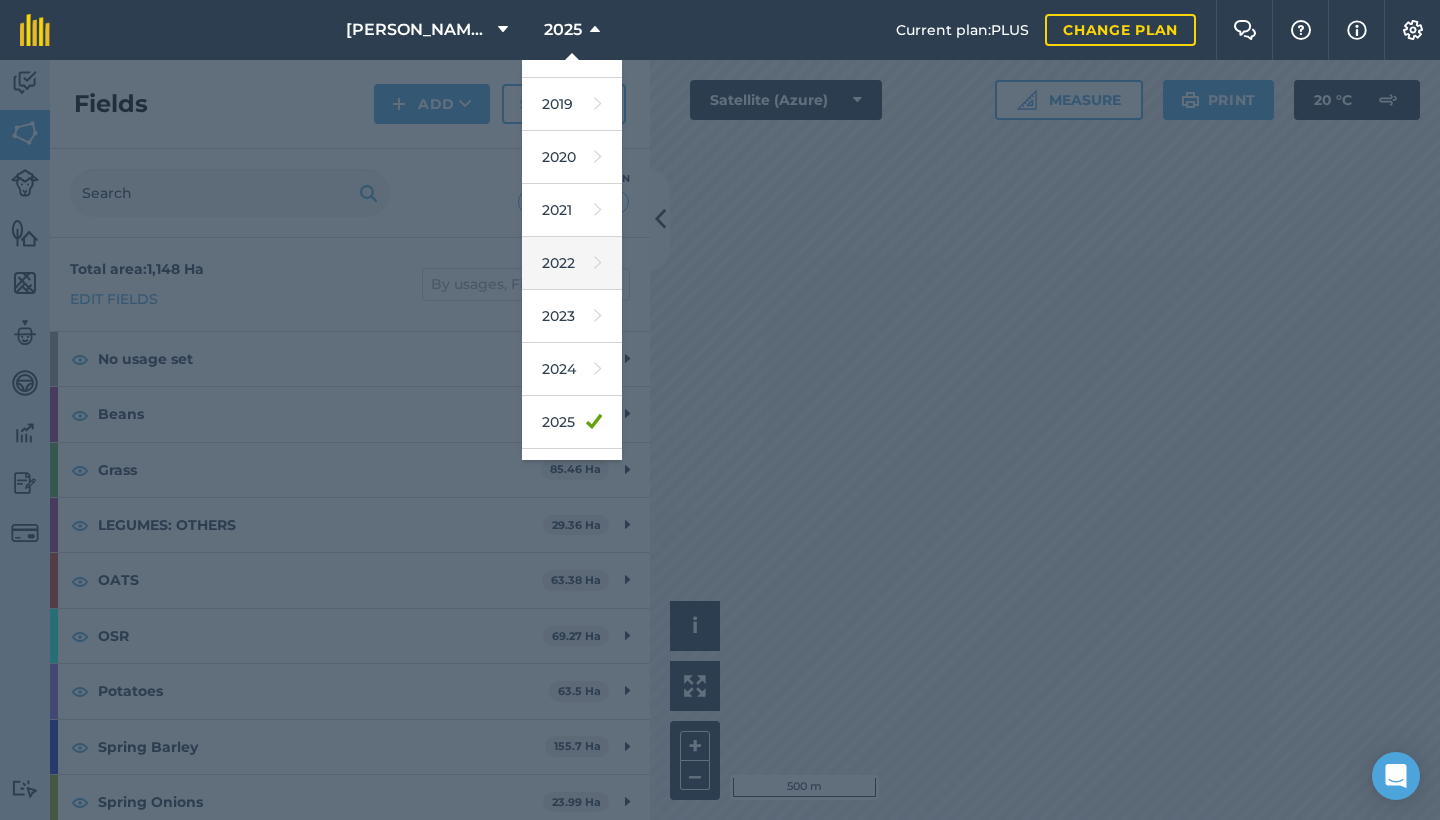 scroll, scrollTop: 100, scrollLeft: 0, axis: vertical 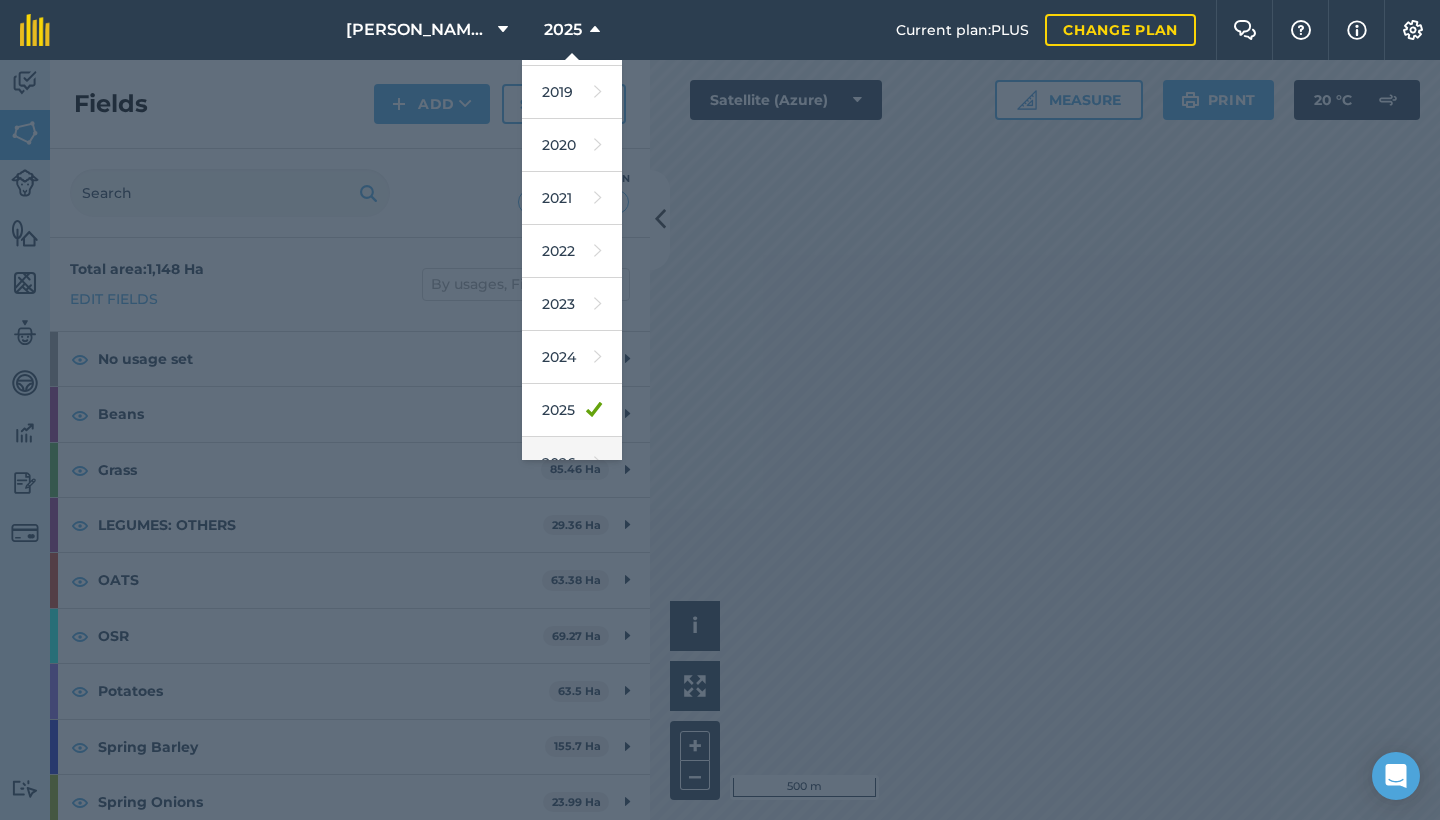 click on "2026" at bounding box center (572, 463) 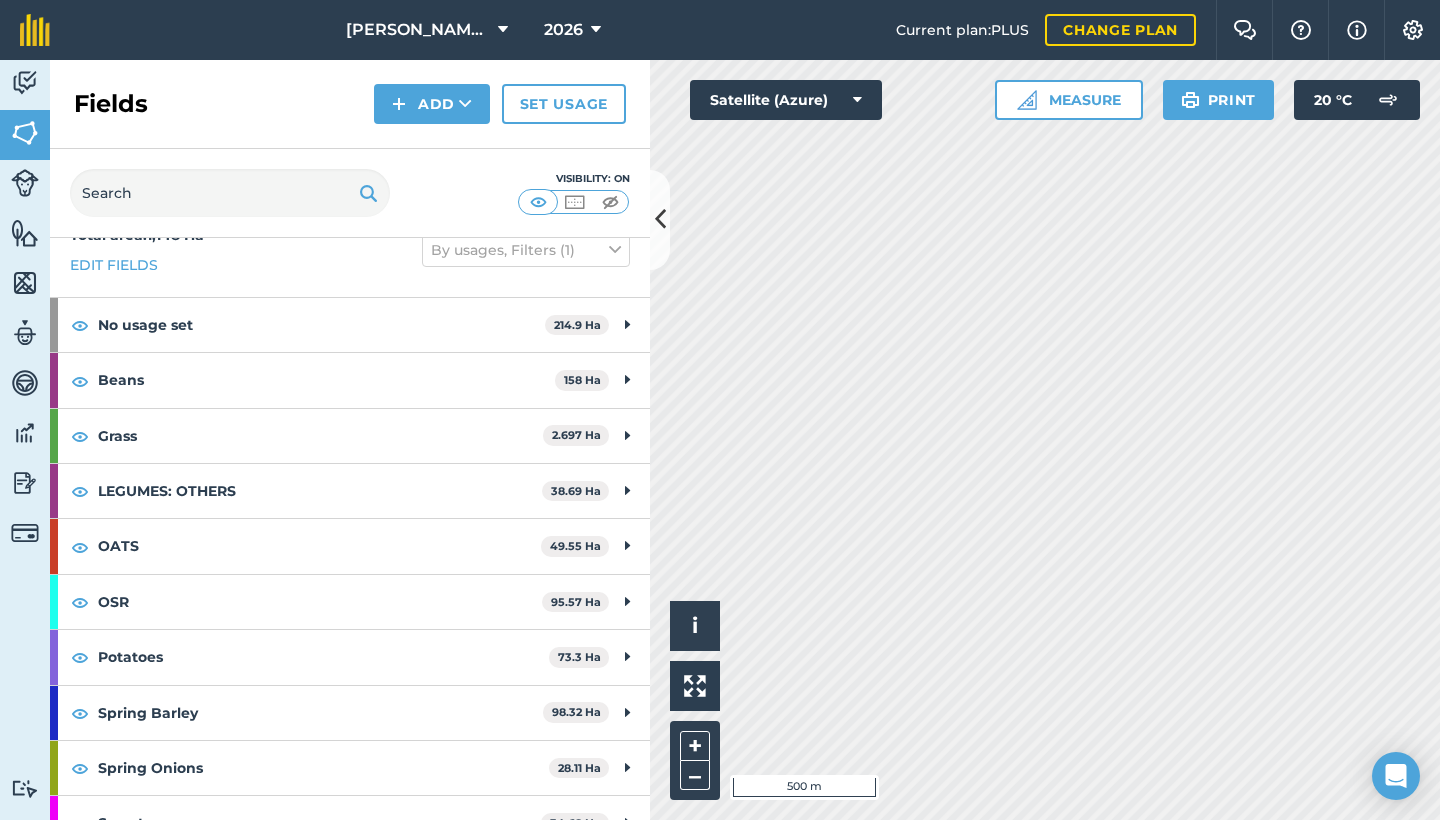 scroll, scrollTop: 35, scrollLeft: 0, axis: vertical 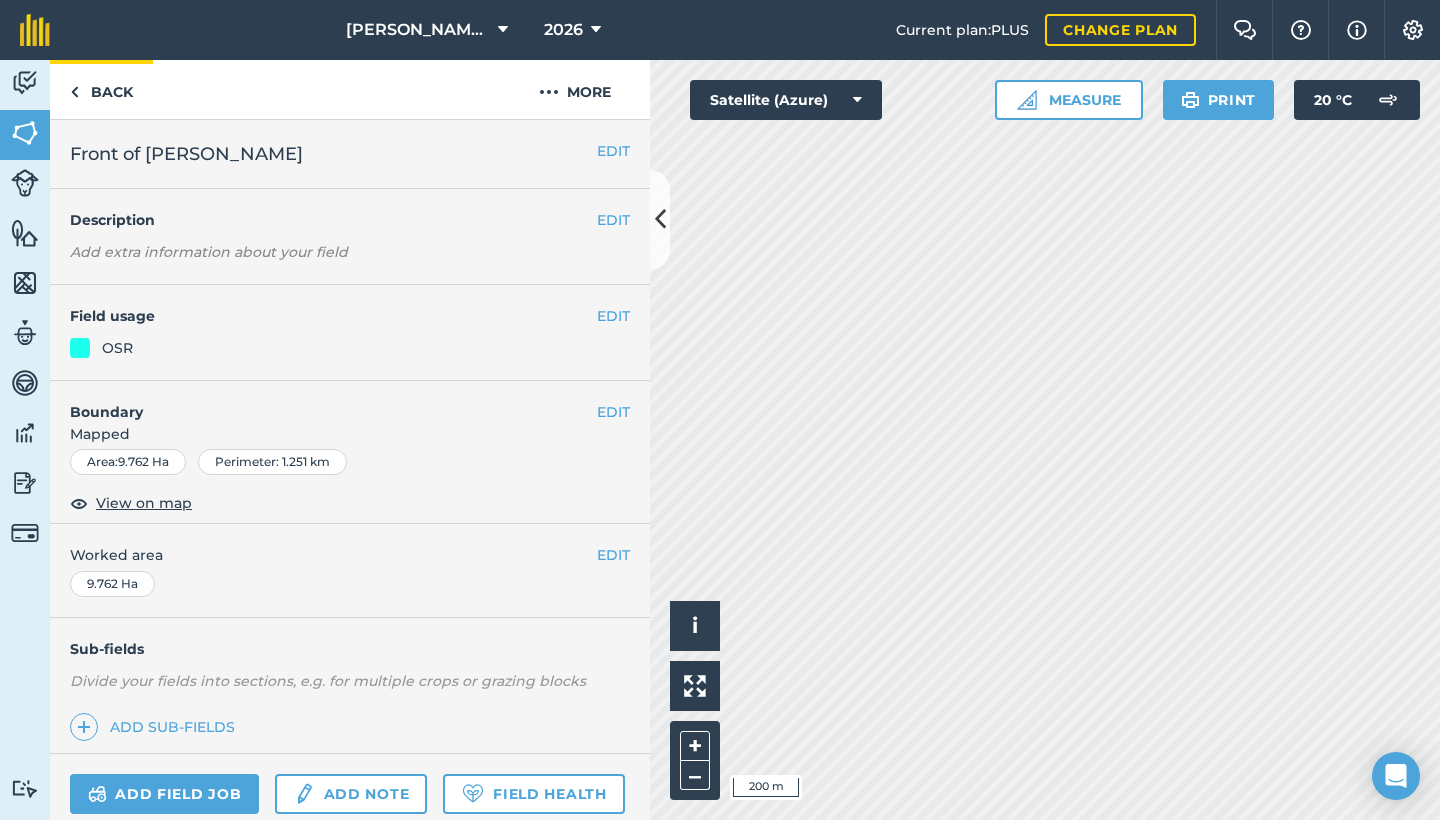 click on "Back" at bounding box center [101, 89] 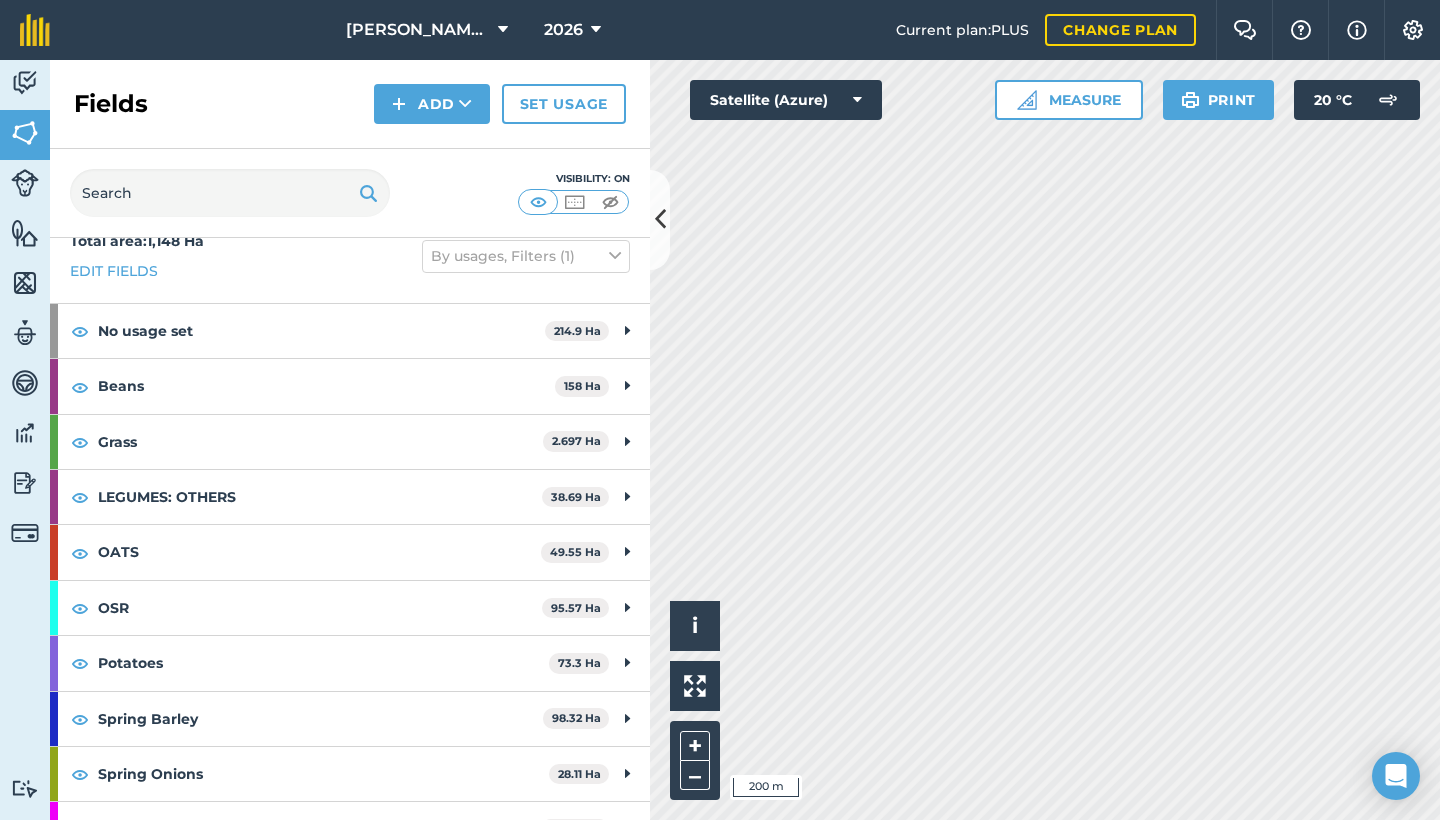 scroll, scrollTop: 29, scrollLeft: 0, axis: vertical 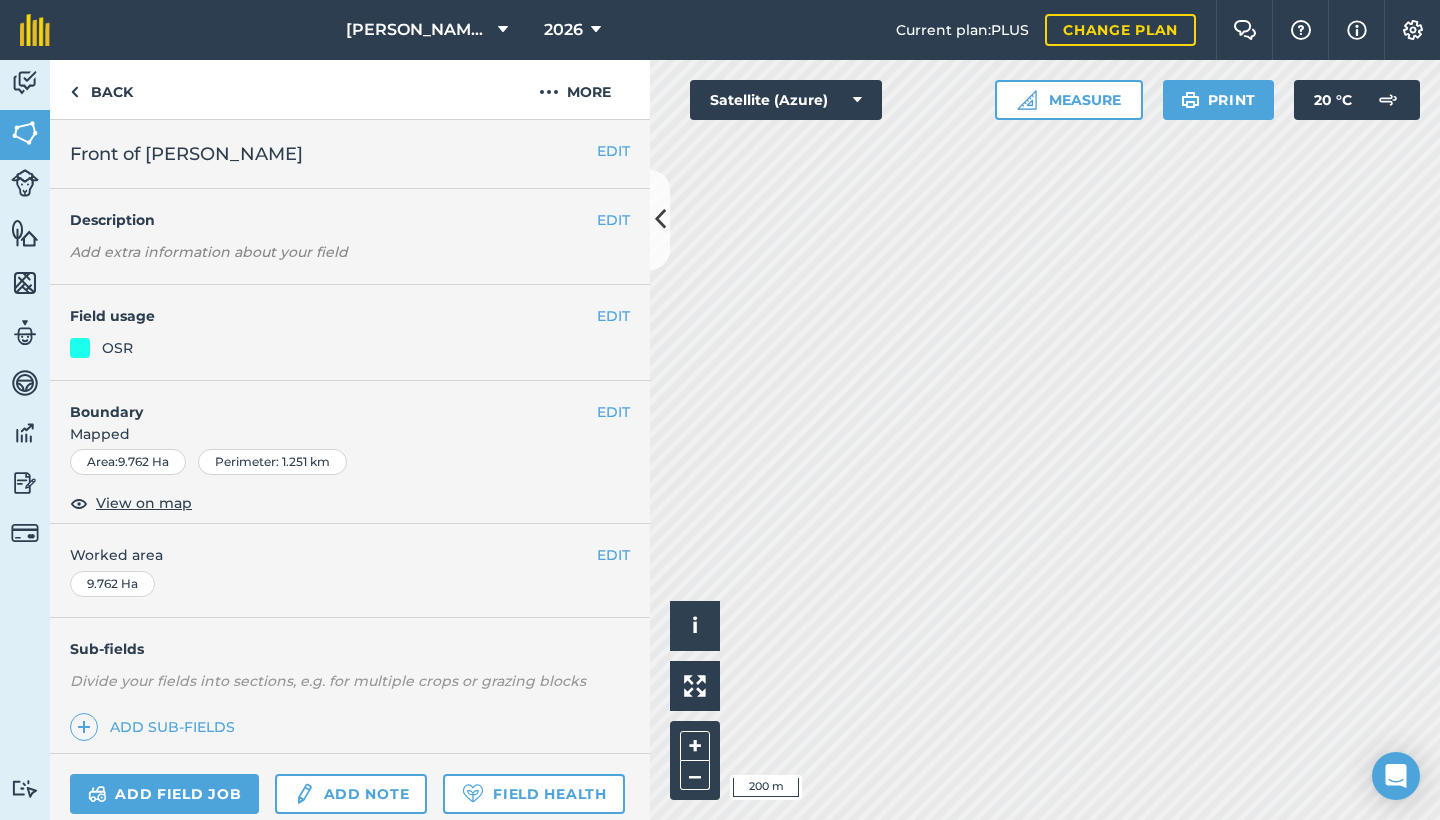 click on "EDIT" at bounding box center (613, 316) 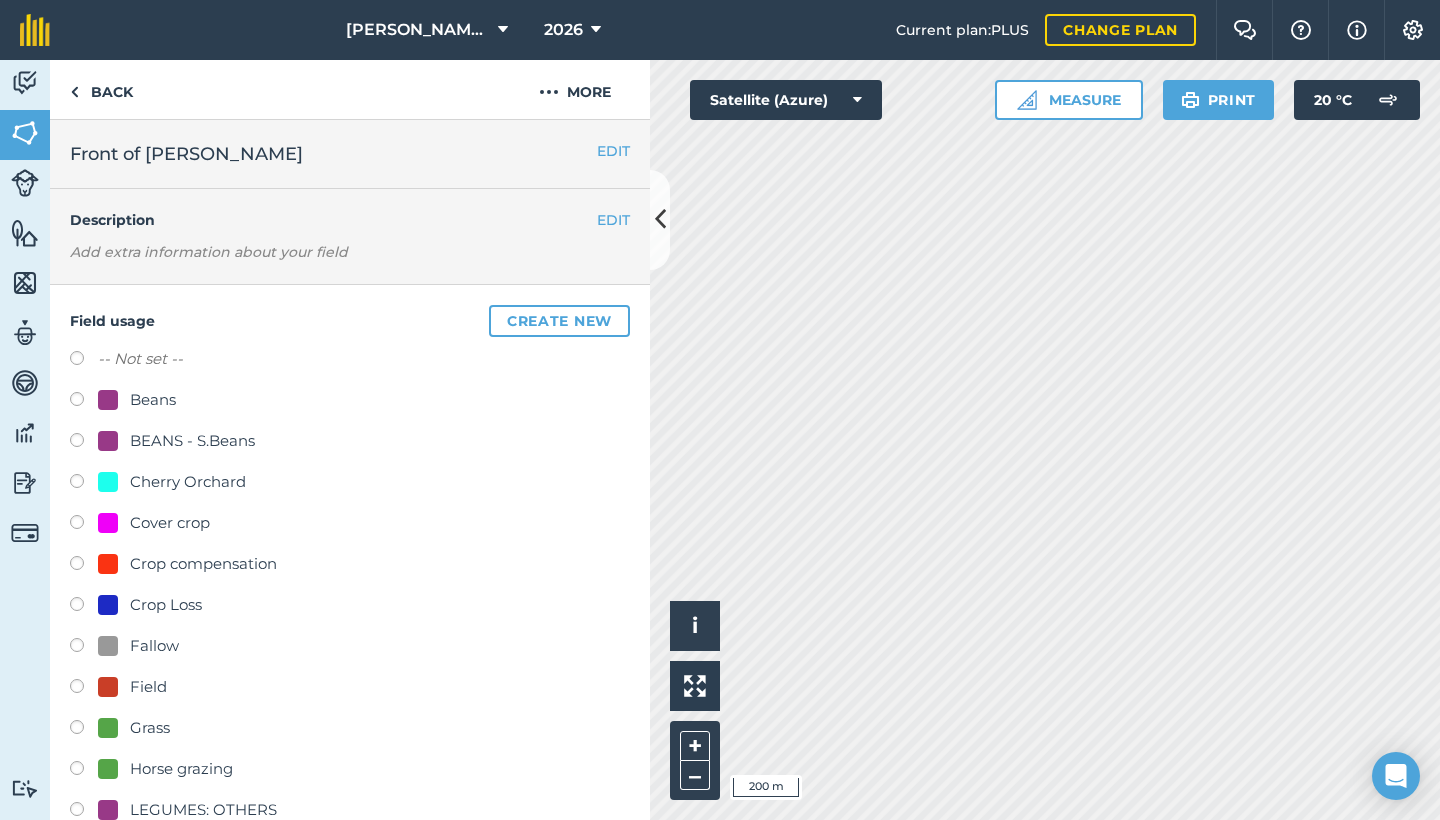 click on "Beans" at bounding box center [153, 400] 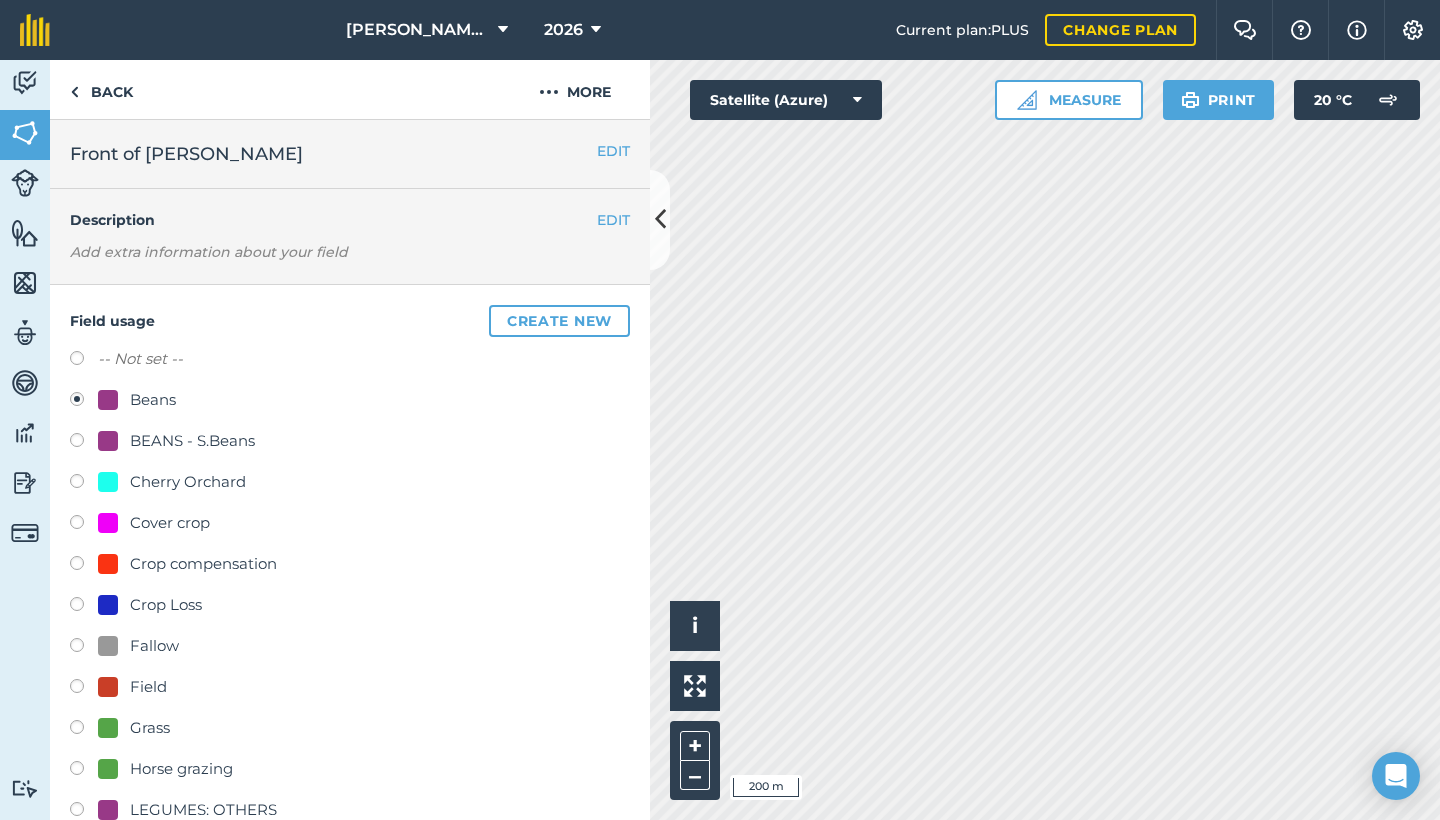 radio on "true" 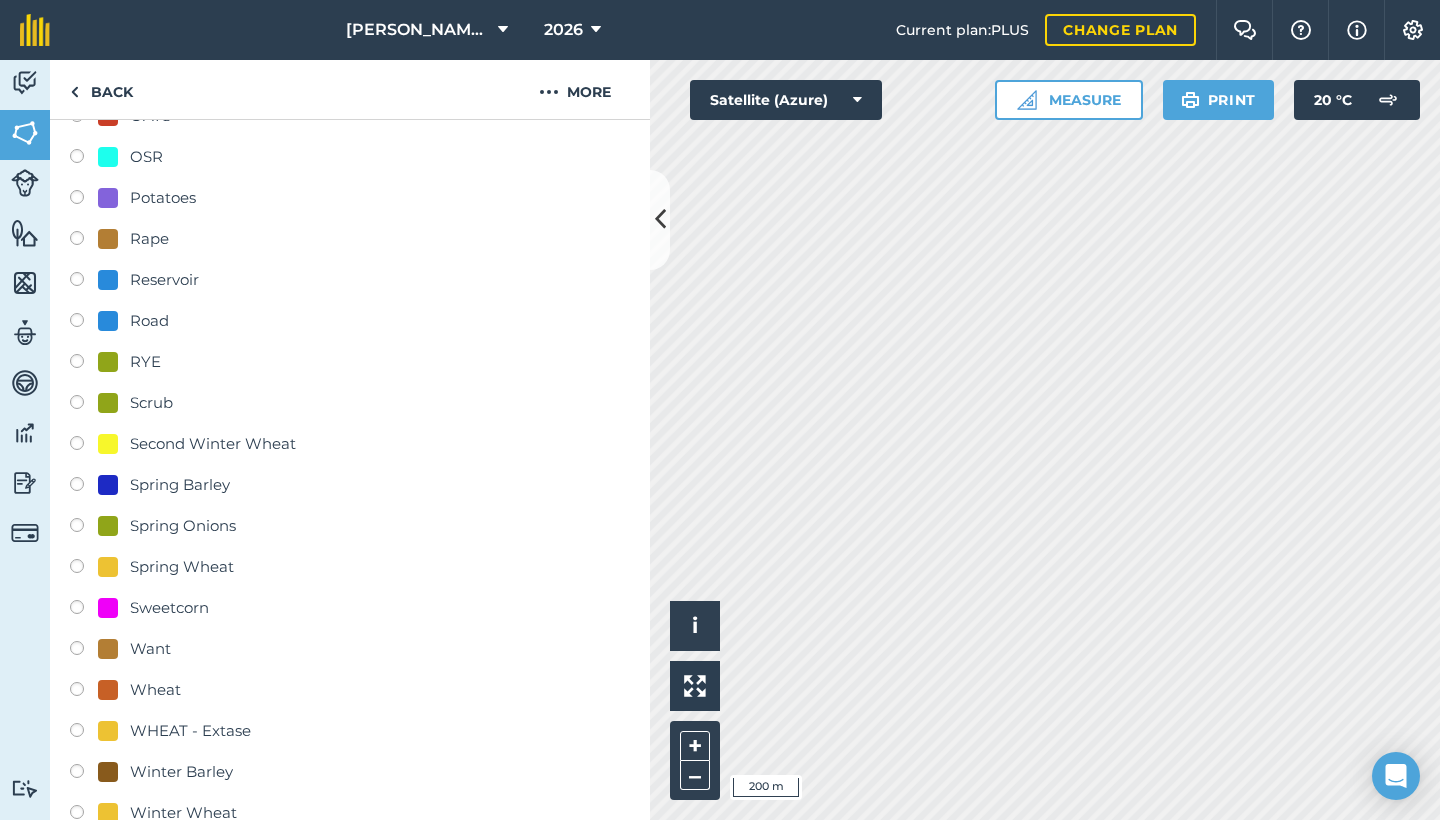 scroll, scrollTop: 1057, scrollLeft: 0, axis: vertical 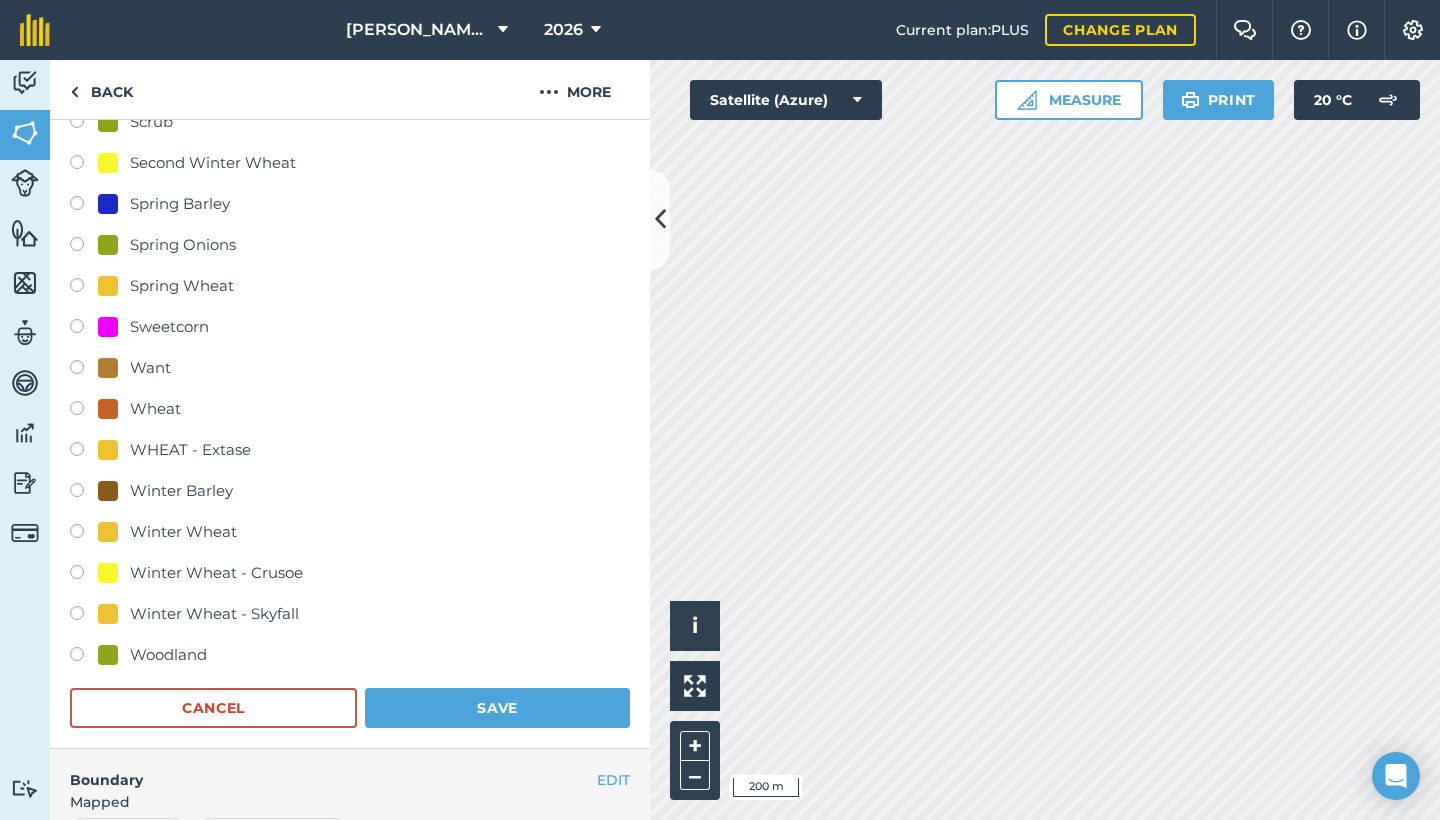 click on "Save" at bounding box center [497, 708] 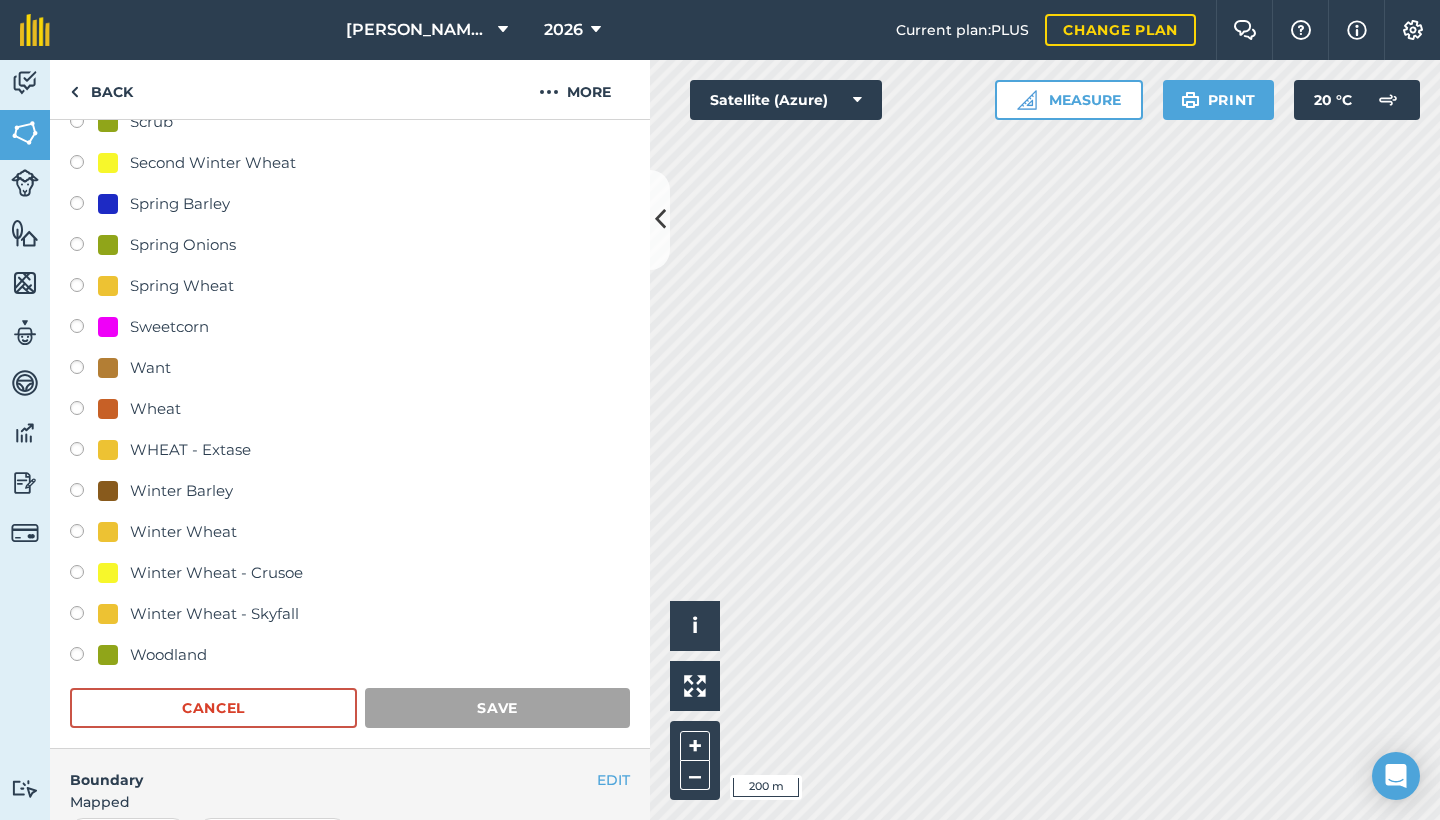scroll, scrollTop: 117, scrollLeft: 0, axis: vertical 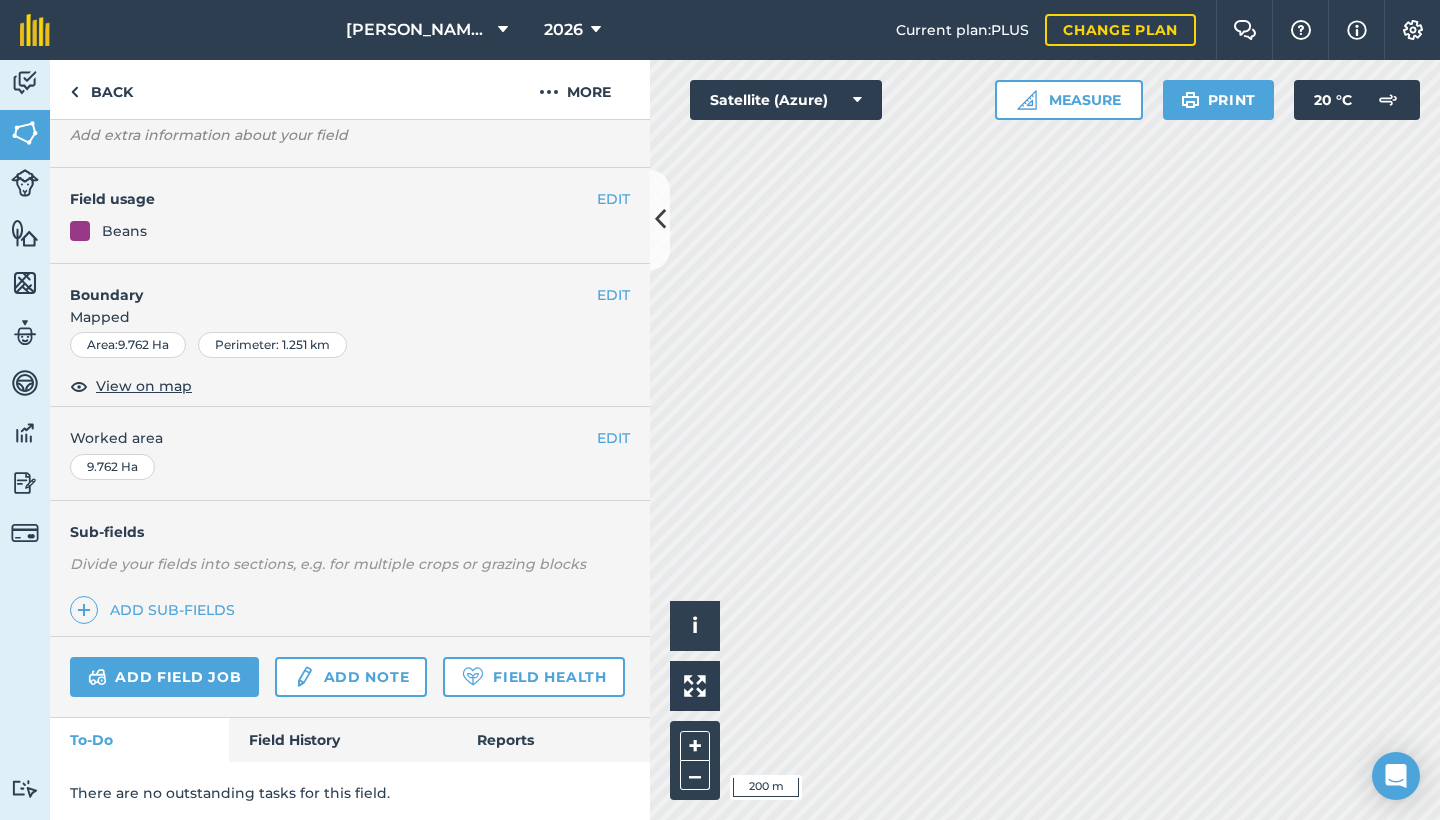 click at bounding box center (660, 219) 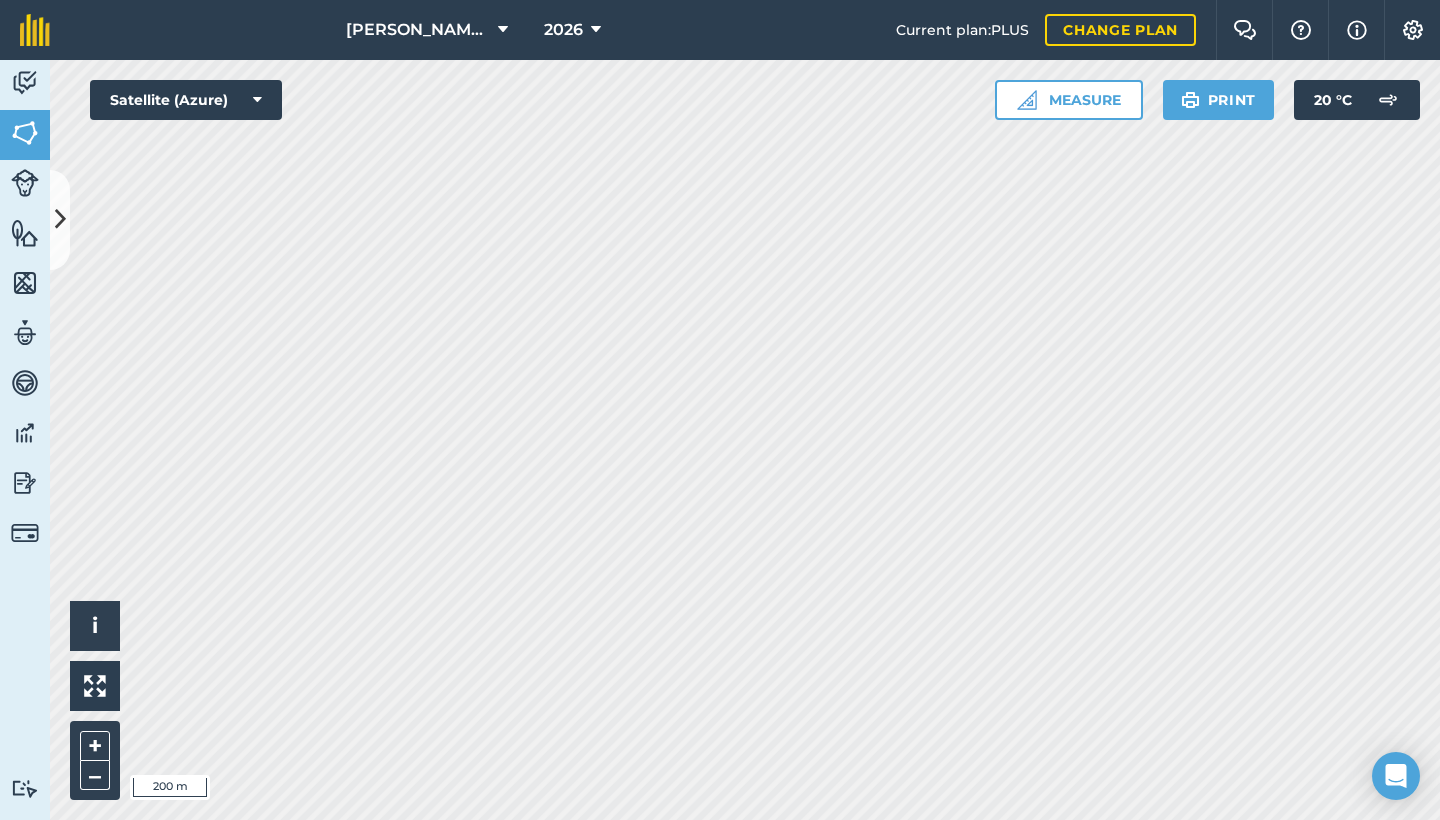 click at bounding box center [60, 219] 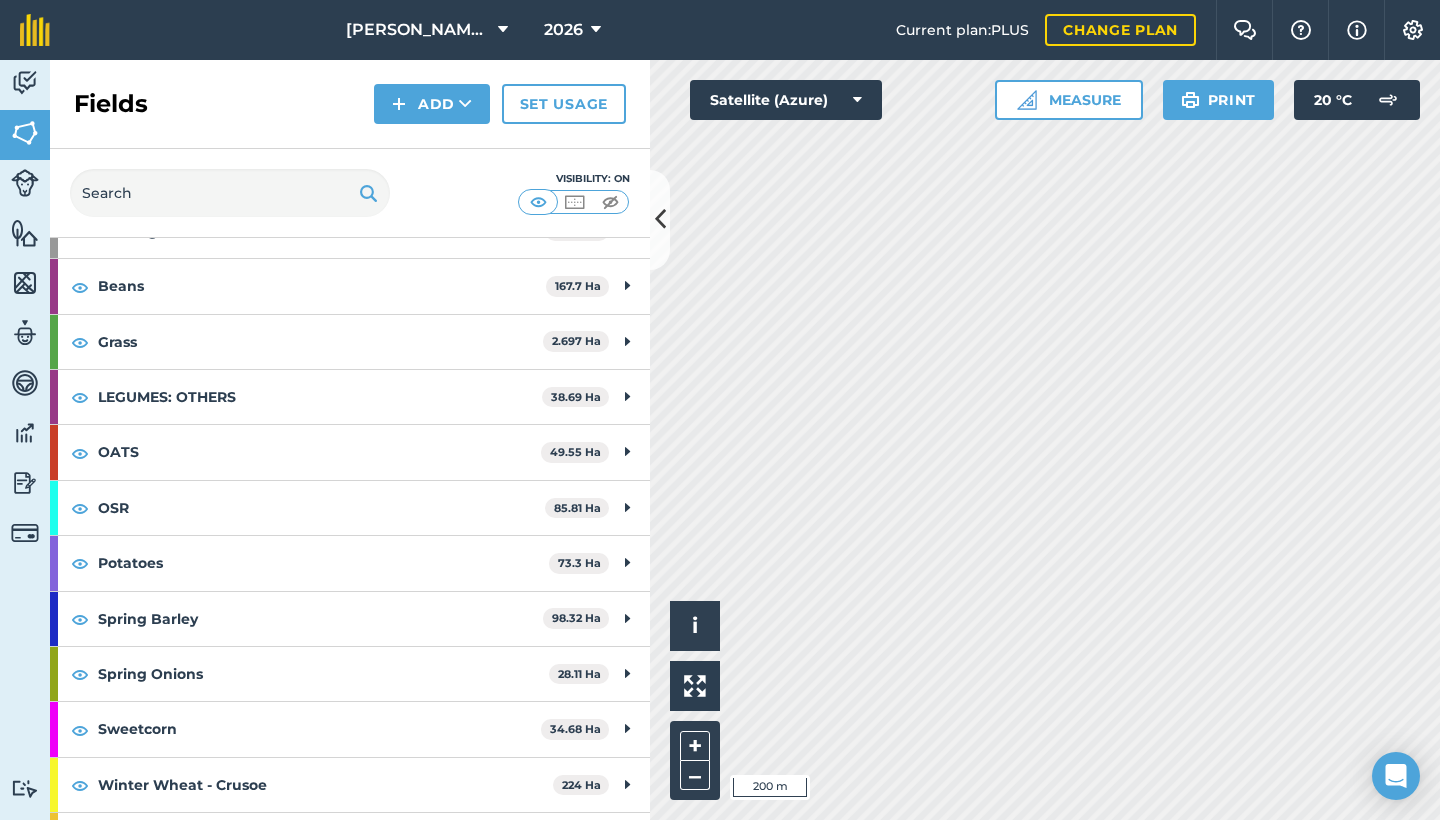 scroll, scrollTop: 158, scrollLeft: 0, axis: vertical 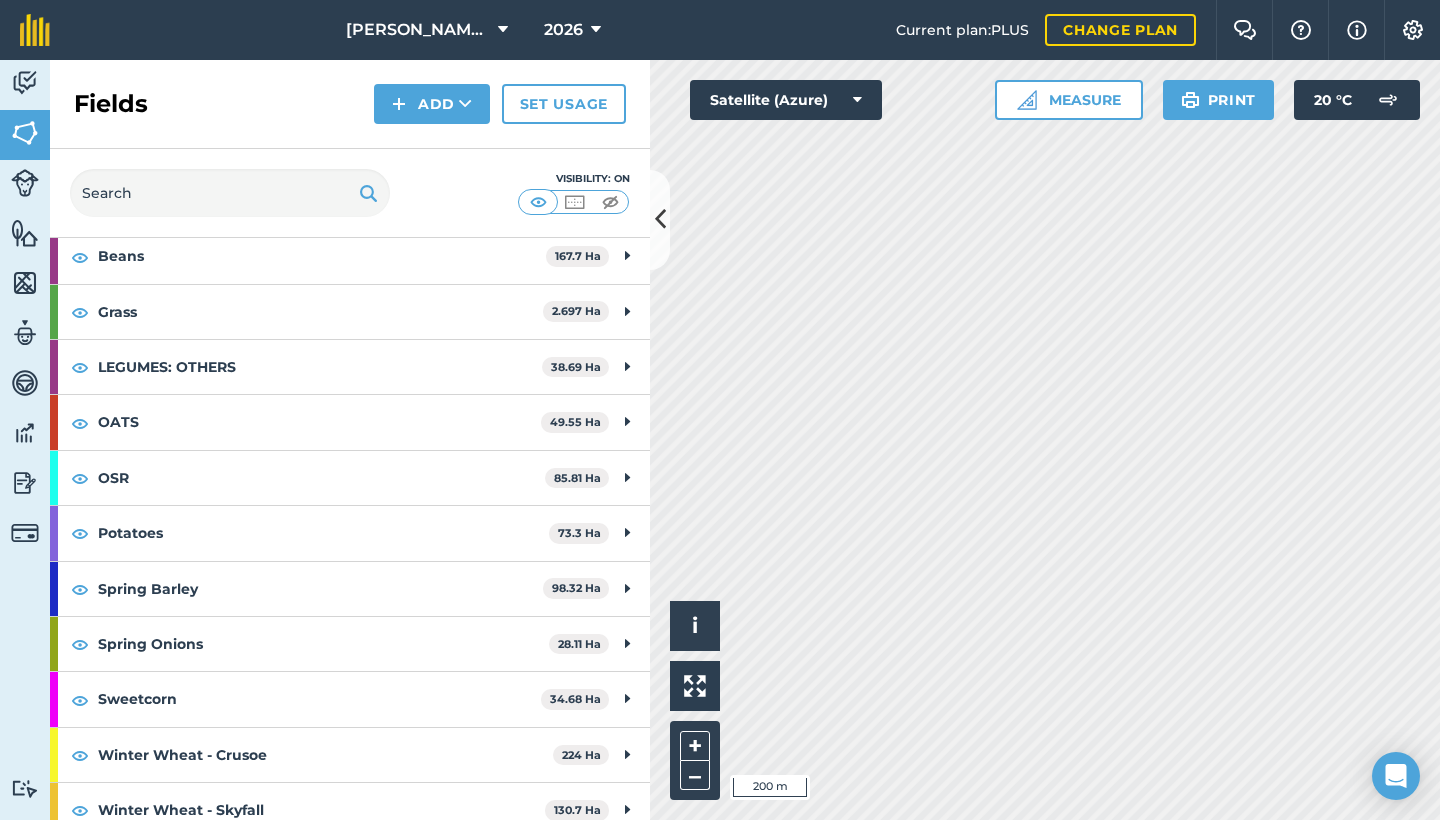 click at bounding box center (660, 219) 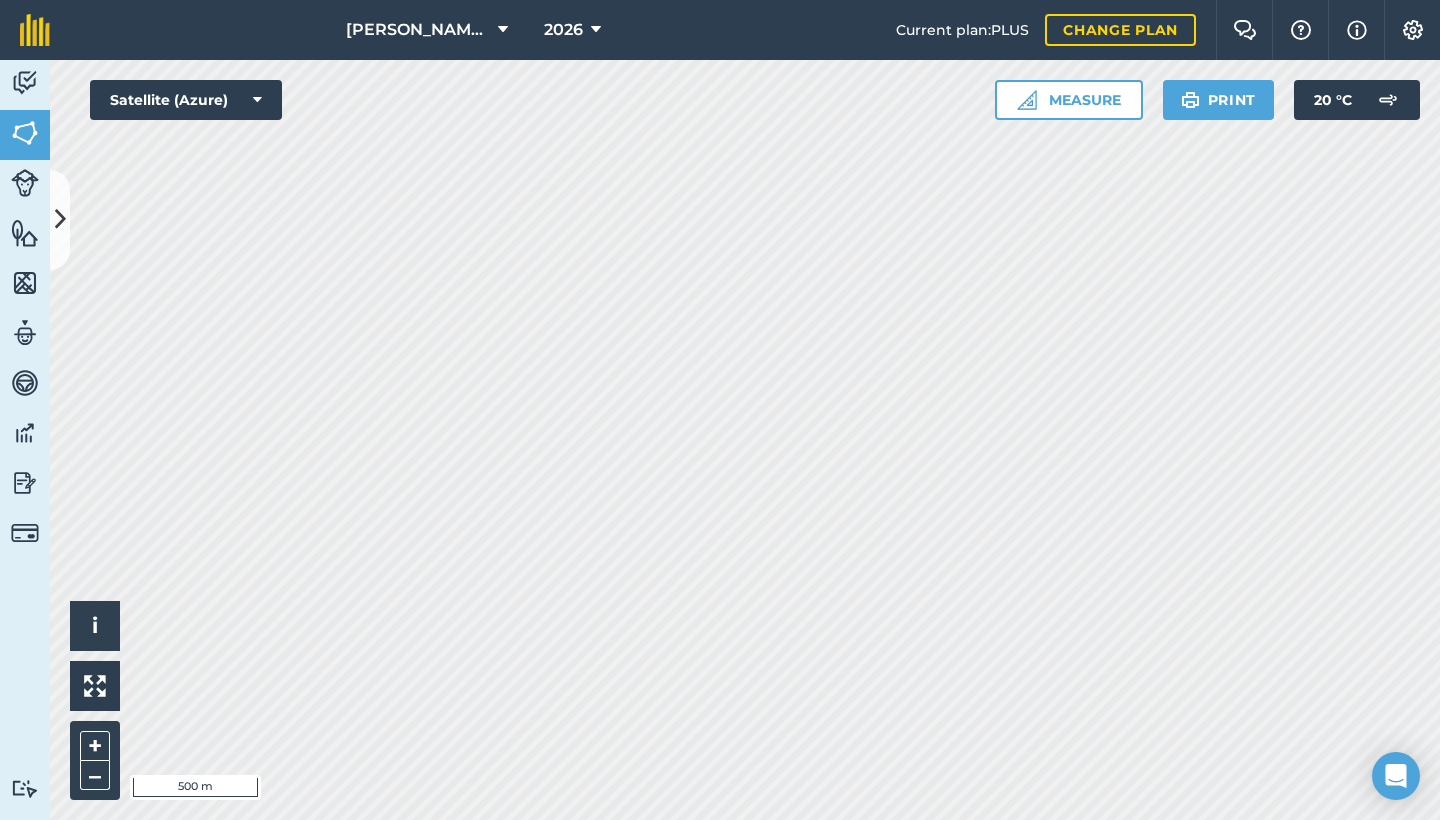 click at bounding box center (60, 219) 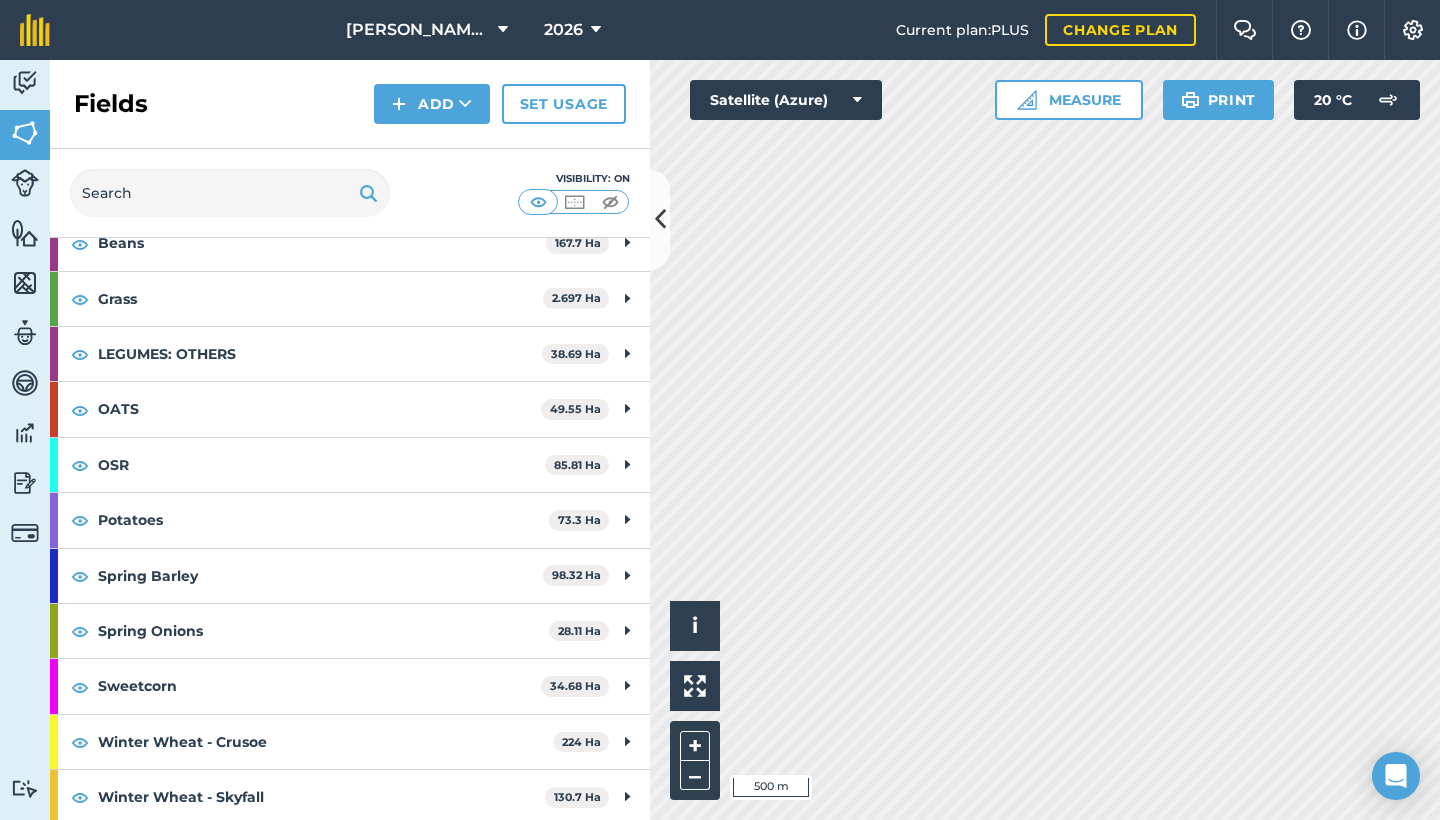 scroll, scrollTop: 170, scrollLeft: 0, axis: vertical 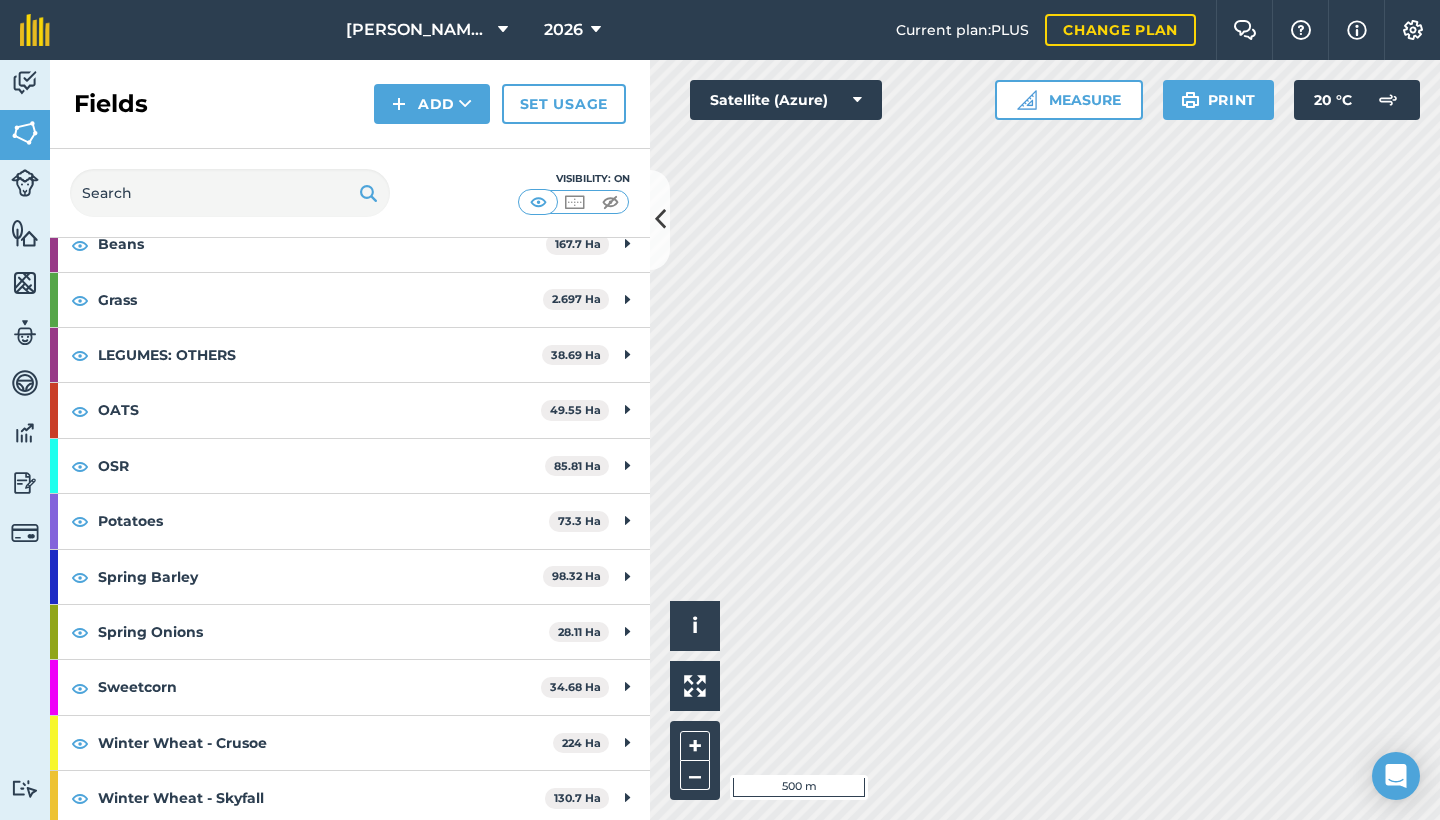 click at bounding box center [660, 220] 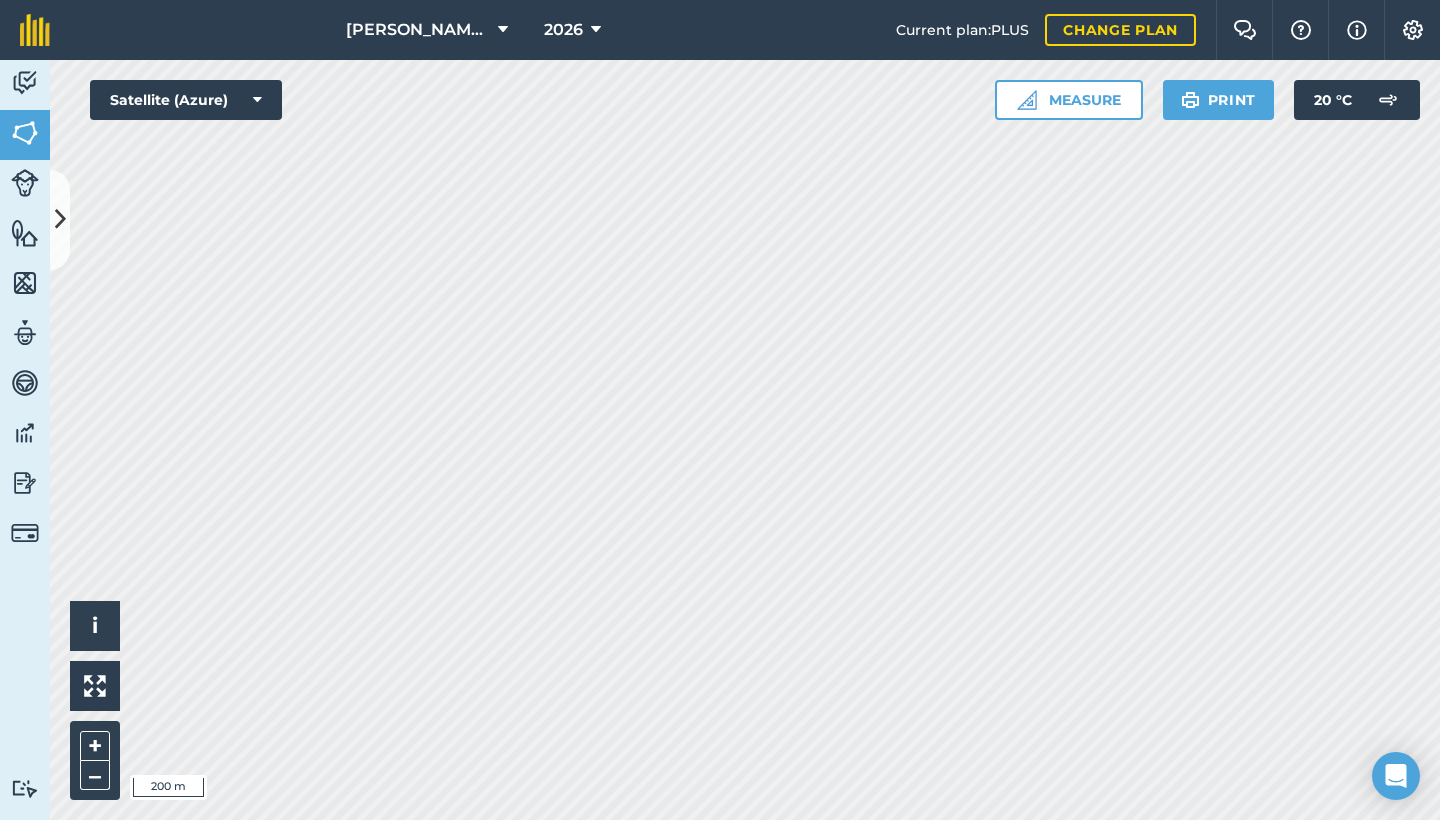 click on "[PERSON_NAME] & SONS (MILL HOUSE) 2026 Current plan :  PLUS   Change plan Farm Chat Help Info Settings [PERSON_NAME] & SONS (MILL HOUSE)  -  2026 Reproduced with the permission of  Microsoft Printed on  [DATE] Field usages No usage set Beans BEANS - S.Beans Cherry Orchard Cover crop Crop compensation Crop Loss Fallow Field Grass Horse grazing LEGUMES: OTHERS Maize OATS OSR Potatoes Rape Reservoir Road RYE Scrub Second Winter Wheat Spring Barley Spring Onions Spring Wheat Sweetcorn Want Wheat WHEAT - Extase Winter Barley Winter Wheat Winter Wheat - Crusoe Winter Wheat - Skyfall Woodland Feature types Crop loss Culvert Damaged land drain? Fencing Flat Footpath Grain store Hardstanding Irrigation Hydrant Land Drain Land Drain2 Man hole Pack House  [GEOGRAPHIC_DATA]  Run Ryegrass Scrub Sewer Shed  Spray off Spring Onion Drillings Sunk trench? Track Trees Water Workshop Activity Fields Livestock Features Maps Team Vehicles Data Reporting Billing Tutorials Tutorials Fields   Add   Set usage Visibility: On Total area :    Ha" at bounding box center (720, 410) 